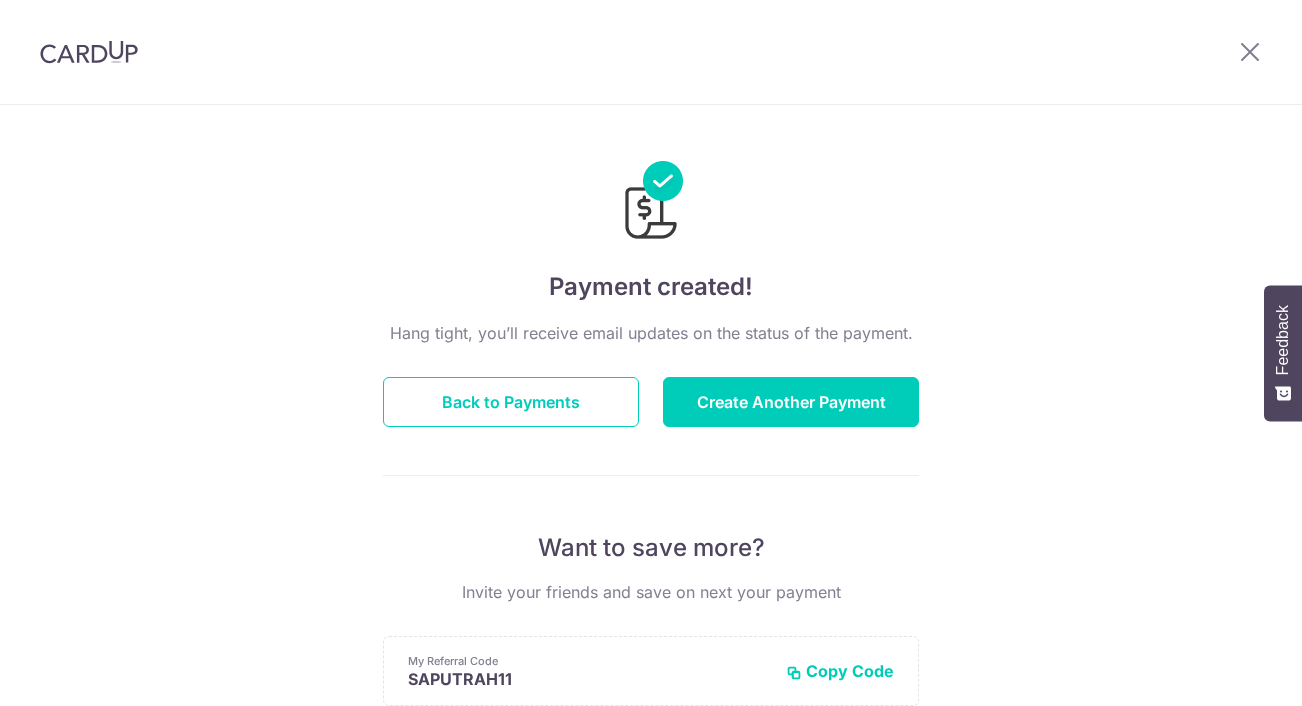 scroll, scrollTop: 0, scrollLeft: 0, axis: both 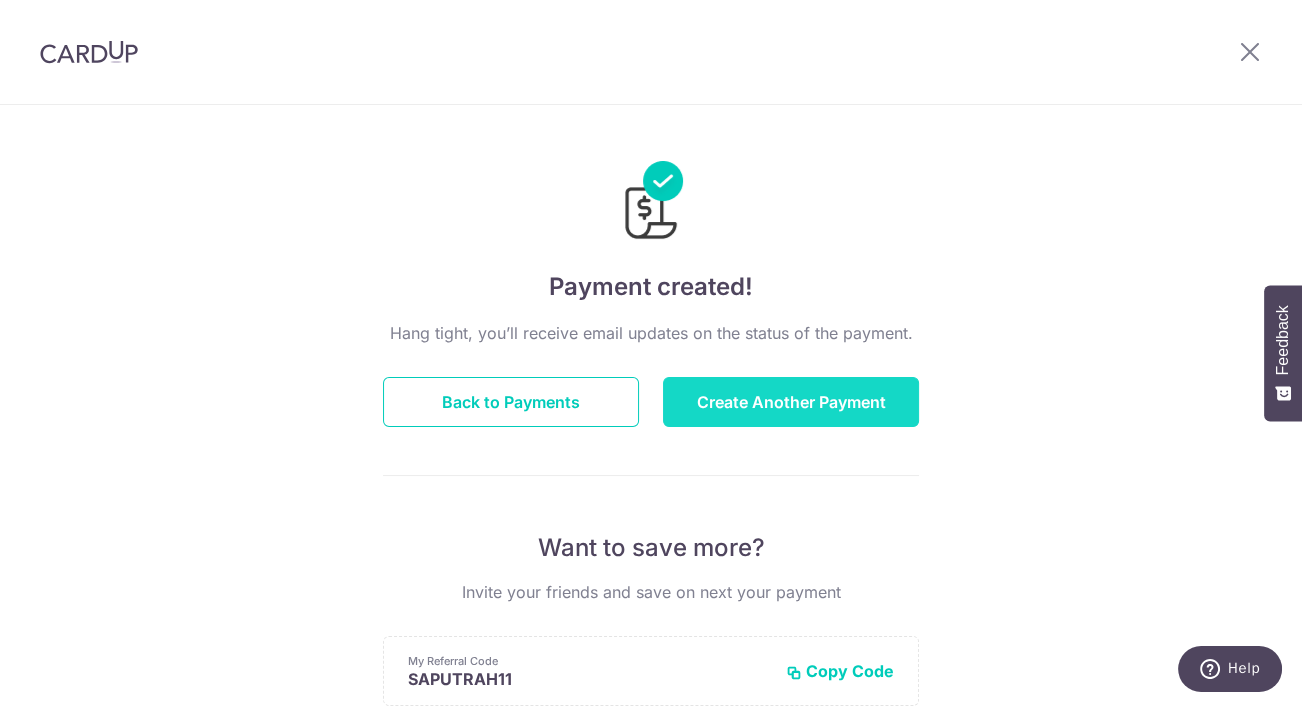 click on "Create Another Payment" at bounding box center (791, 402) 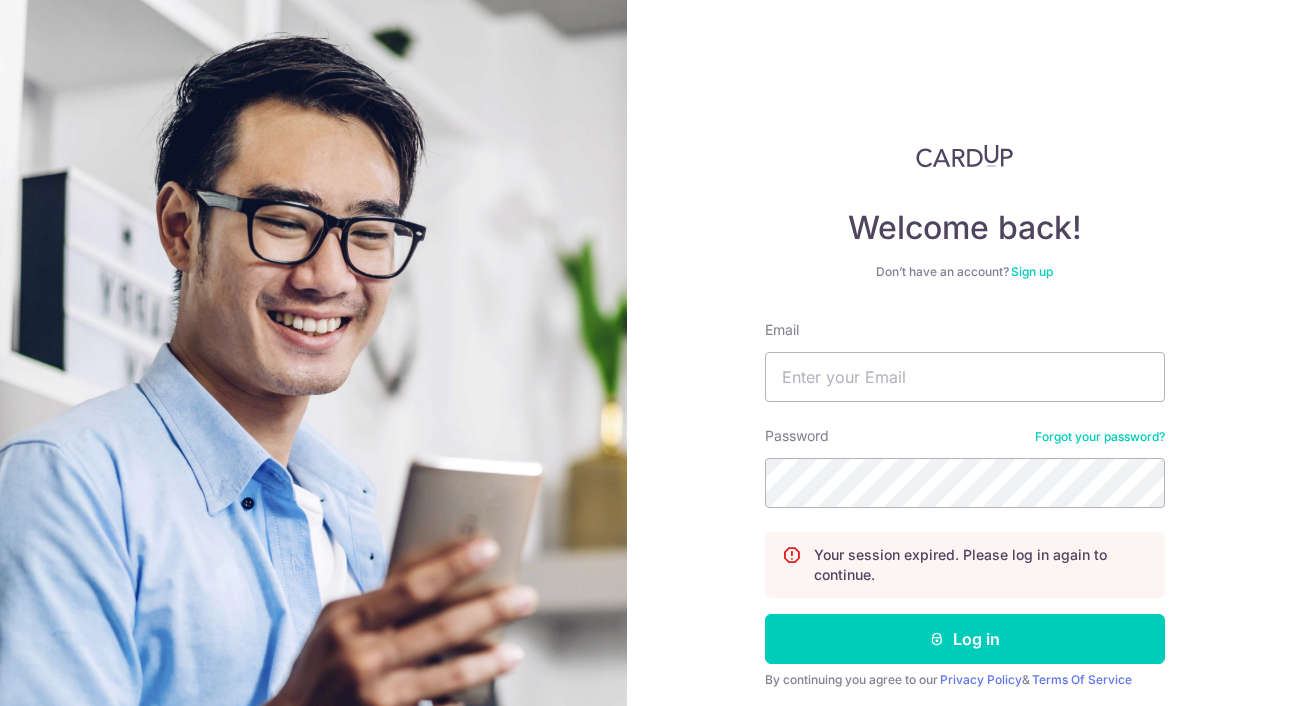 scroll, scrollTop: 0, scrollLeft: 0, axis: both 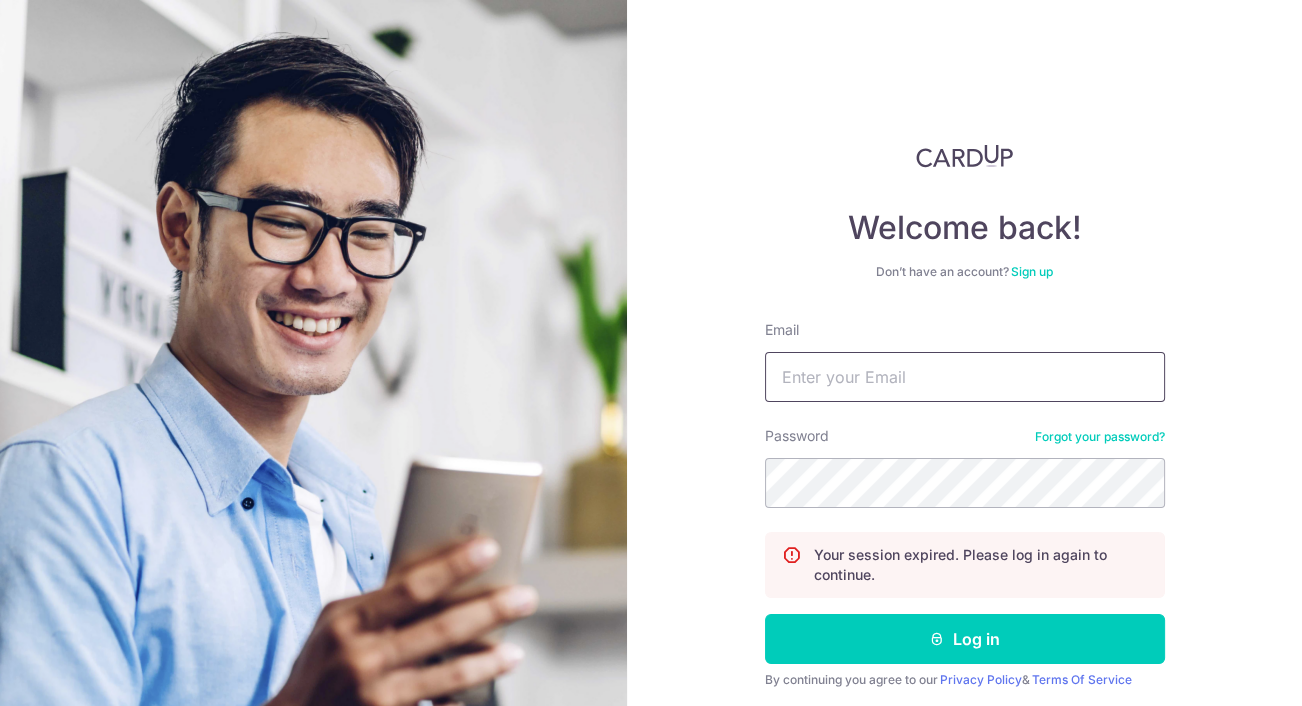 click on "Email" at bounding box center (965, 377) 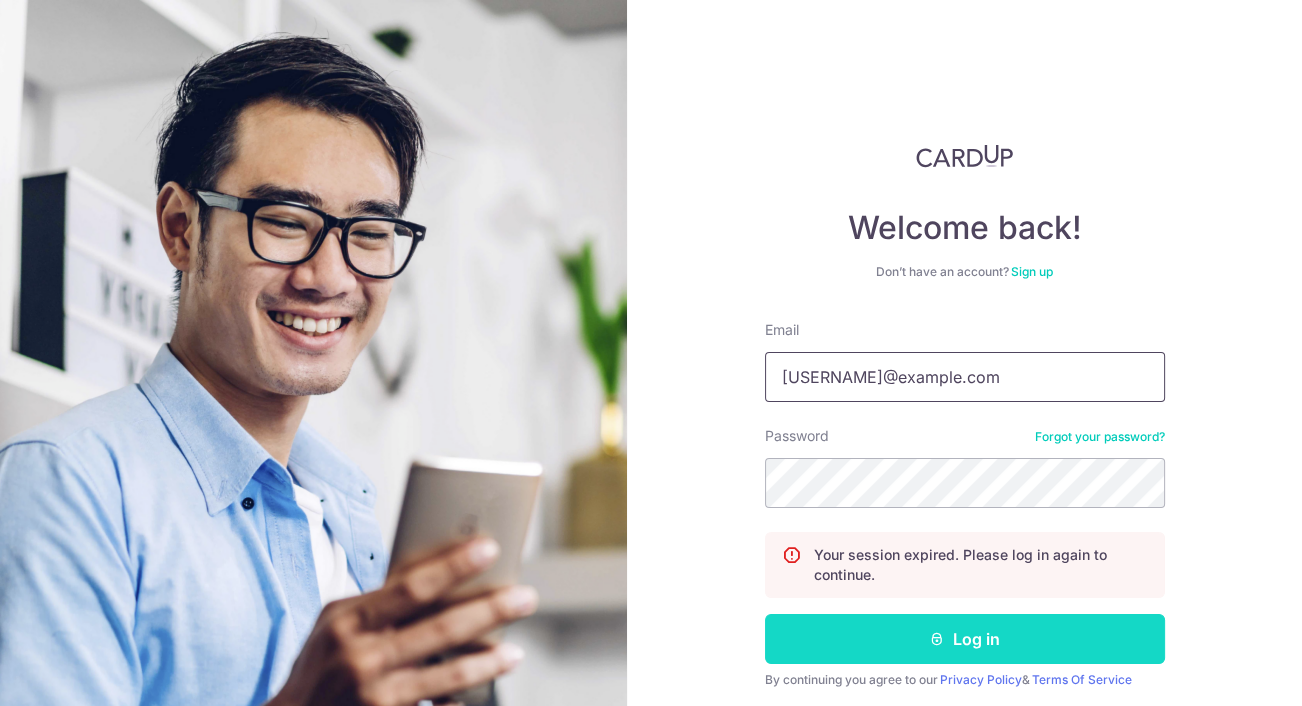 type on "[EMAIL]" 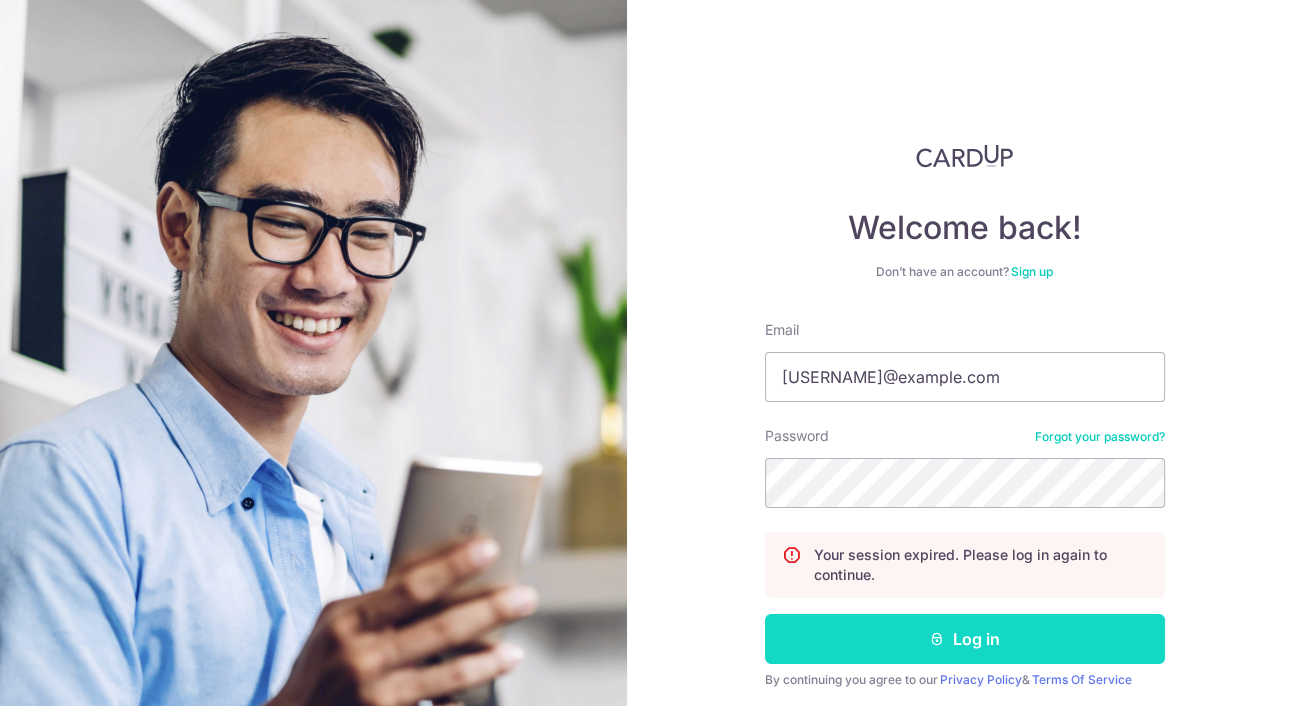 click on "Log in" at bounding box center [965, 639] 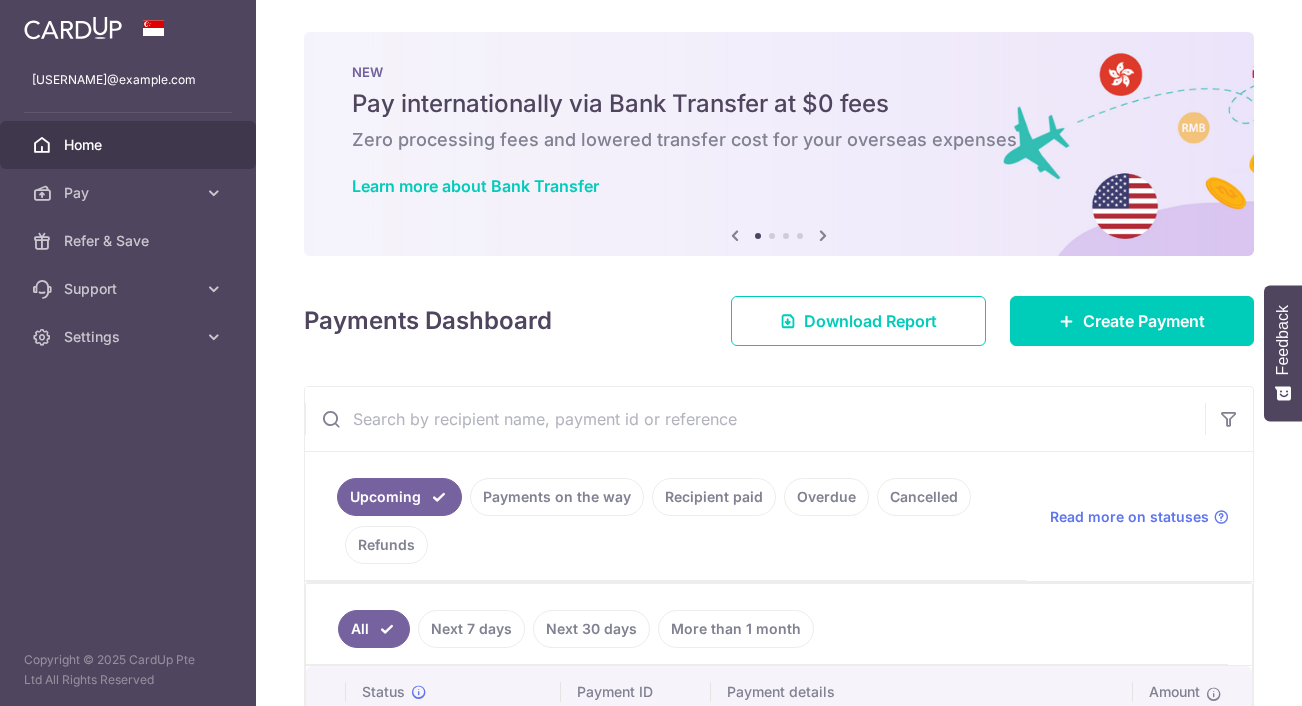 scroll, scrollTop: 0, scrollLeft: 0, axis: both 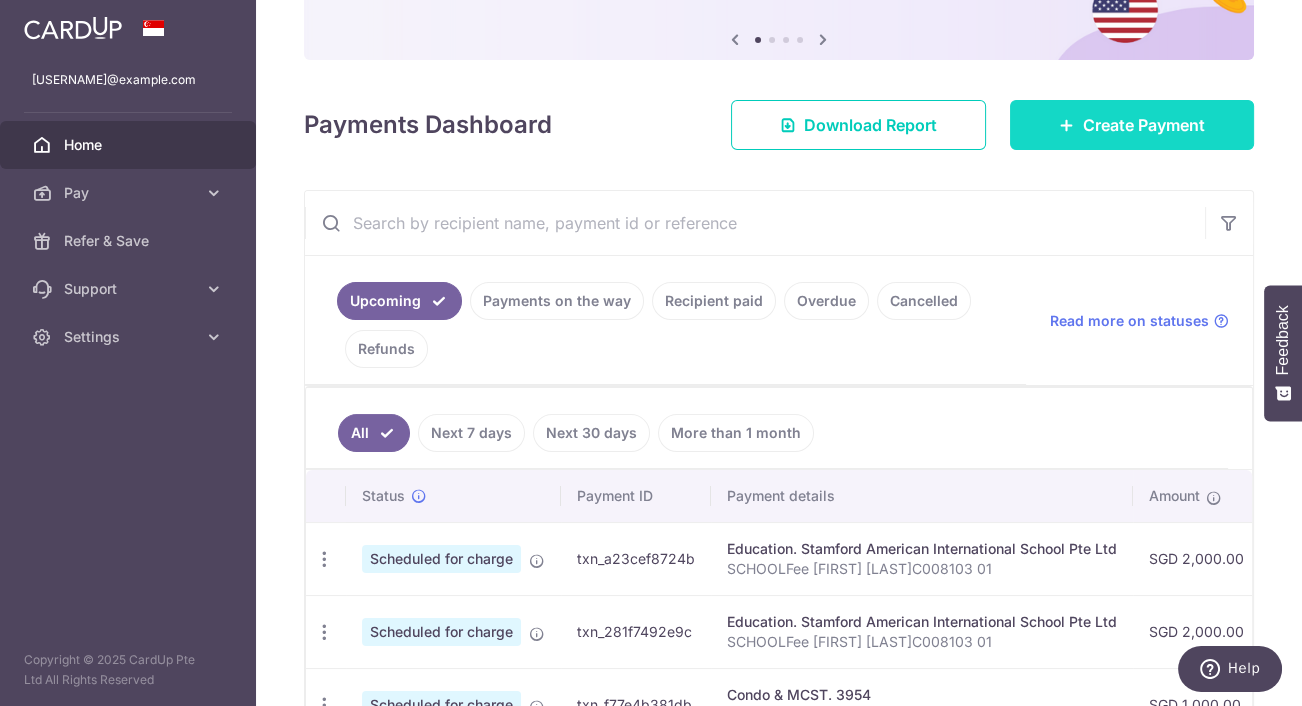 click on "Create Payment" at bounding box center (1132, 125) 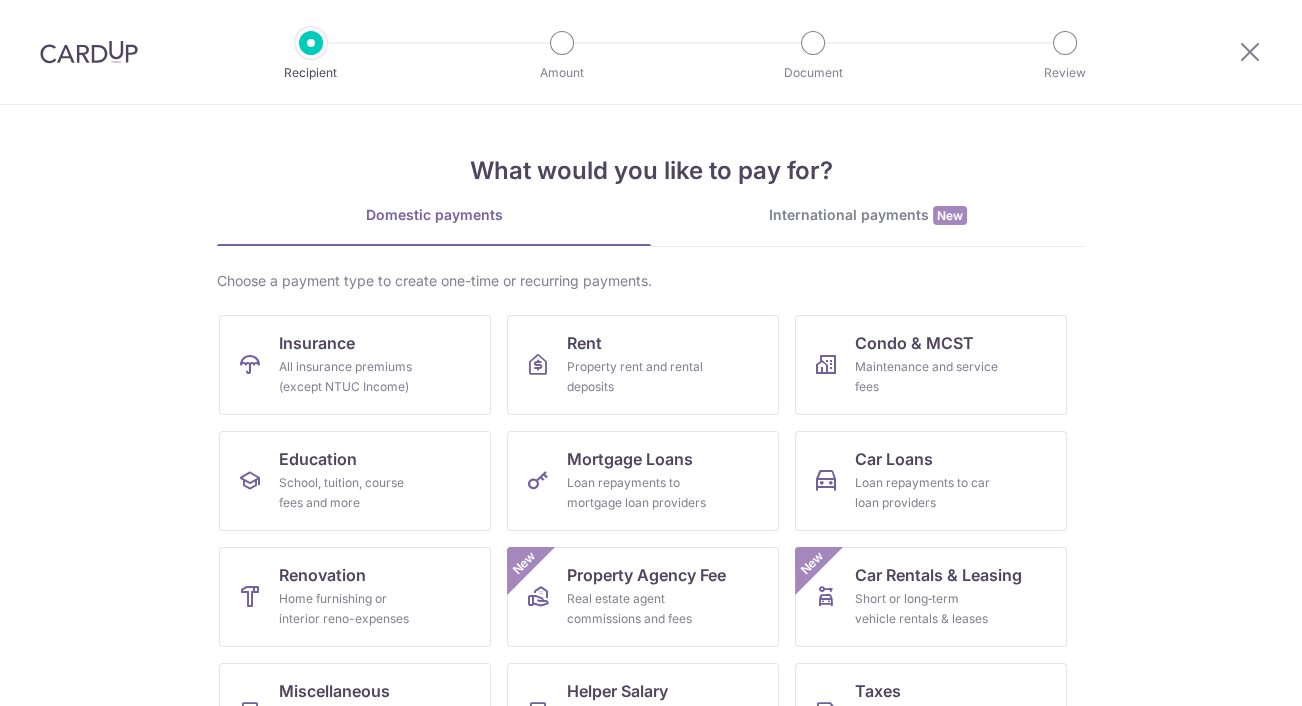 scroll, scrollTop: 0, scrollLeft: 0, axis: both 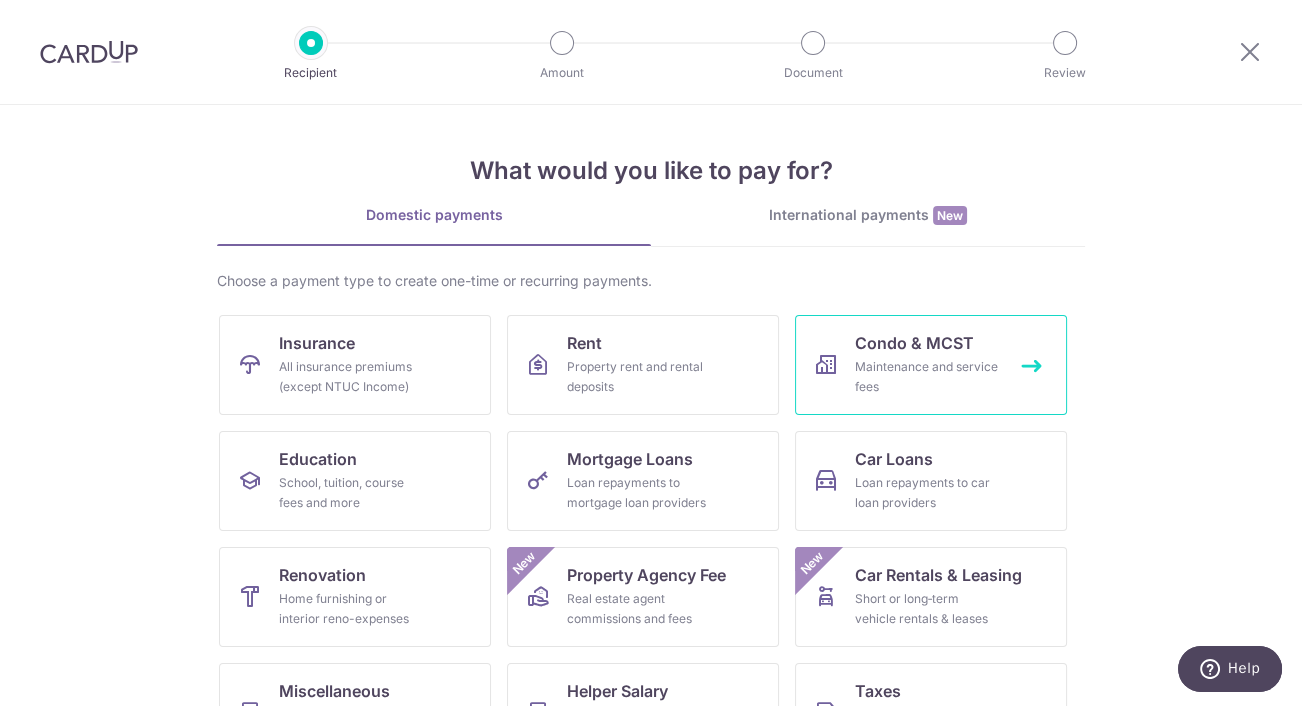 click on "Condo & MCST" at bounding box center (914, 343) 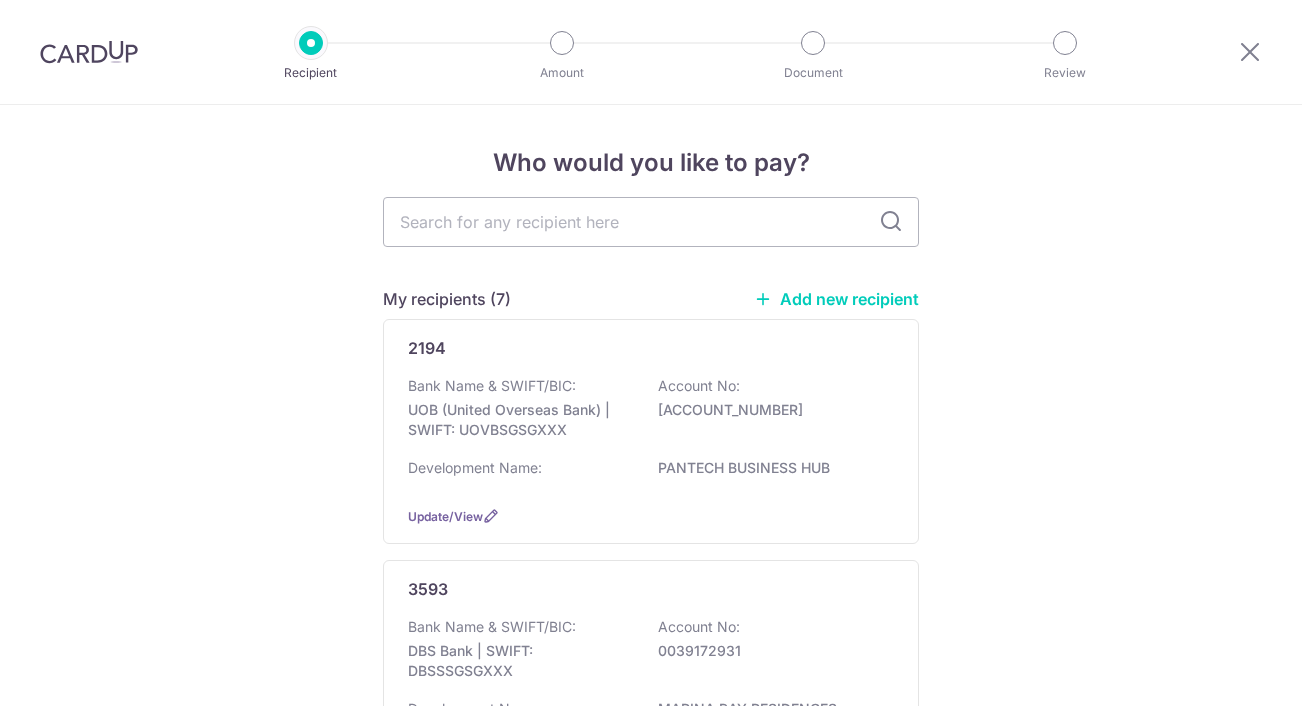 scroll, scrollTop: 0, scrollLeft: 0, axis: both 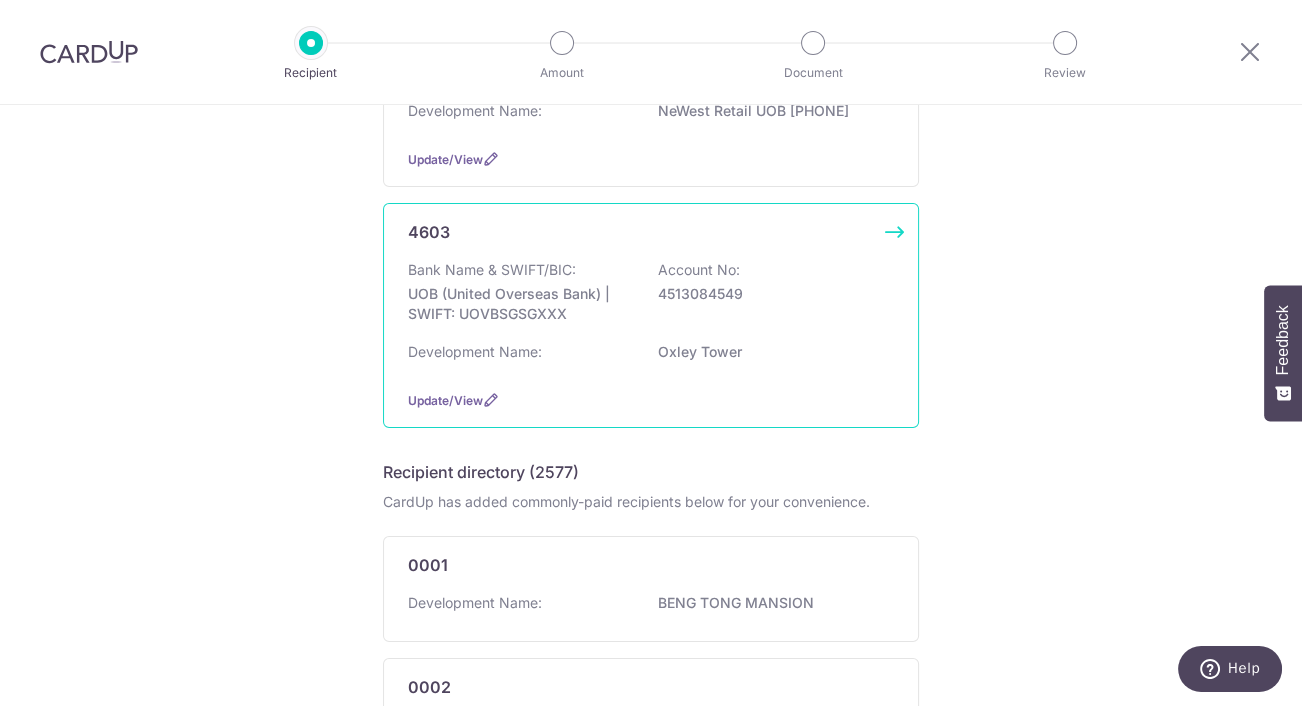 click on "Bank Name & SWIFT/BIC:" at bounding box center [492, 270] 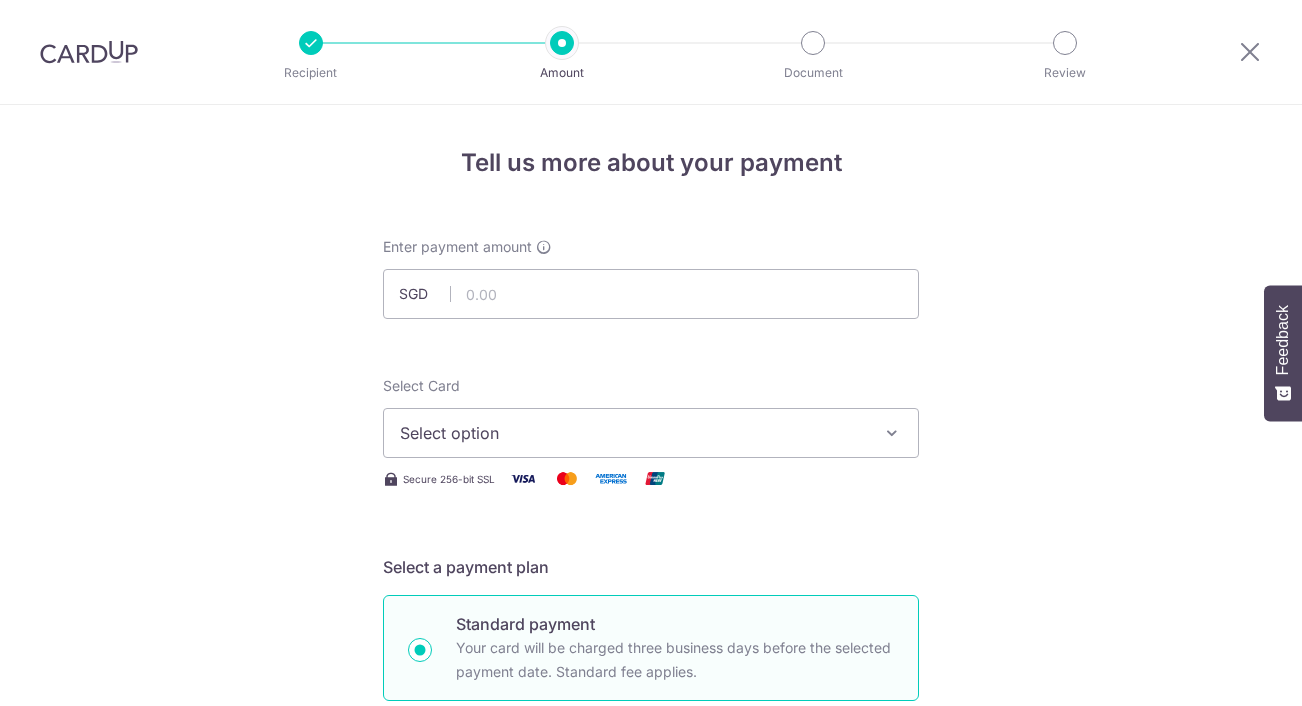 scroll, scrollTop: 0, scrollLeft: 0, axis: both 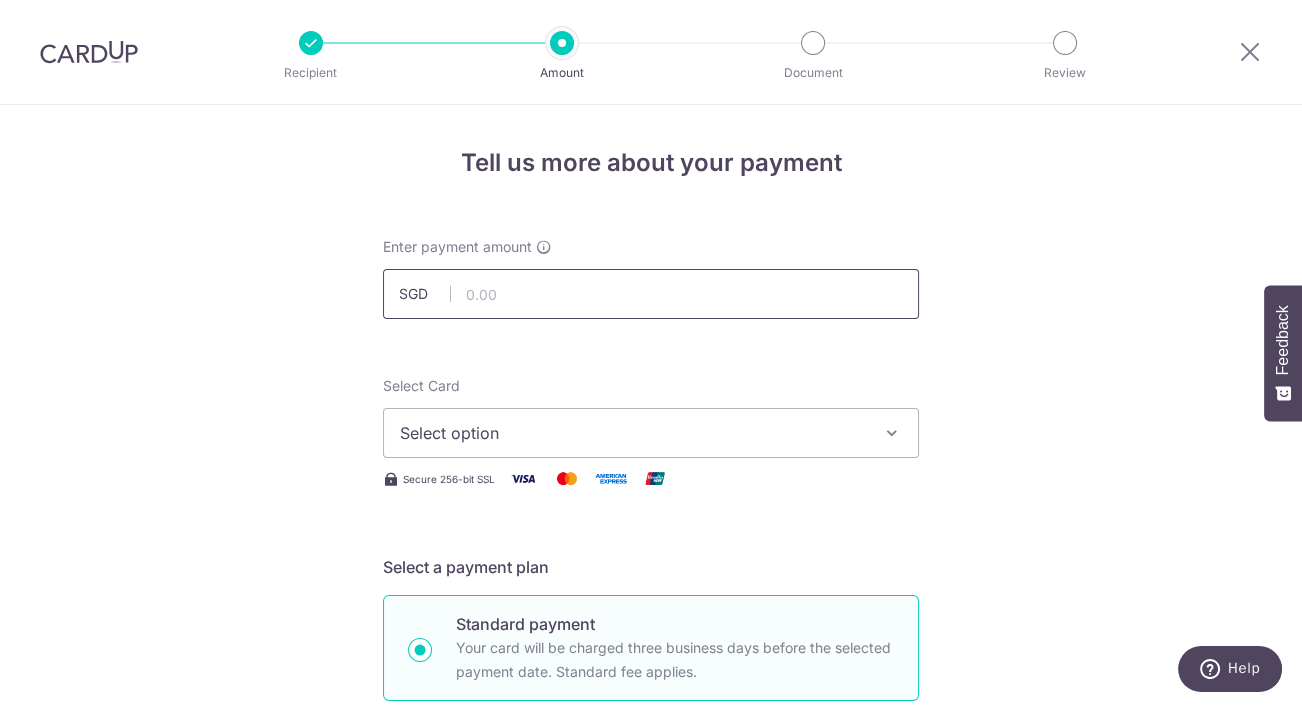 click at bounding box center (651, 294) 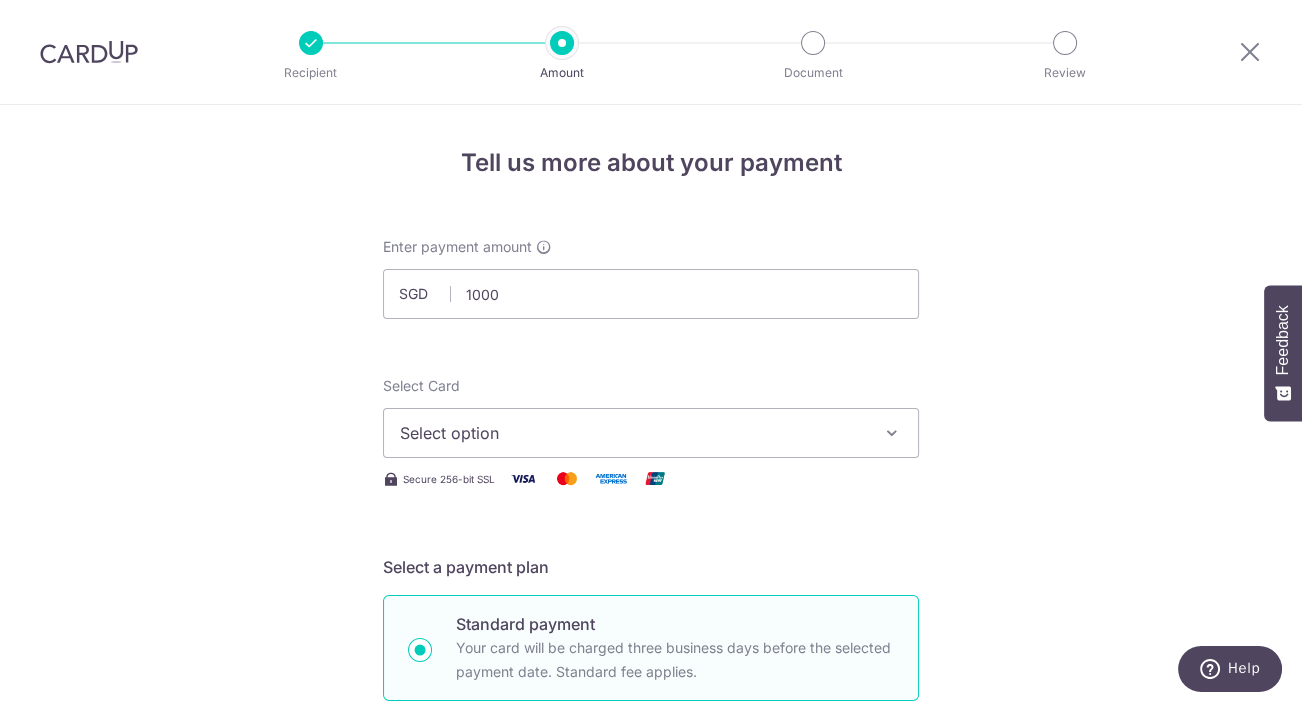 type on "1,000.00" 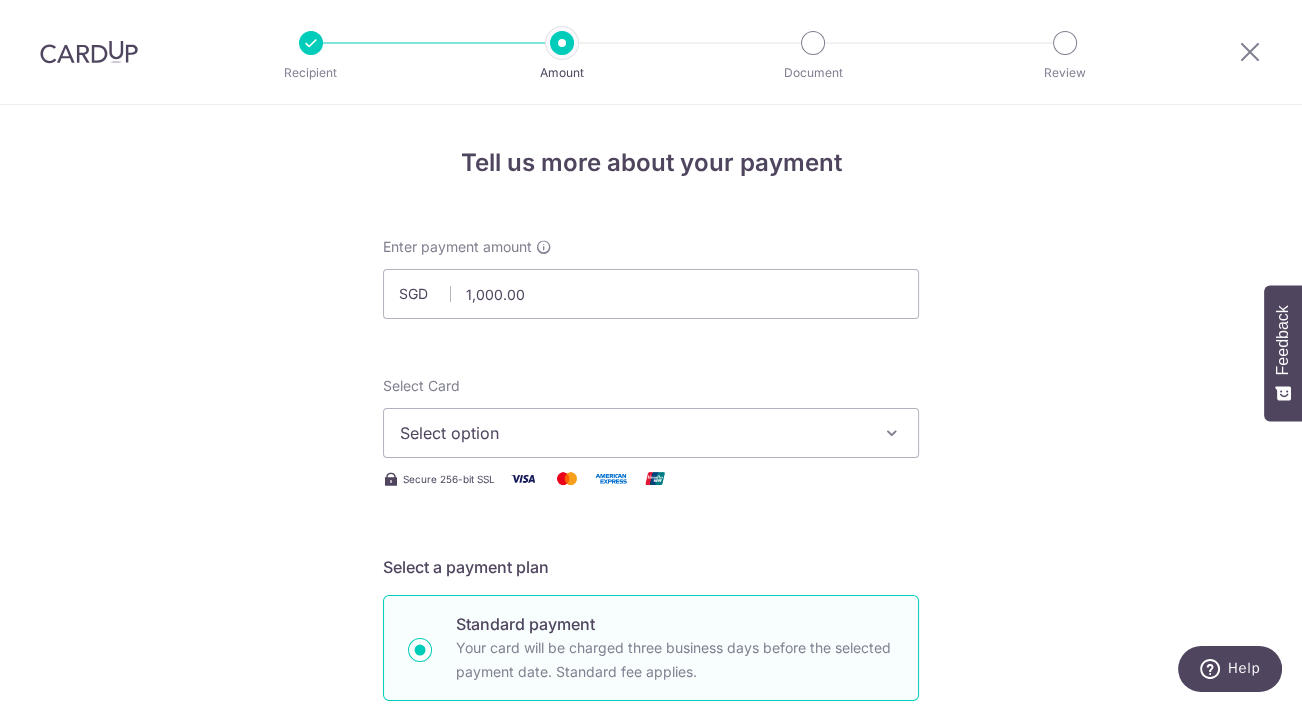 click at bounding box center (892, 433) 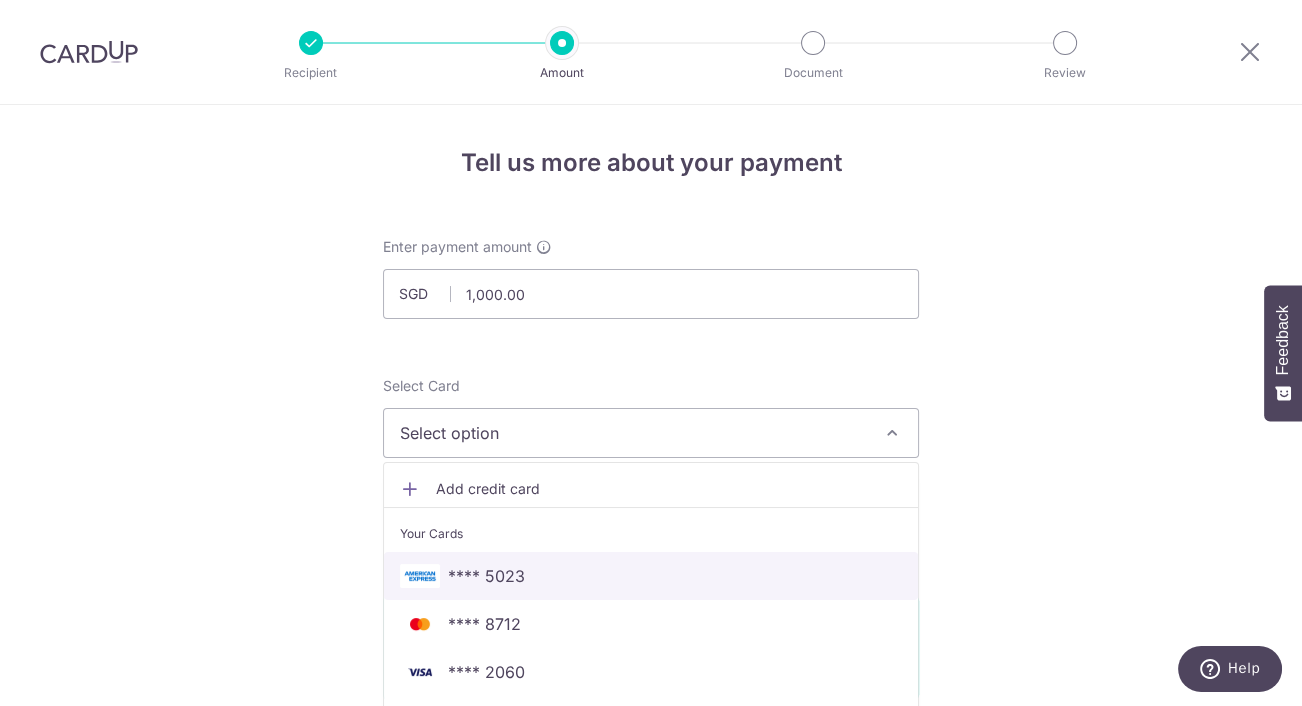 click on "**** 5023" at bounding box center (651, 576) 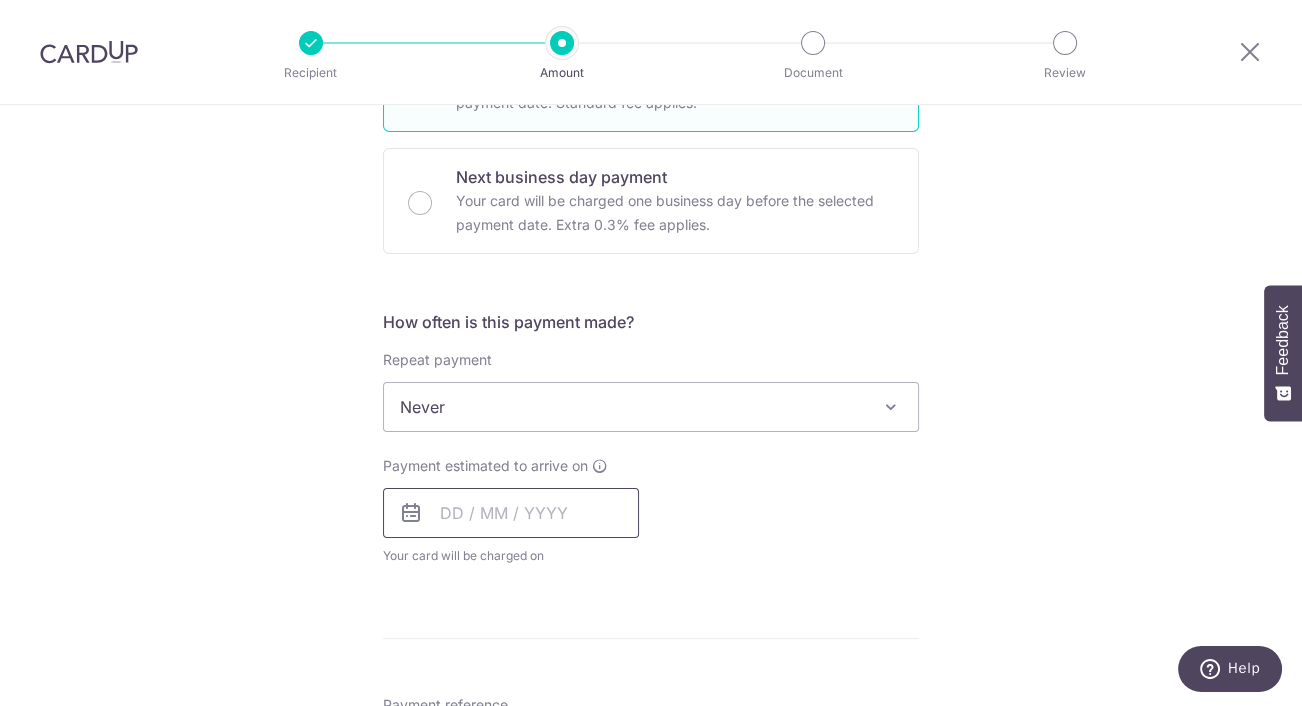 click at bounding box center [511, 513] 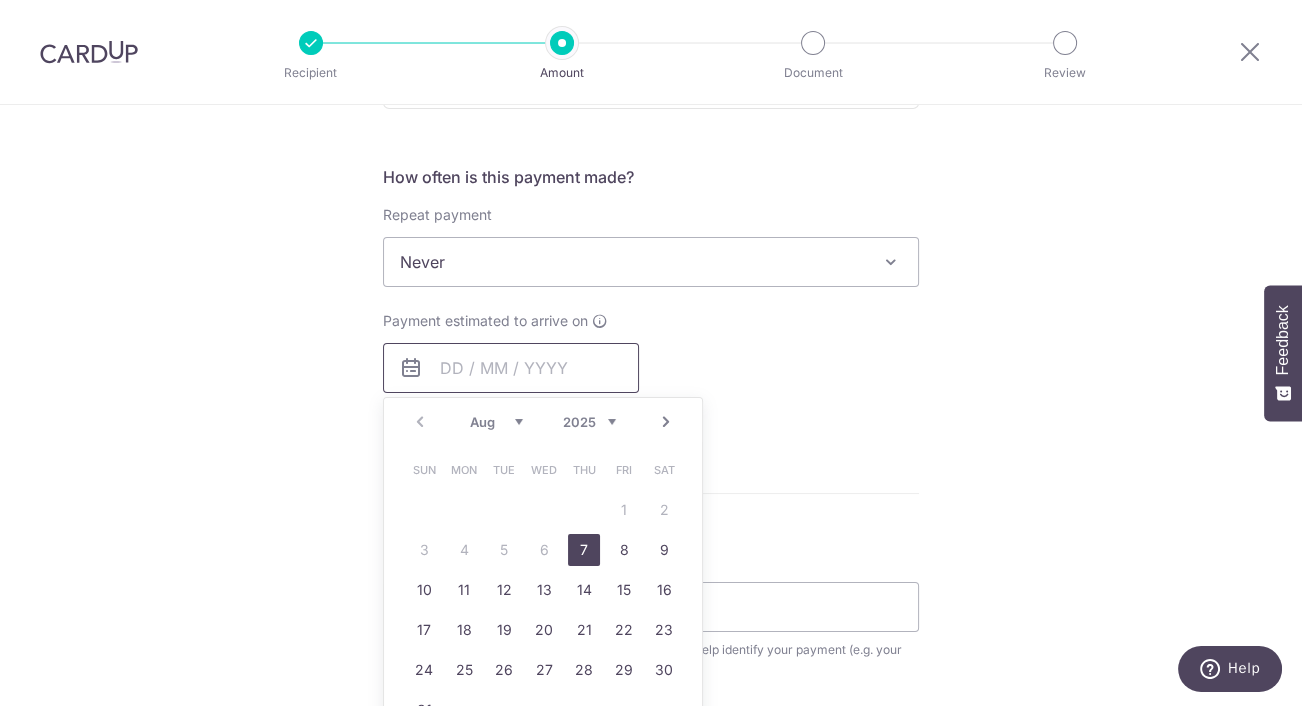 scroll, scrollTop: 741, scrollLeft: 0, axis: vertical 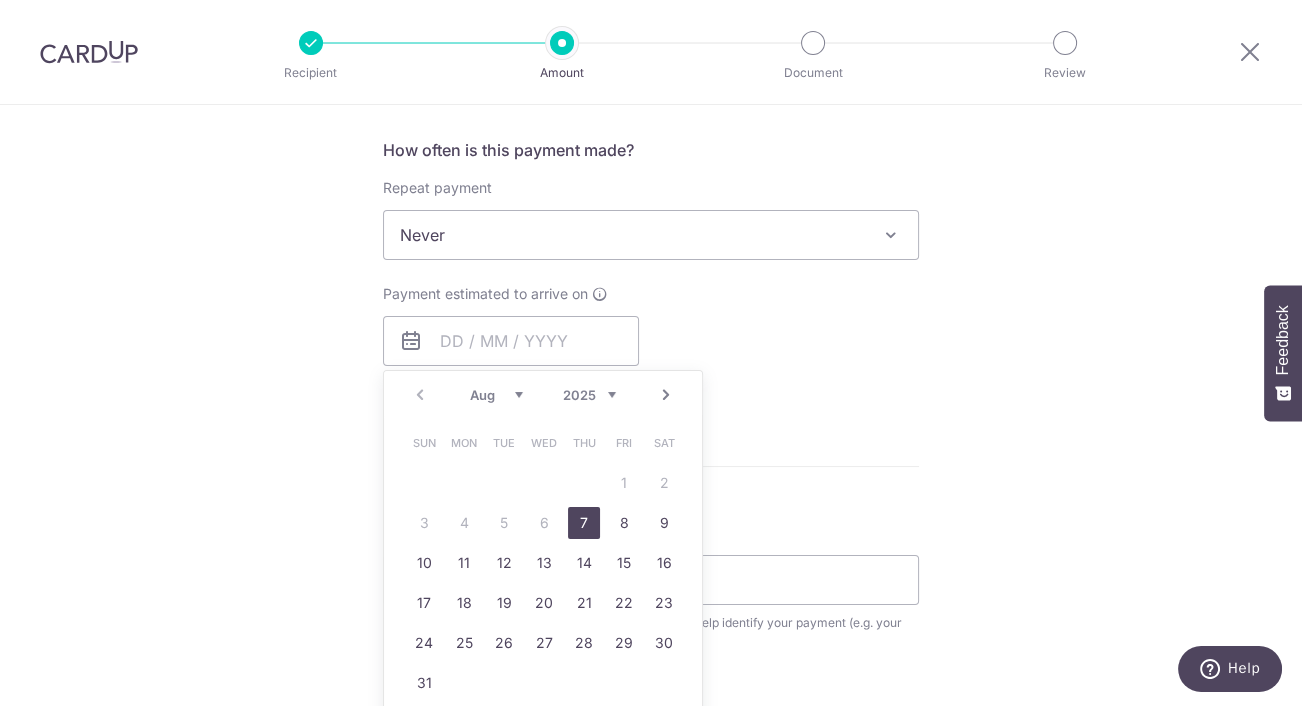 click on "7" at bounding box center [584, 523] 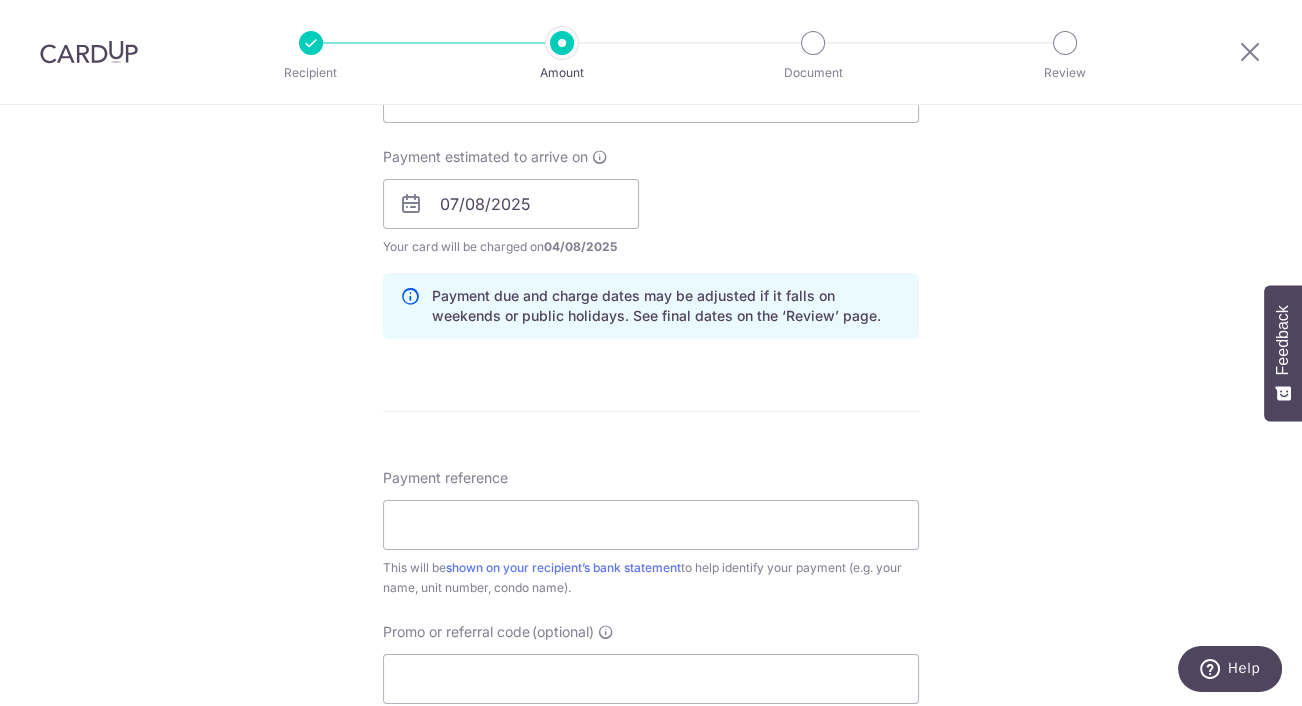 scroll, scrollTop: 903, scrollLeft: 0, axis: vertical 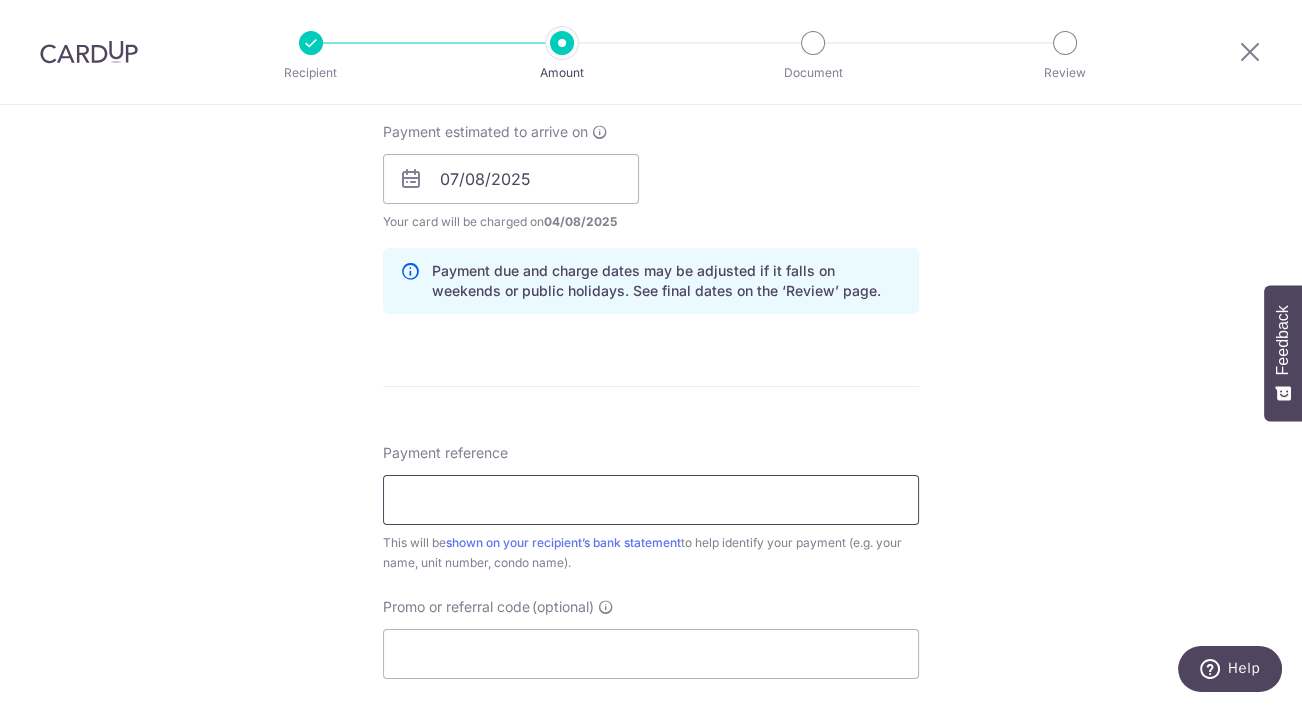 click on "Payment reference" at bounding box center [651, 500] 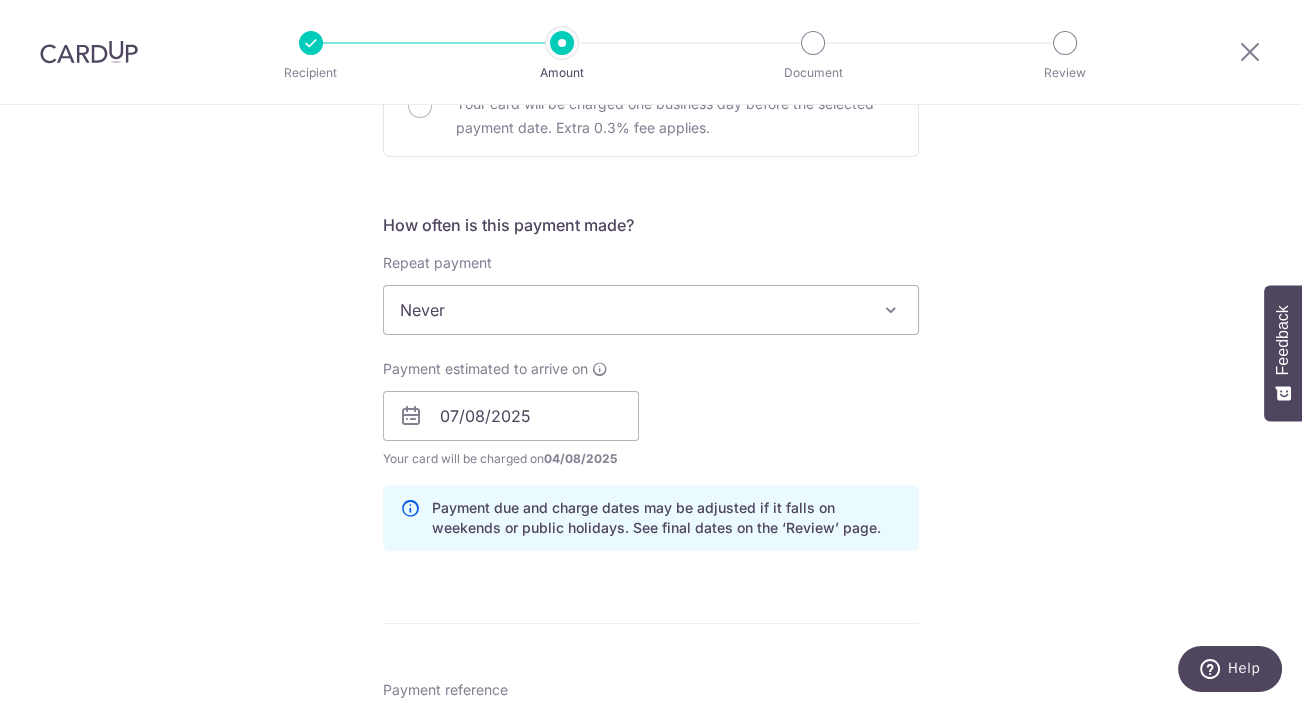 scroll, scrollTop: 666, scrollLeft: 0, axis: vertical 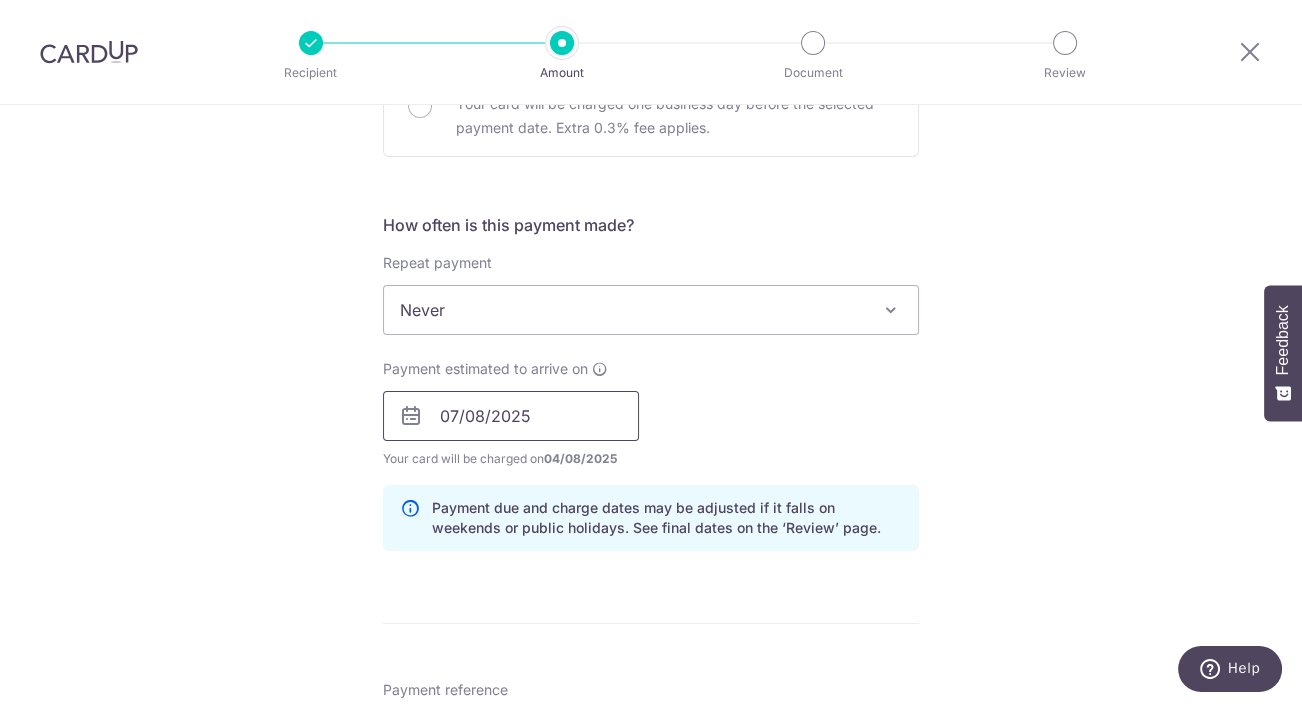 type on "AcctNo ( 11 - 02 ) Mr HATTA PayFund" 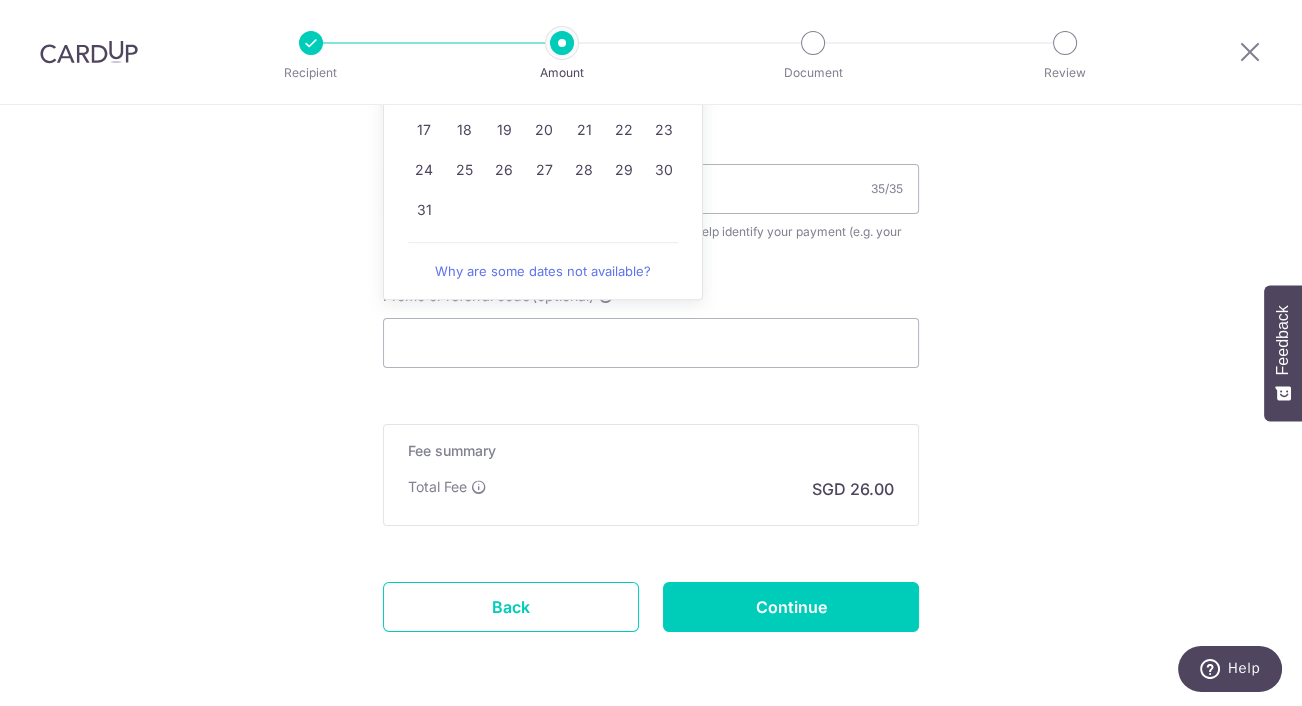 scroll, scrollTop: 1215, scrollLeft: 0, axis: vertical 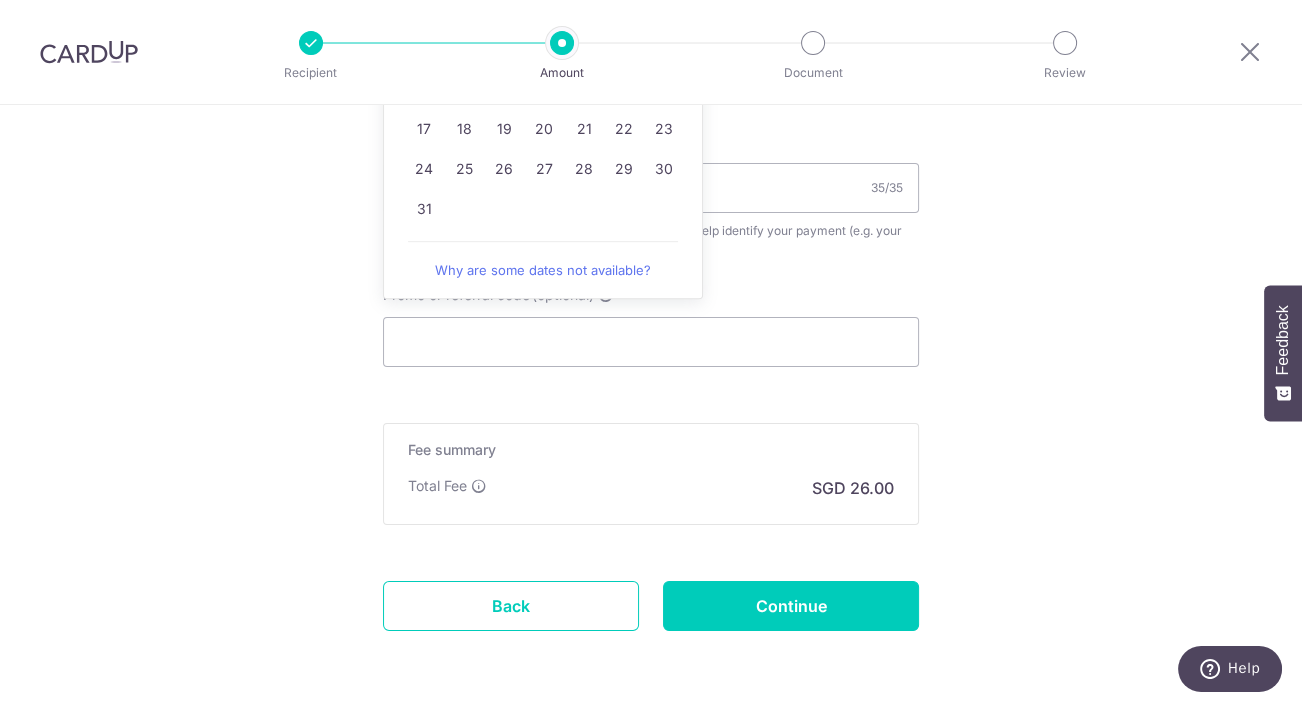 click on "Fee summary
Base fee
Extend fee
Next-day fee
Total Fee
SGD 26.00" at bounding box center (651, 474) 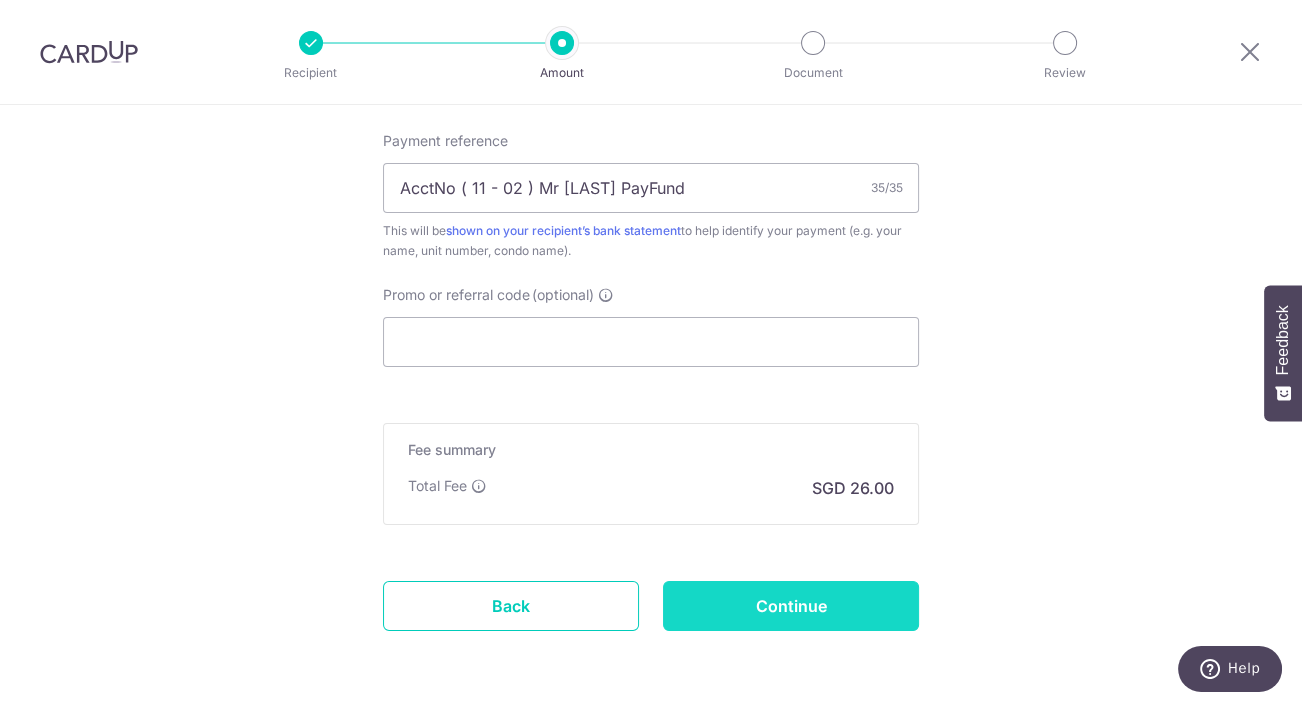 click on "Continue" at bounding box center (791, 606) 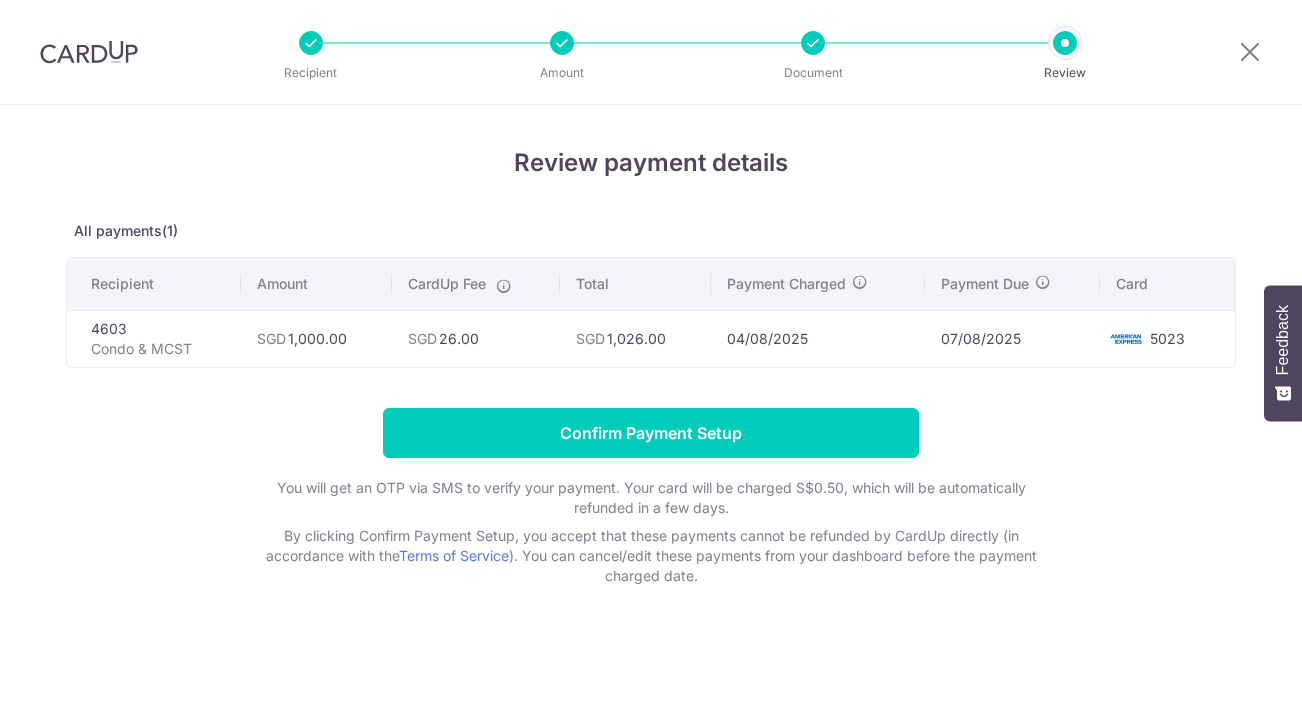 scroll, scrollTop: 0, scrollLeft: 0, axis: both 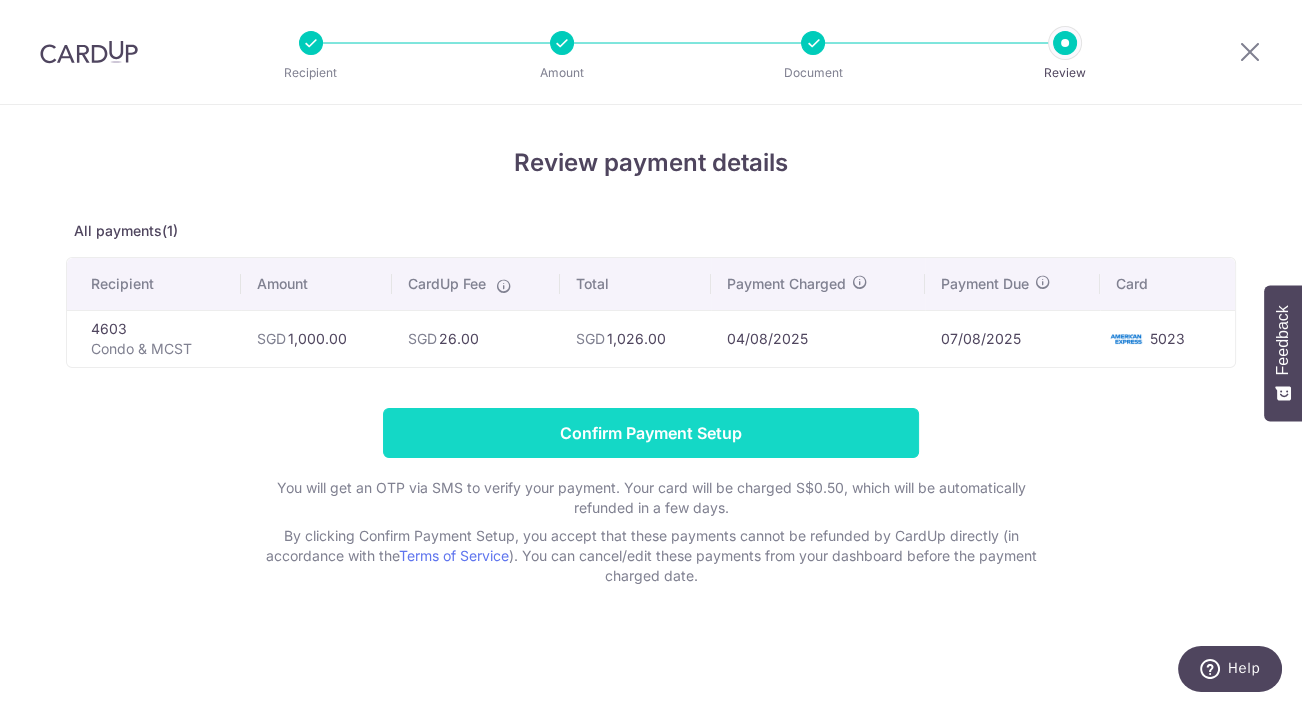 click on "Confirm Payment Setup" at bounding box center (651, 433) 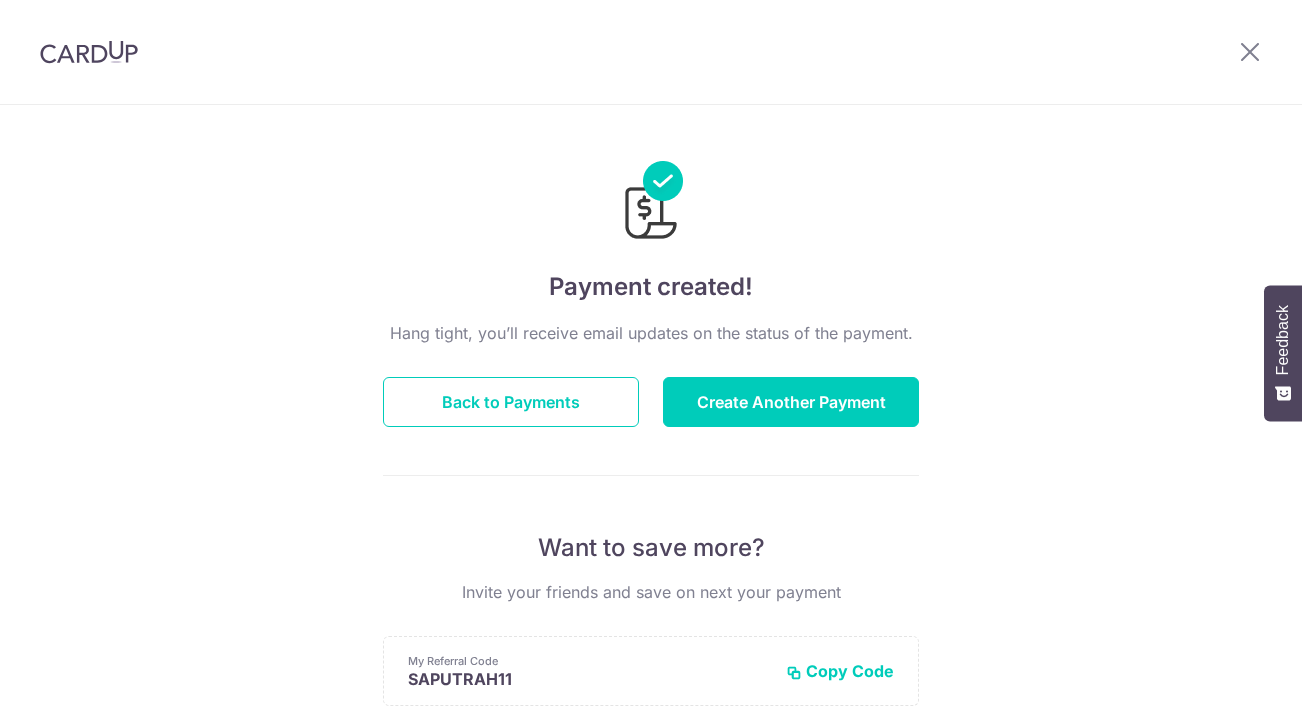 scroll, scrollTop: 0, scrollLeft: 0, axis: both 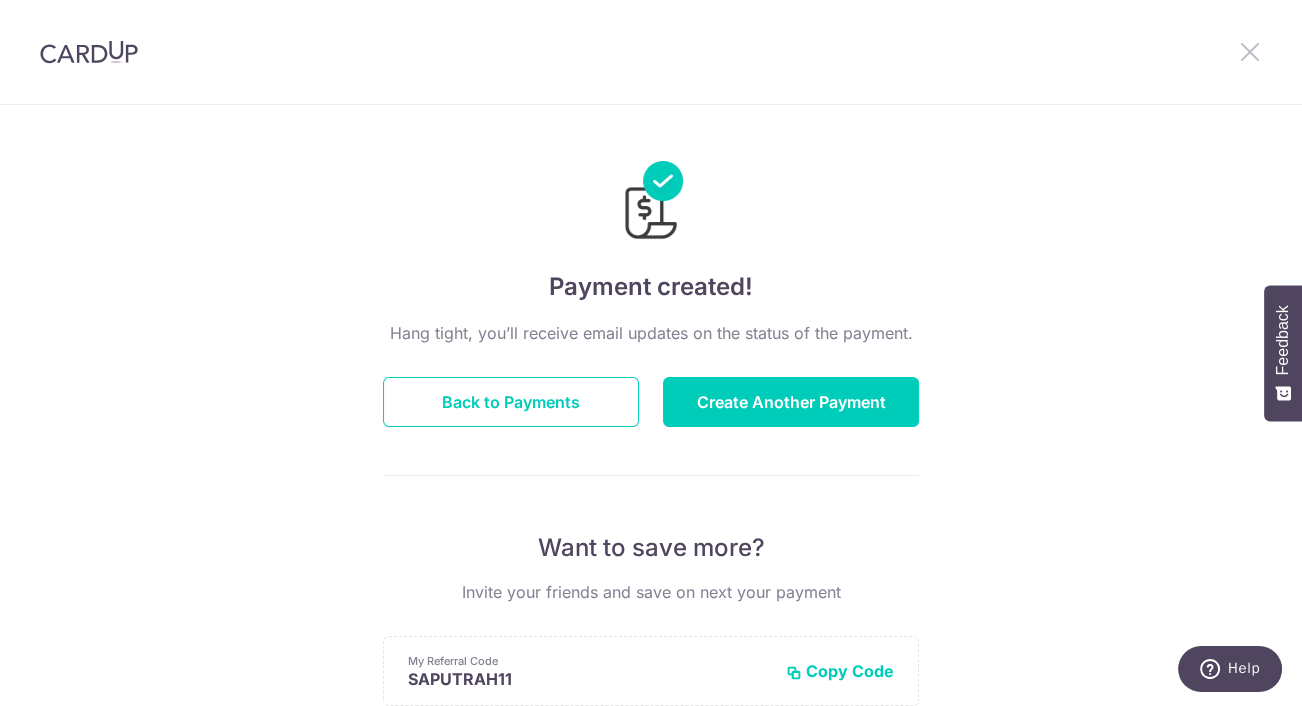 click at bounding box center (1250, 51) 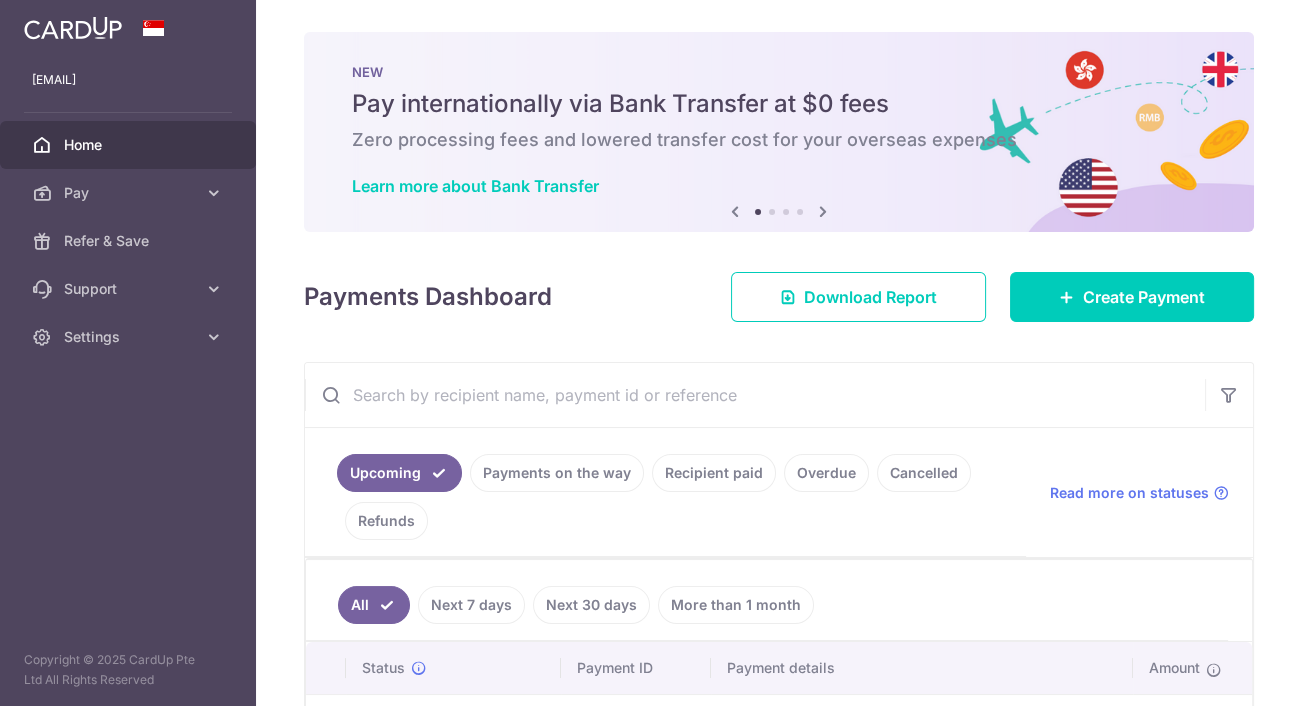 scroll, scrollTop: 0, scrollLeft: 0, axis: both 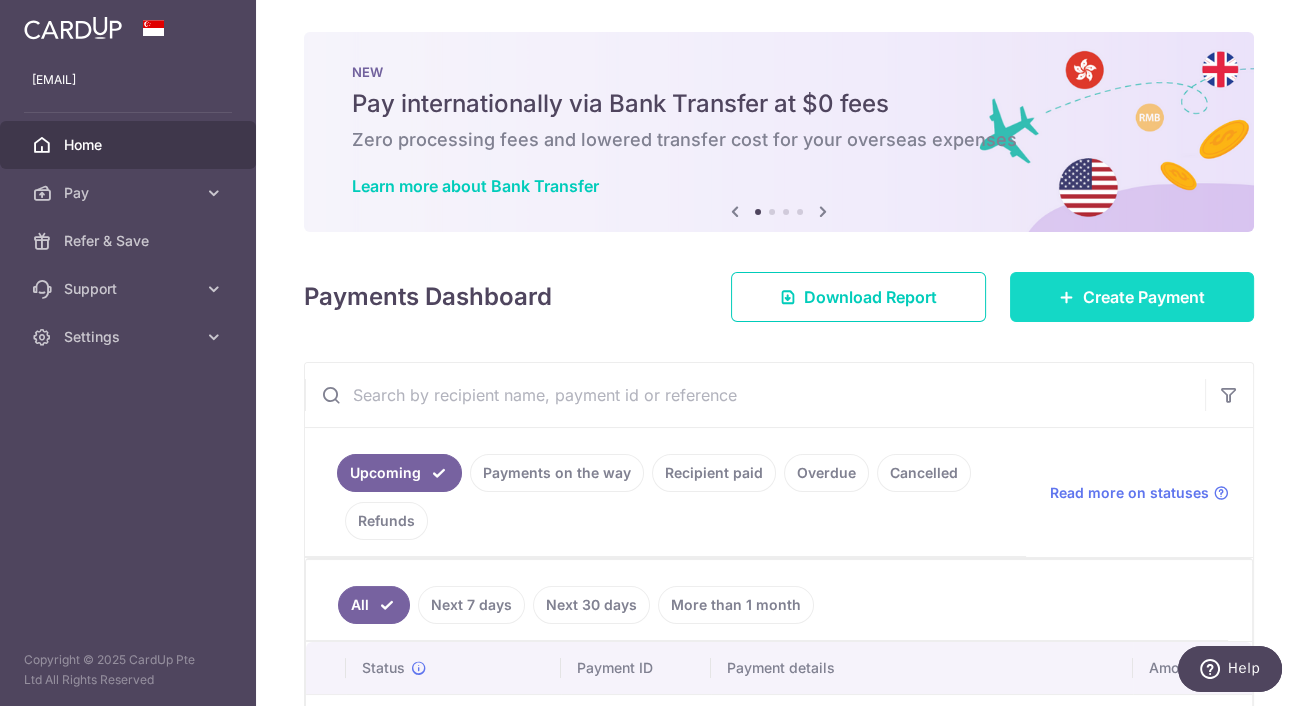 click on "Create Payment" at bounding box center (1144, 297) 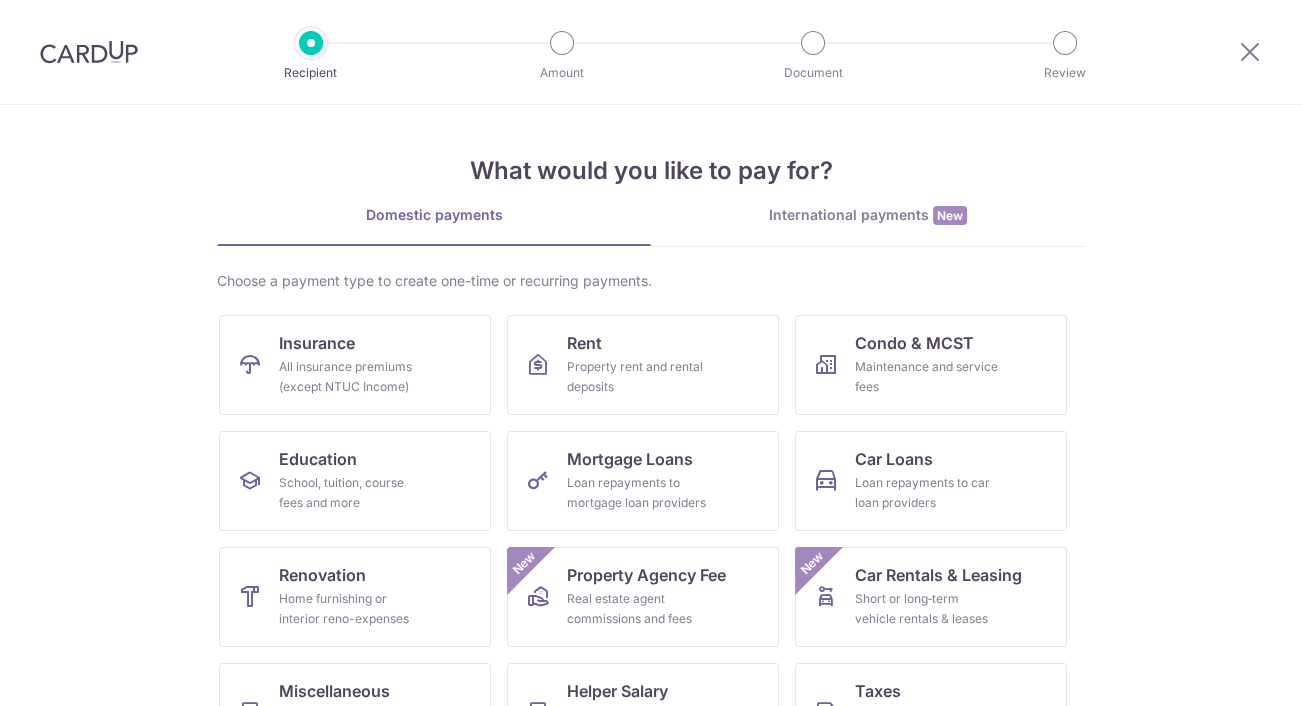 scroll, scrollTop: 0, scrollLeft: 0, axis: both 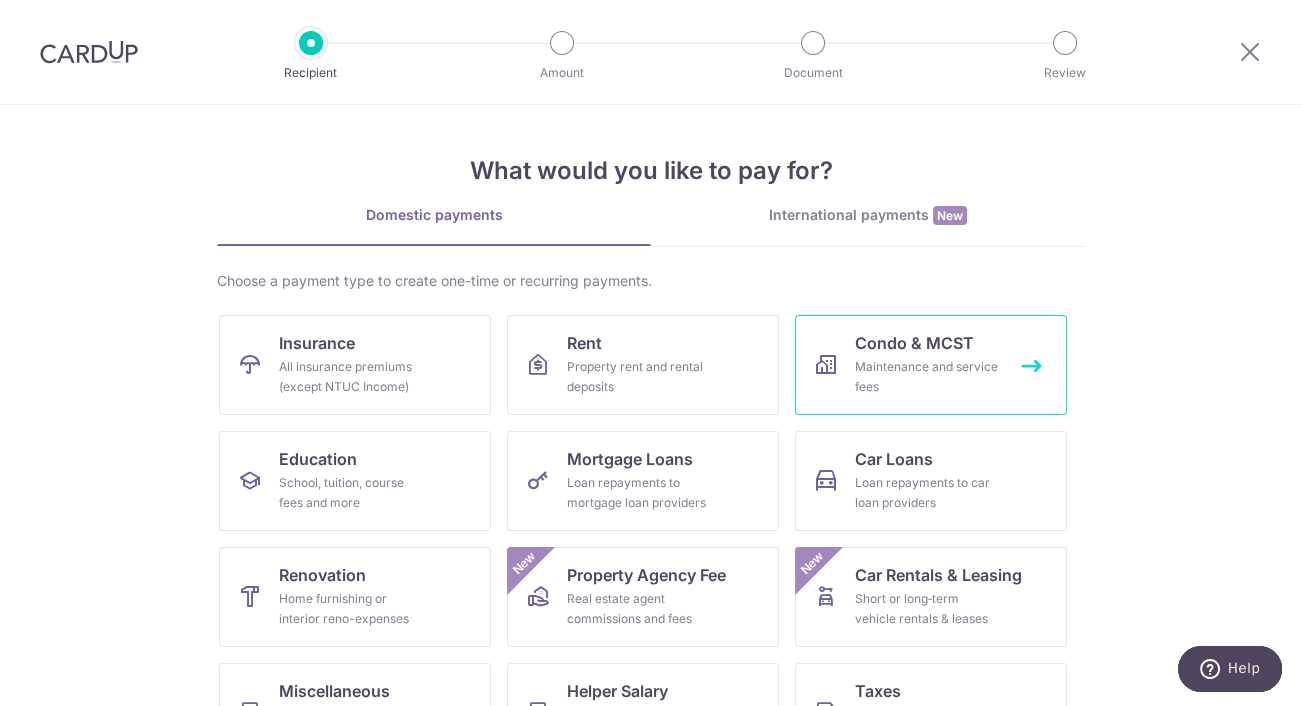 click on "Maintenance and service fees" at bounding box center (927, 377) 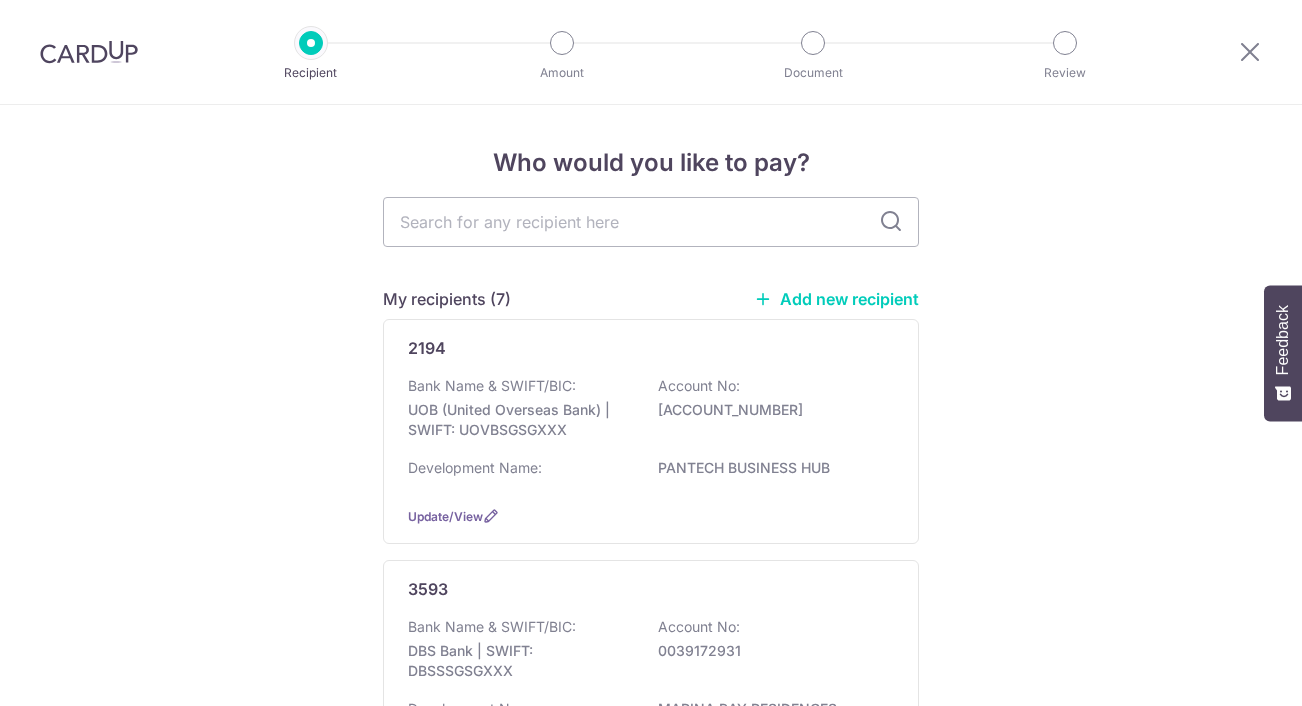 scroll, scrollTop: 0, scrollLeft: 0, axis: both 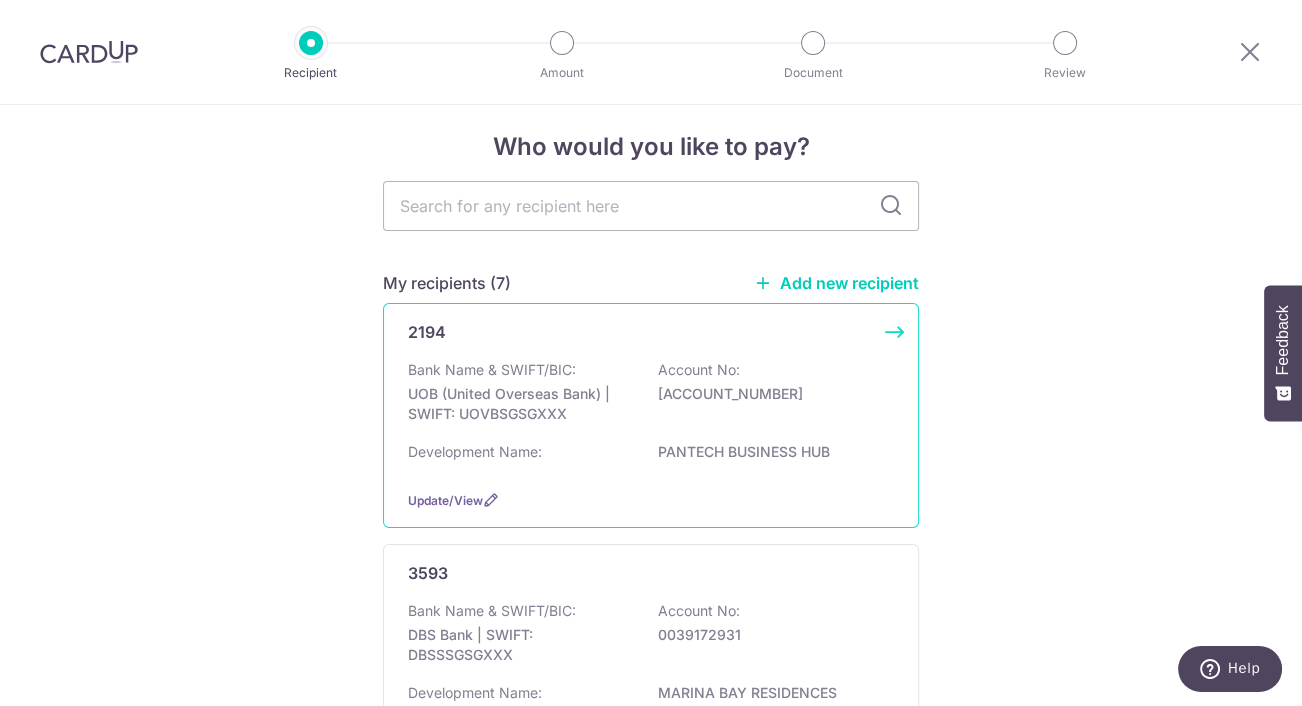 click on "Bank Name & SWIFT/BIC:
UOB (United Overseas Bank) | SWIFT: UOVBSGSGXXX
Account No:
4413004483" at bounding box center [651, 397] 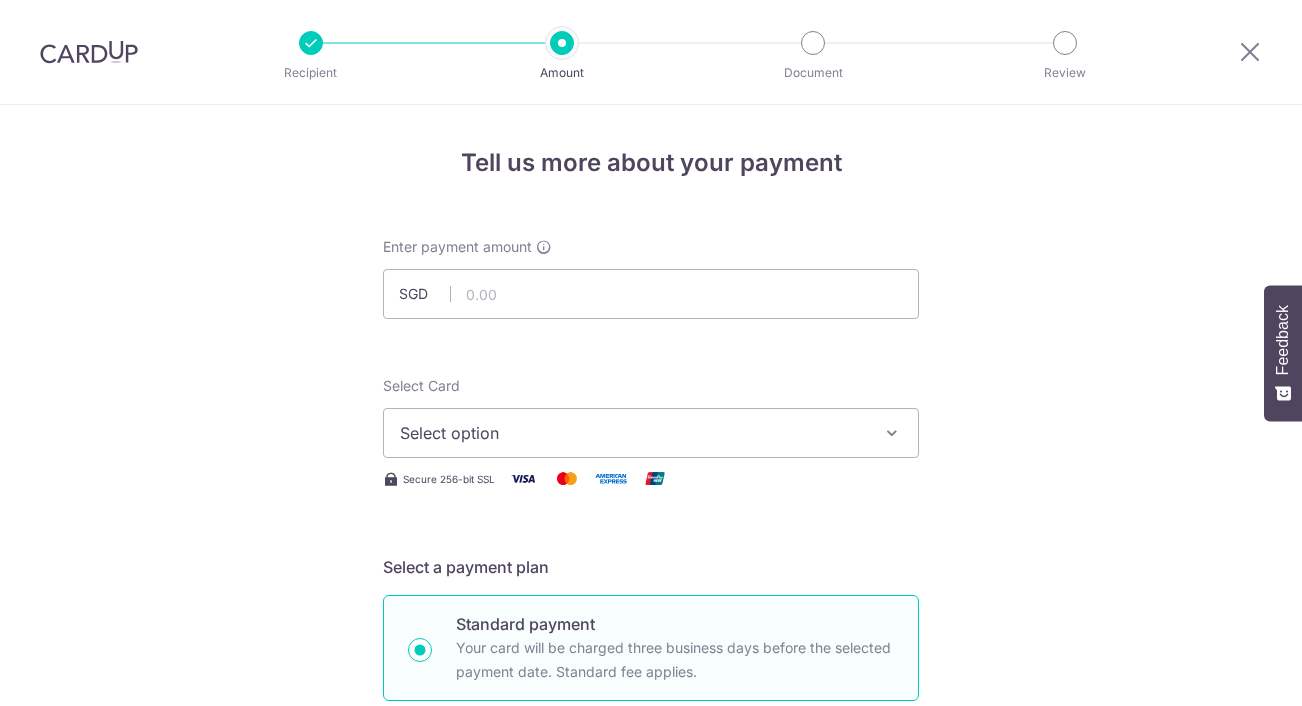 scroll, scrollTop: 0, scrollLeft: 0, axis: both 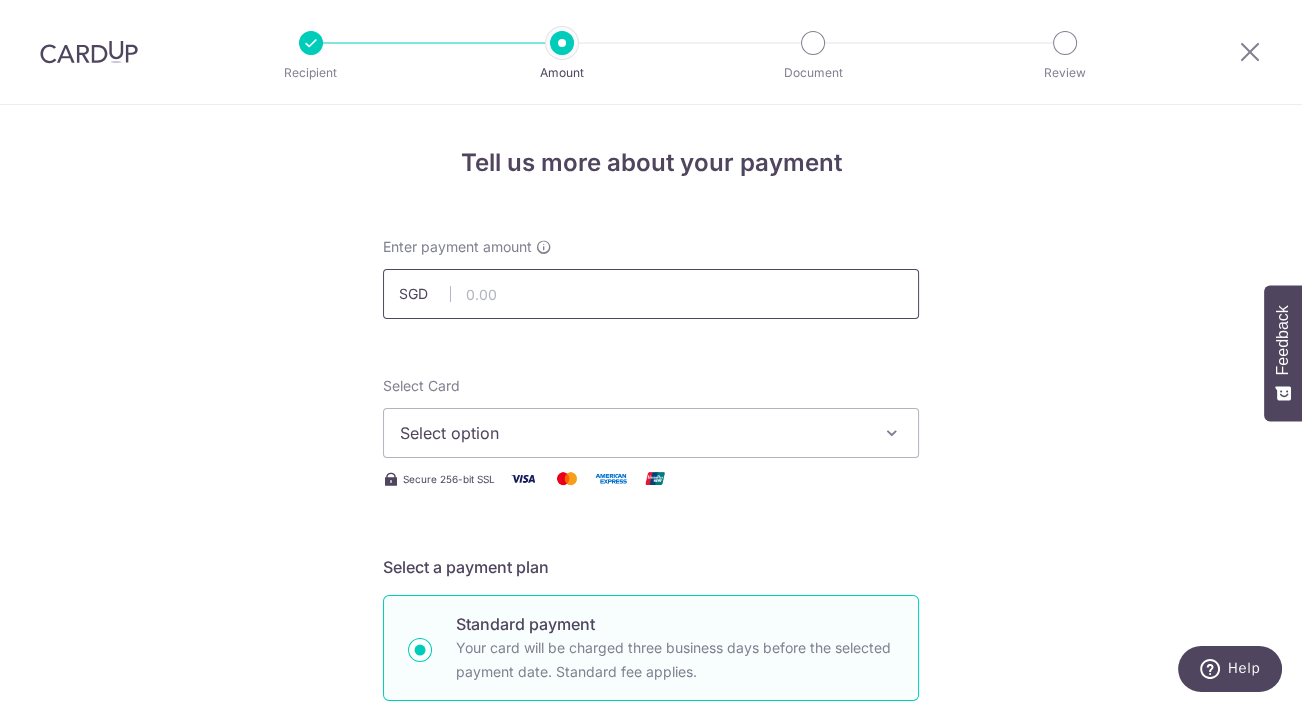 click at bounding box center [651, 294] 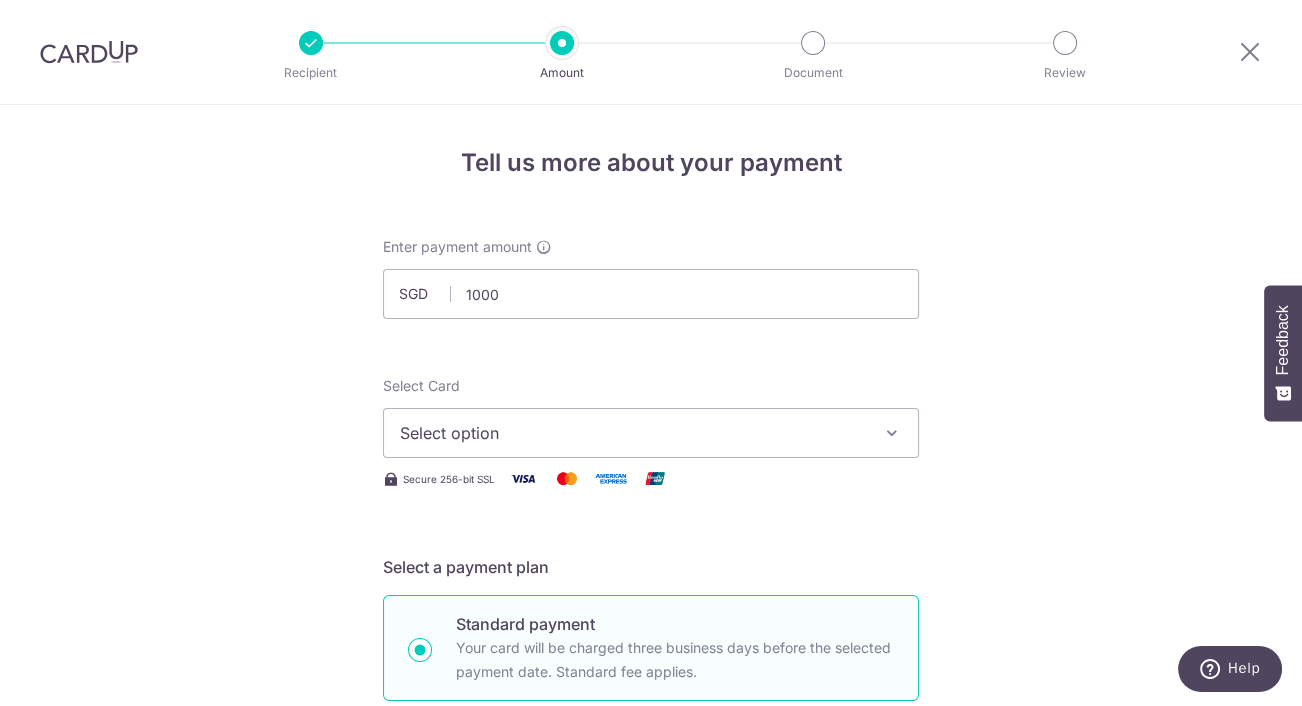 click on "Select option" at bounding box center [651, 433] 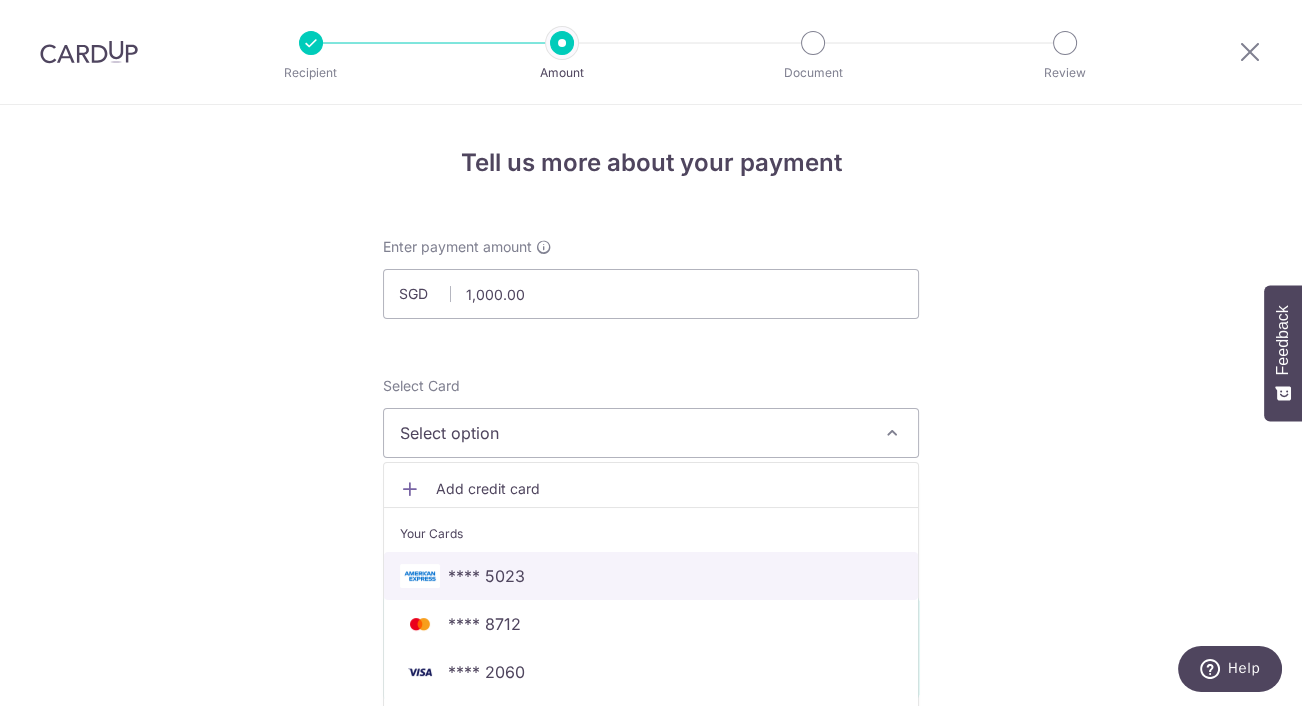 click on "**** 5023" at bounding box center [651, 576] 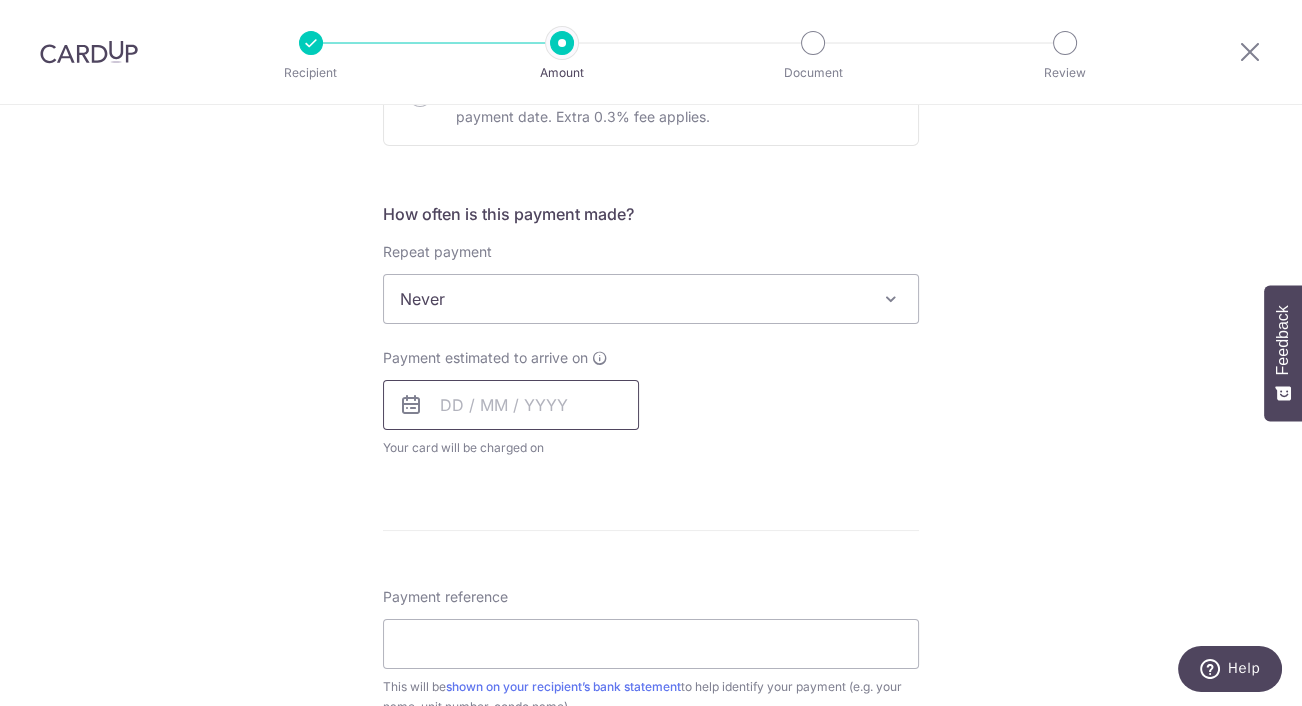 scroll, scrollTop: 699, scrollLeft: 0, axis: vertical 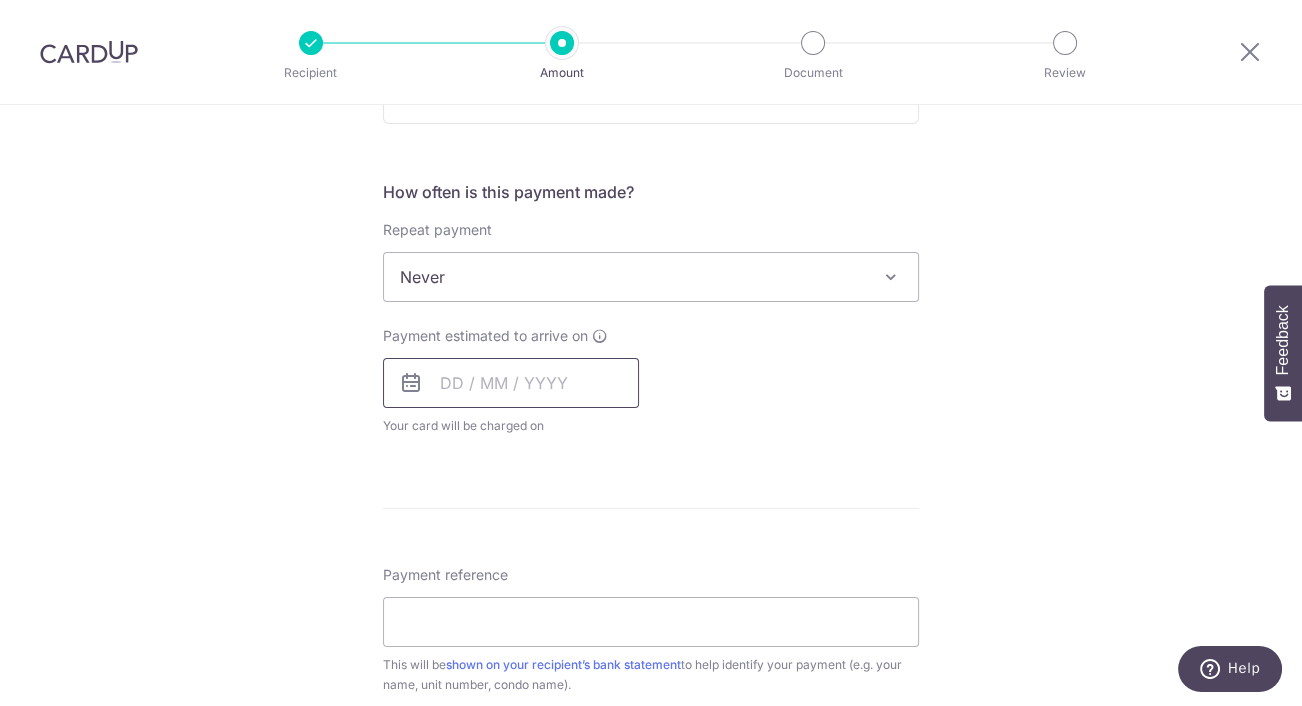 click at bounding box center (511, 383) 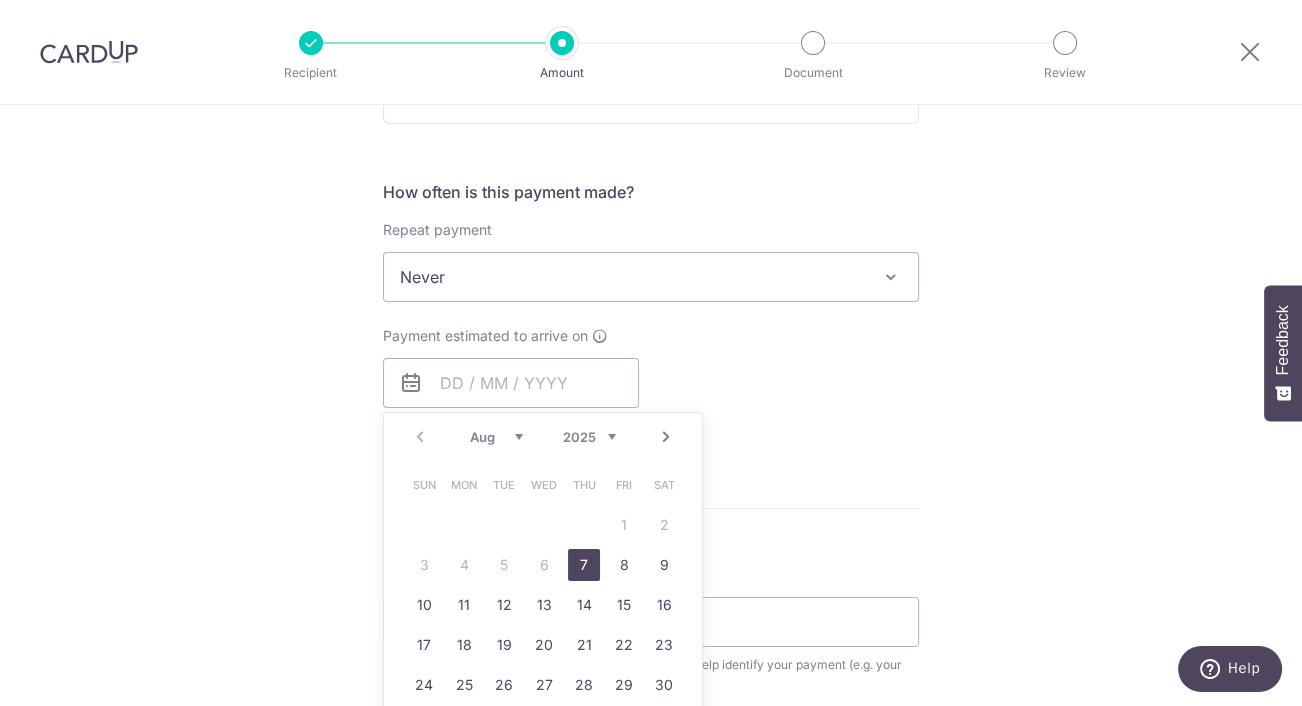 click on "7" at bounding box center (584, 565) 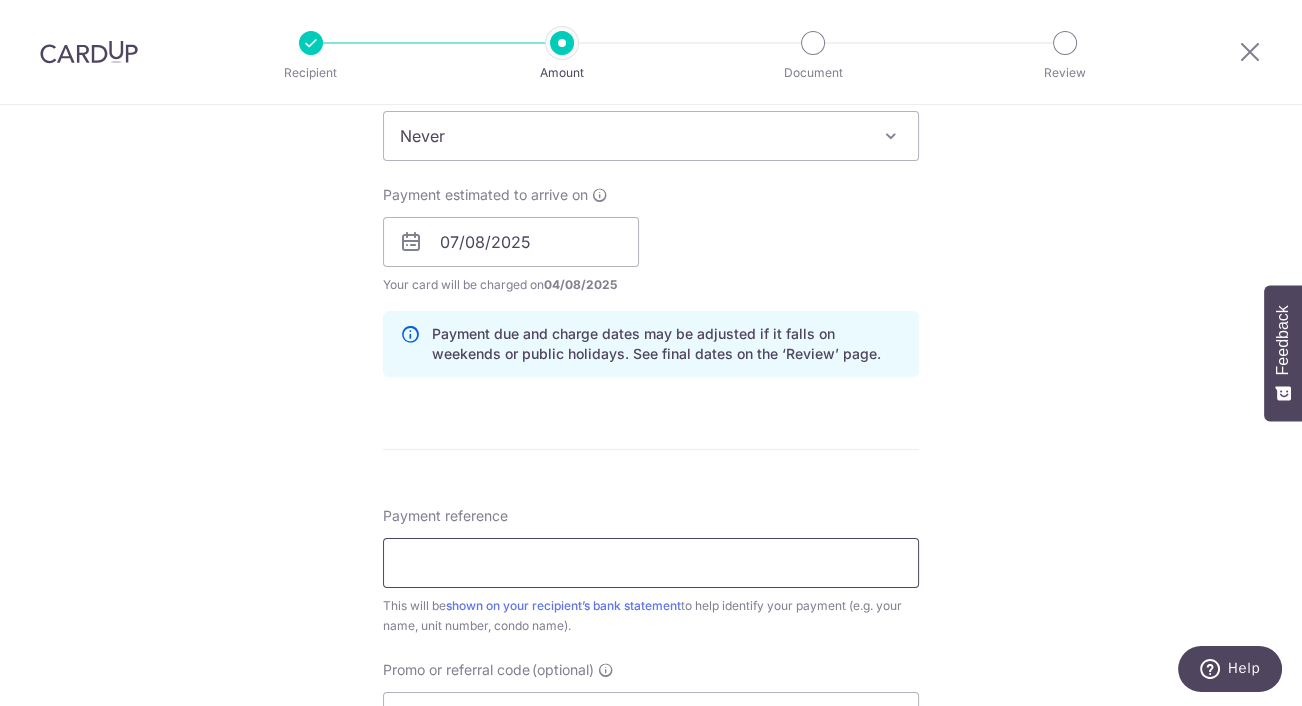 scroll, scrollTop: 862, scrollLeft: 0, axis: vertical 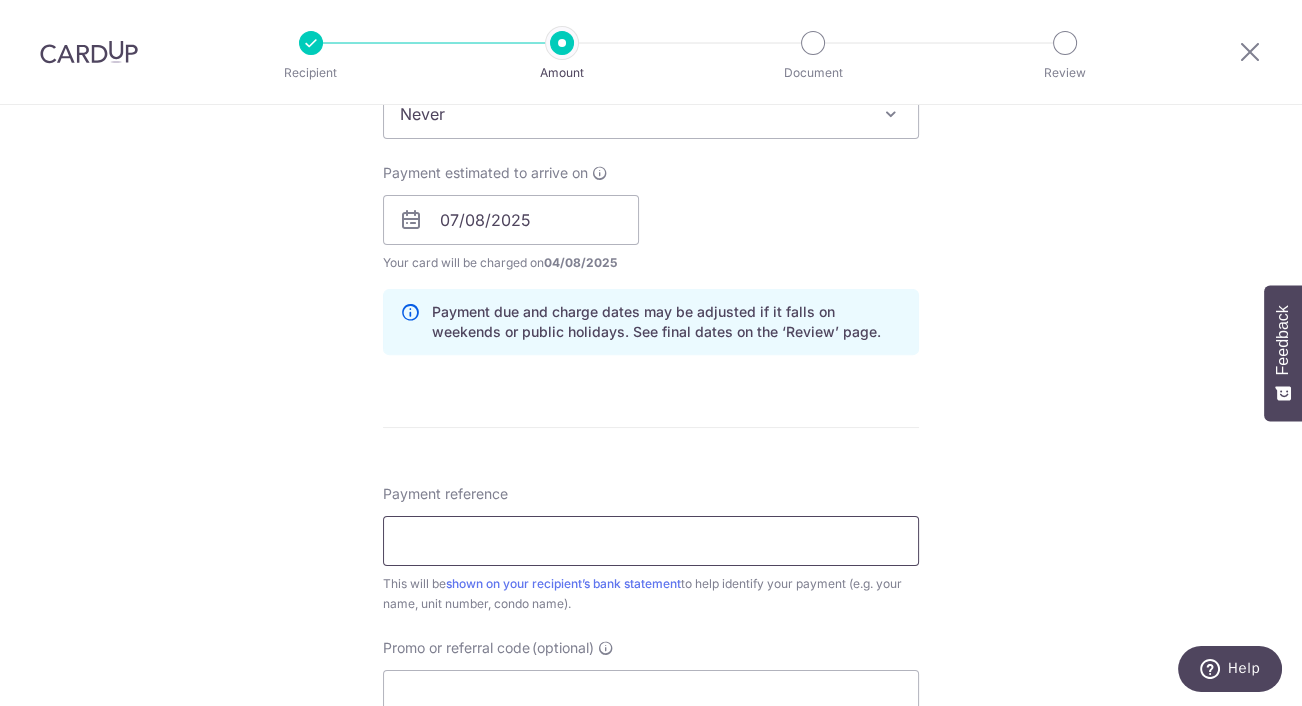 click on "Payment reference" at bounding box center [651, 541] 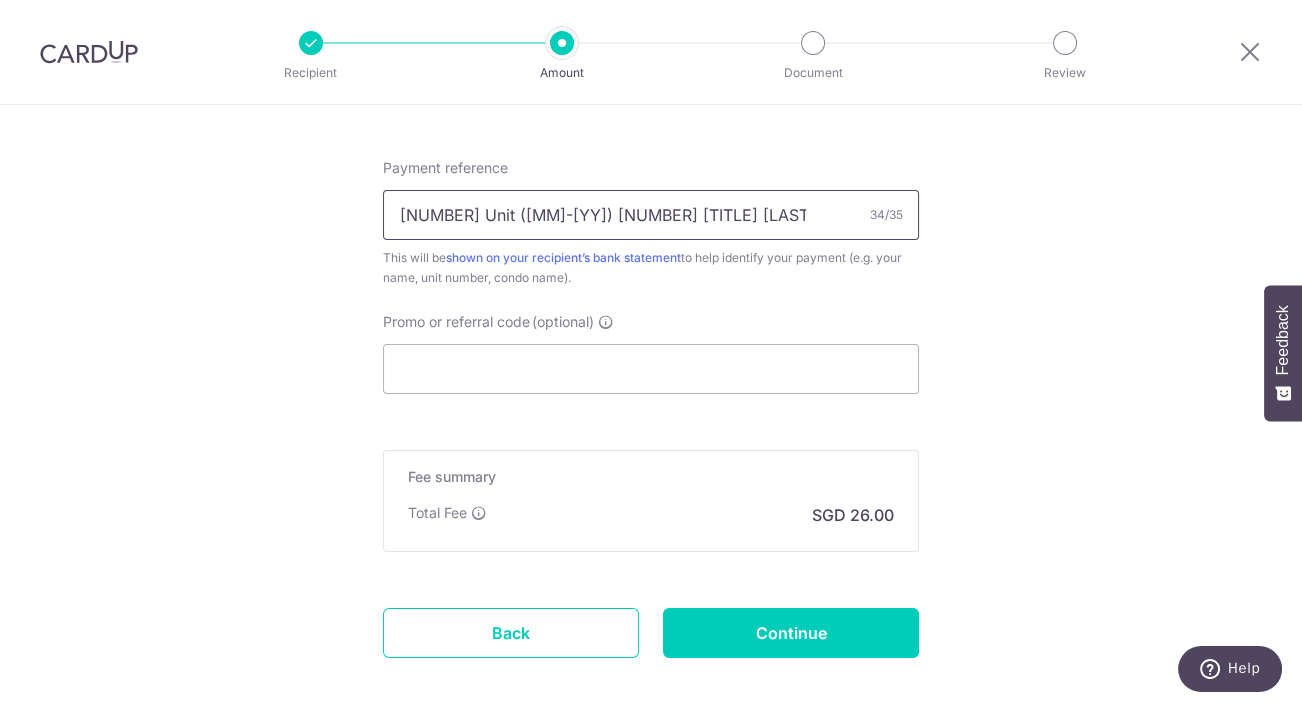scroll, scrollTop: 1288, scrollLeft: 0, axis: vertical 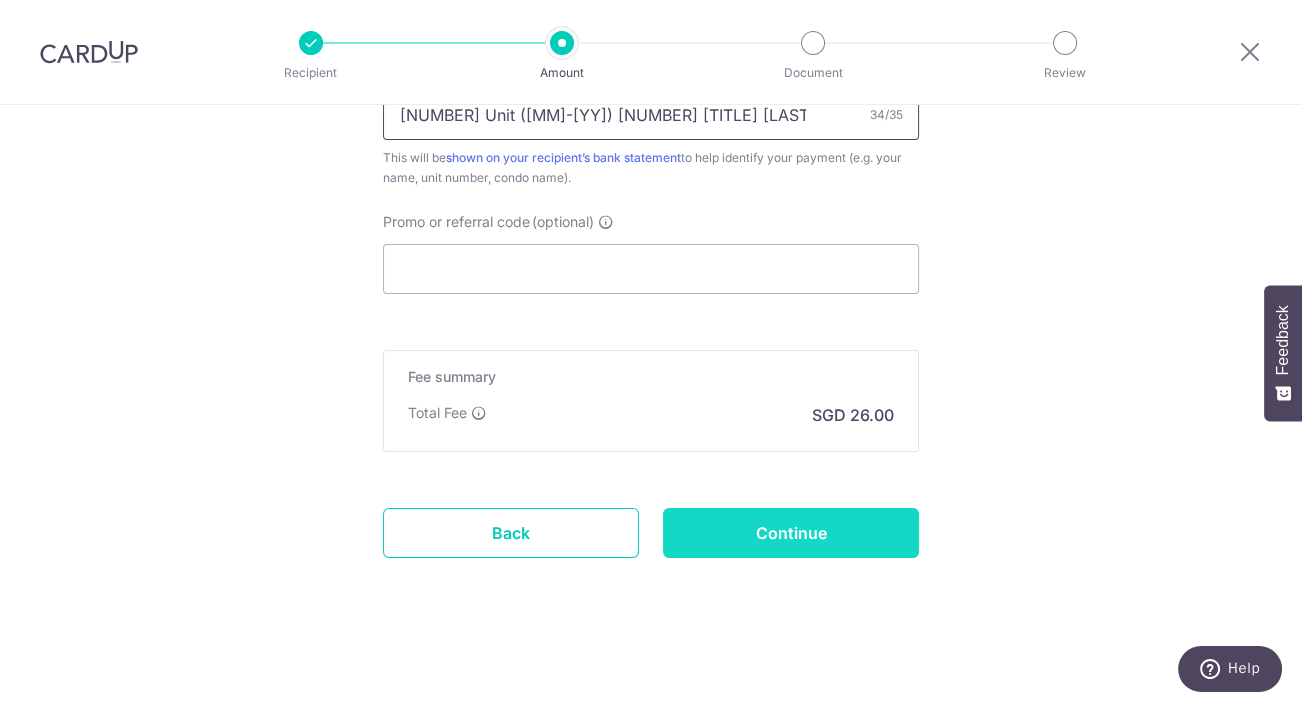 type on "192 Unit (05-23) 1900113 Mr HATTA" 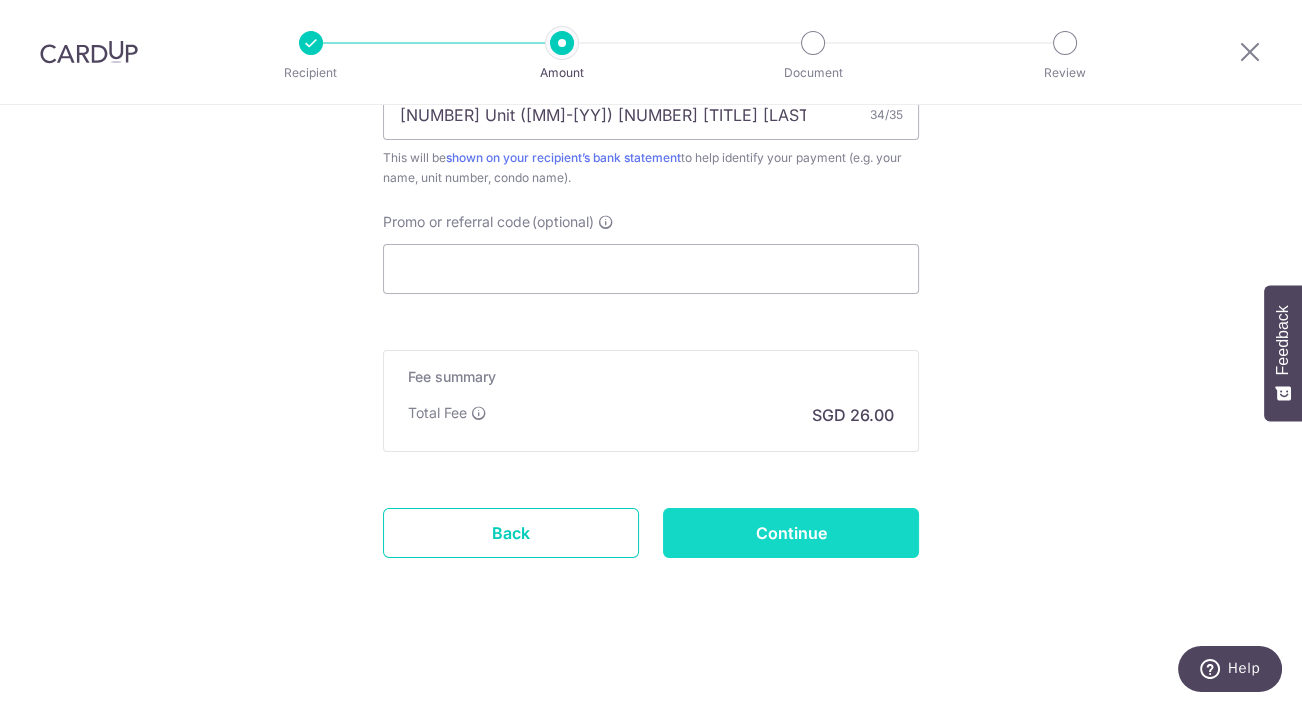 click on "Continue" at bounding box center [791, 533] 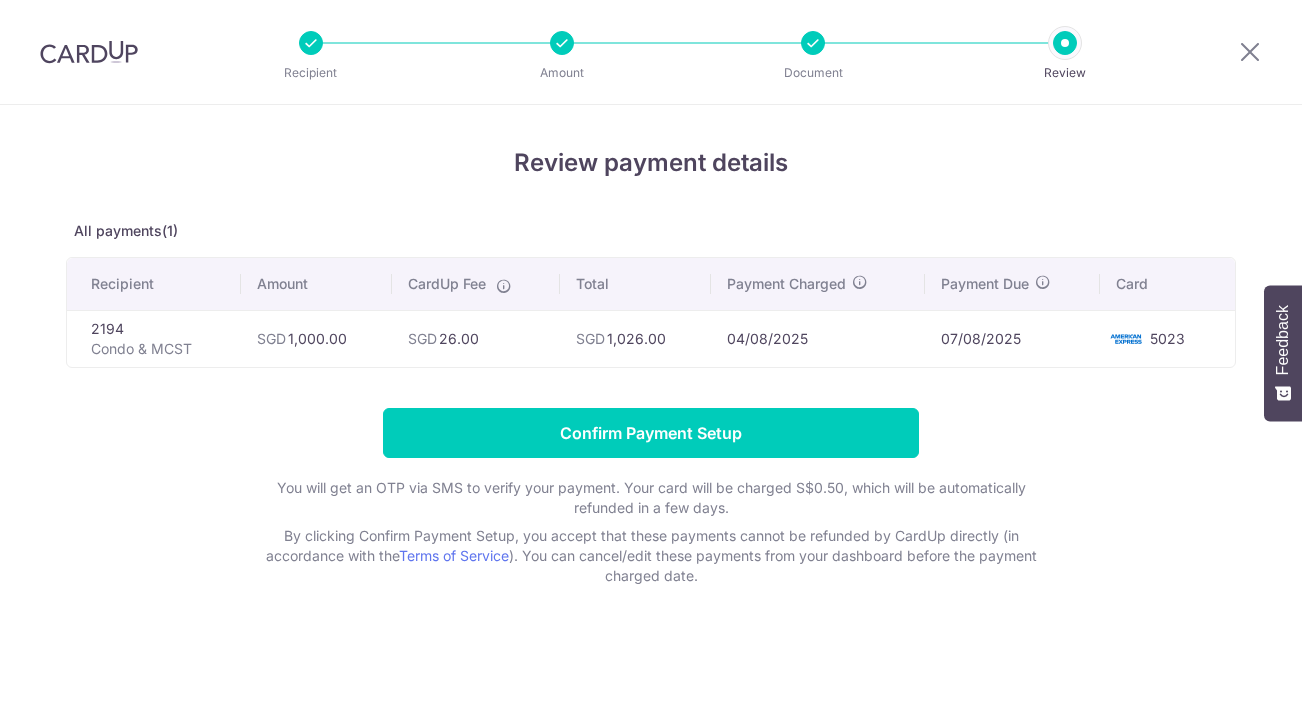 scroll, scrollTop: 0, scrollLeft: 0, axis: both 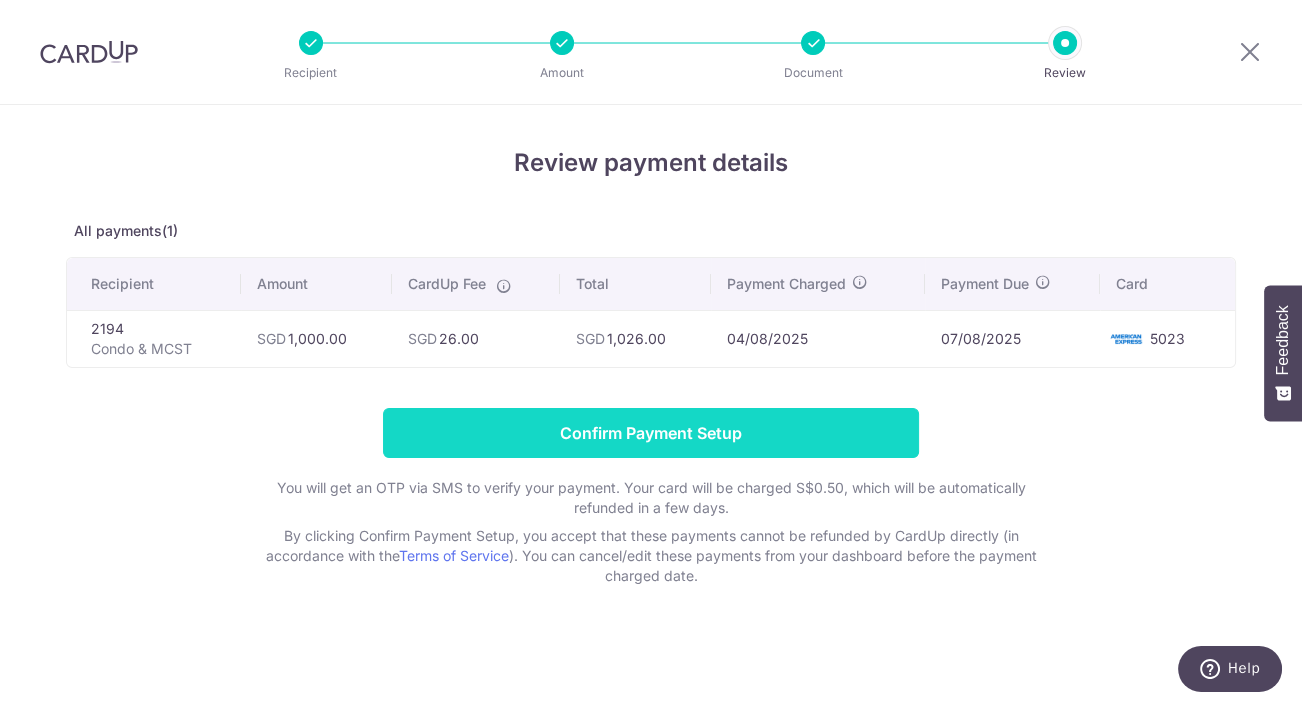 click on "Confirm Payment Setup" at bounding box center [651, 433] 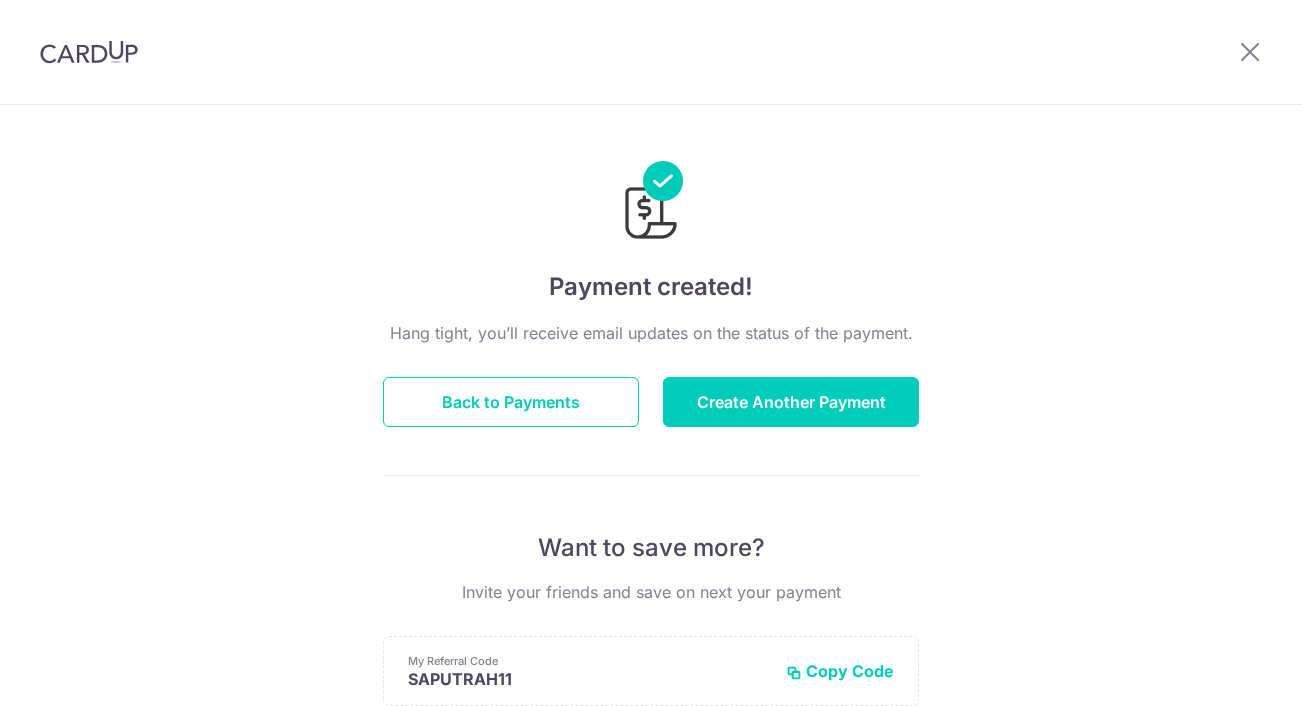 scroll, scrollTop: 0, scrollLeft: 0, axis: both 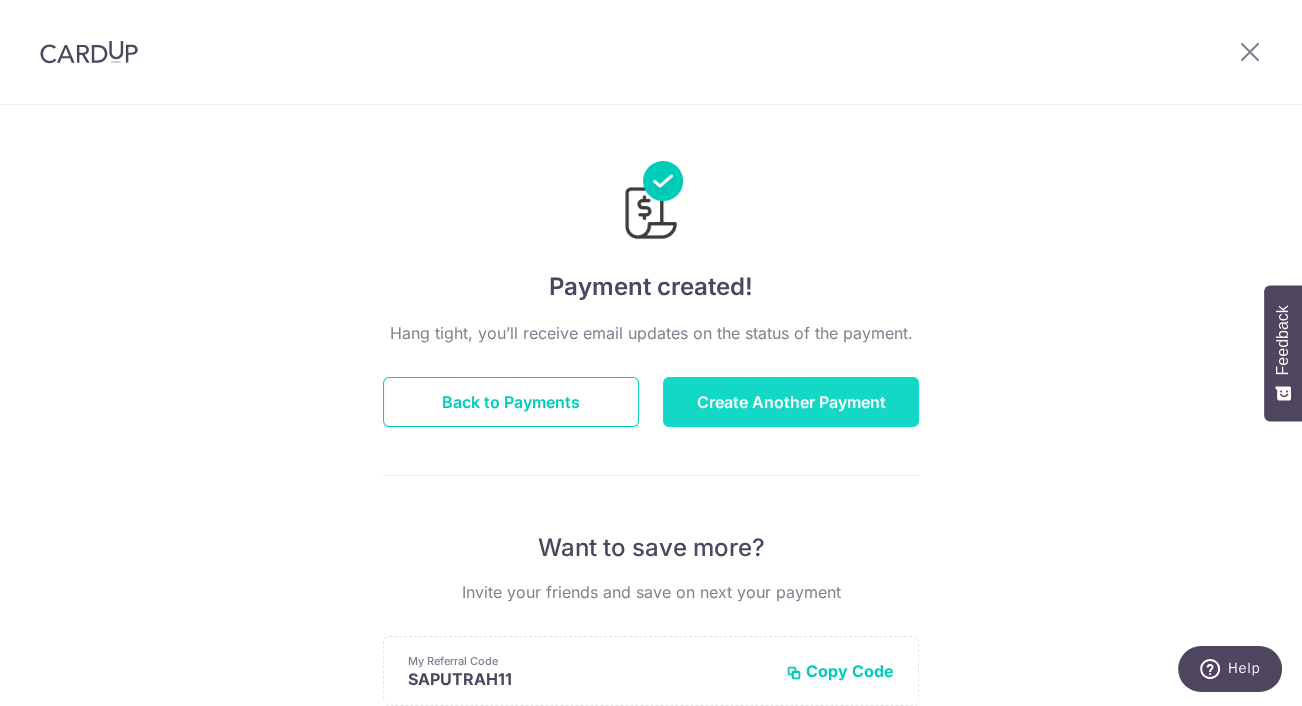 click on "Create Another Payment" at bounding box center [791, 402] 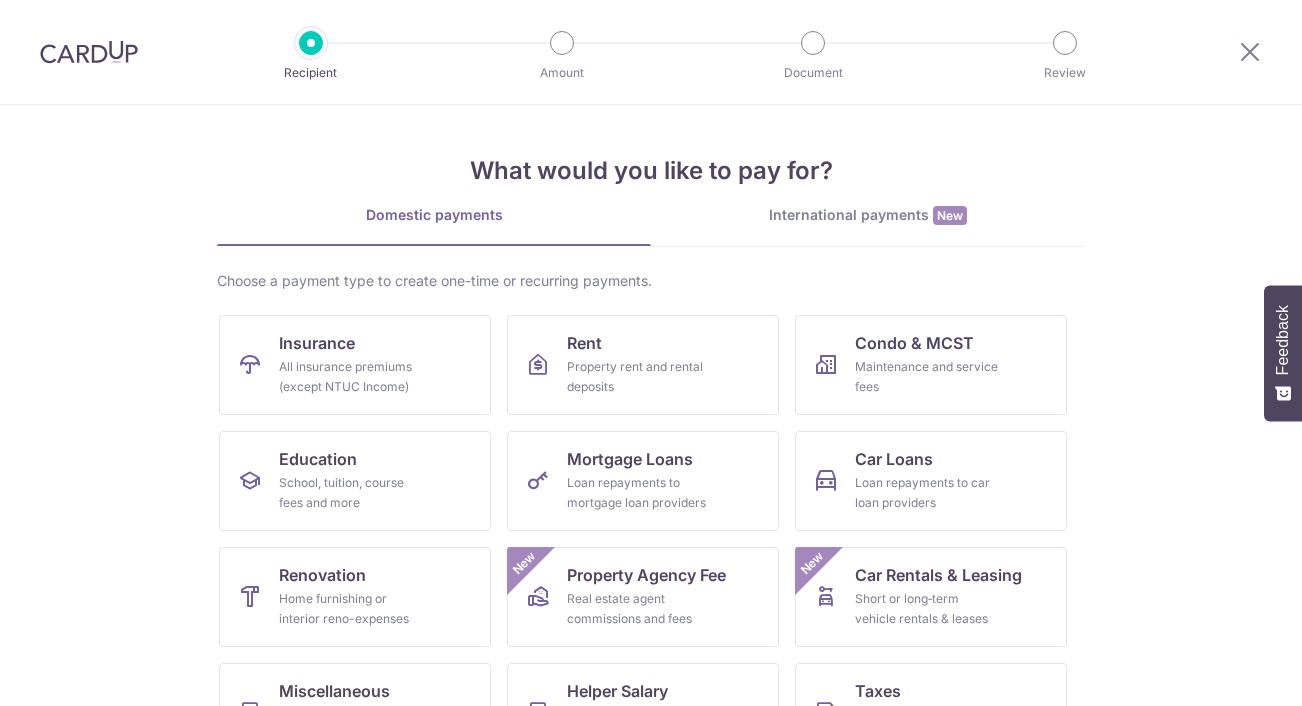 scroll, scrollTop: 0, scrollLeft: 0, axis: both 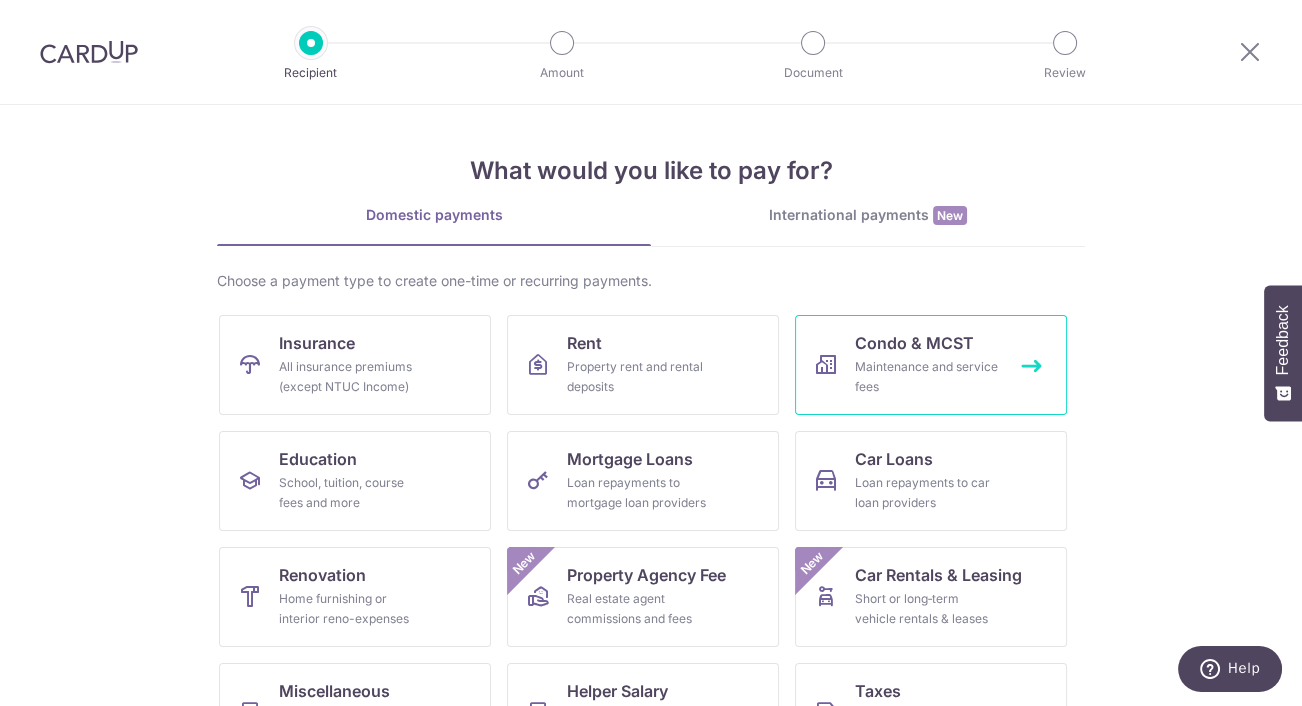 click on "Condo & MCST" at bounding box center [914, 343] 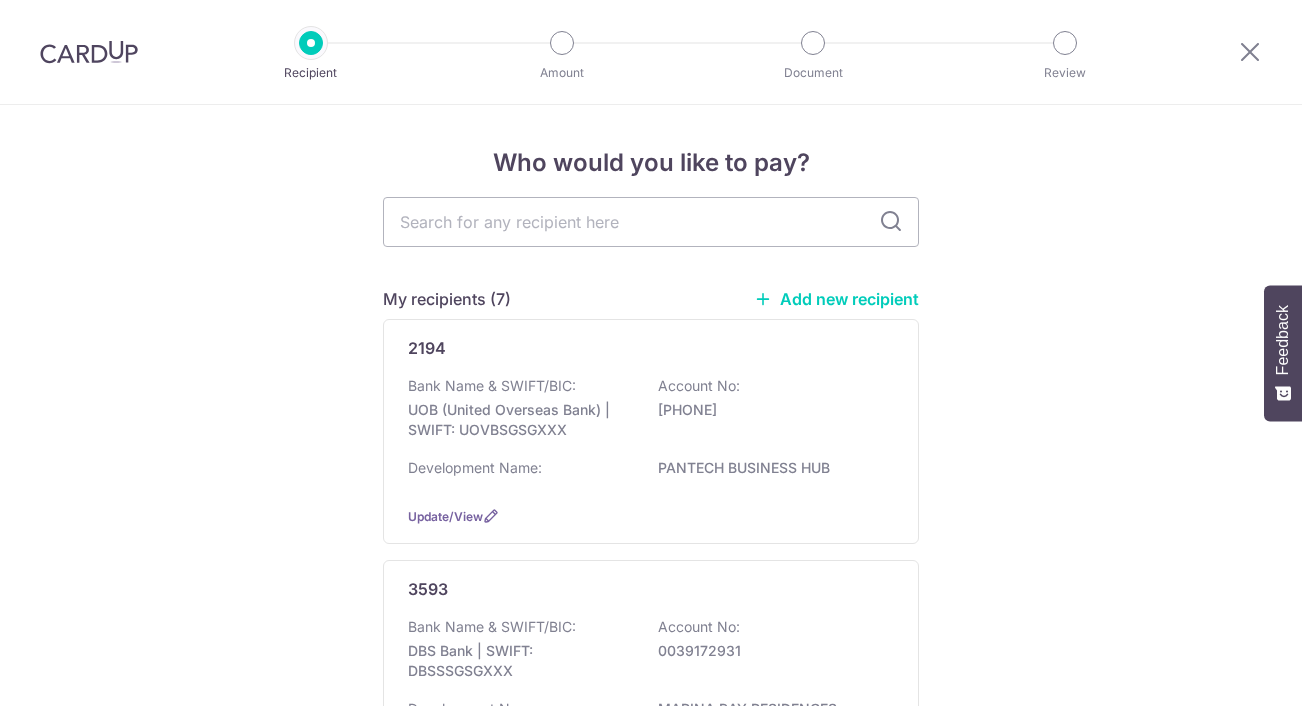 scroll, scrollTop: 0, scrollLeft: 0, axis: both 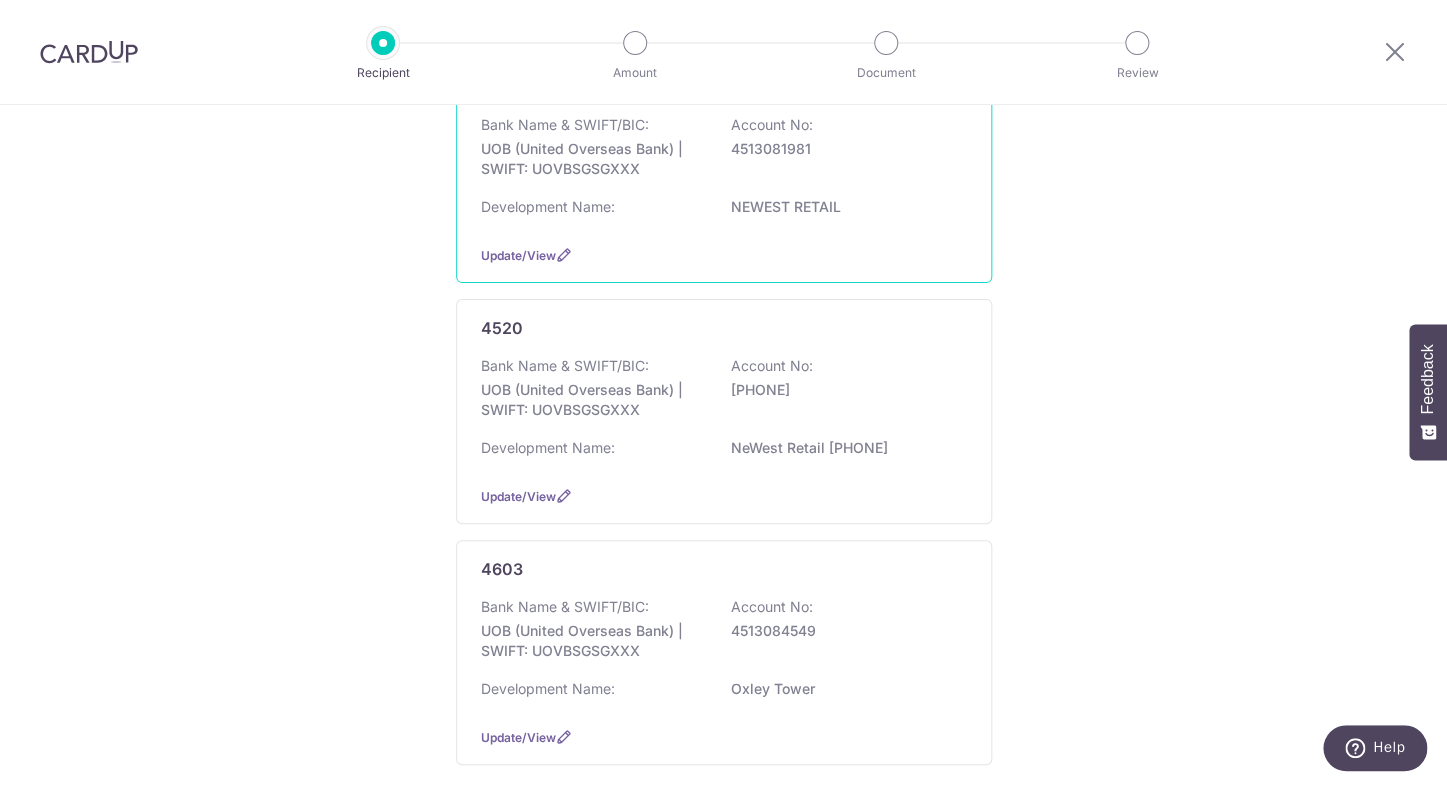 click on "UOB (United Overseas Bank) | SWIFT: UOVBSGSGXXX" at bounding box center [593, 159] 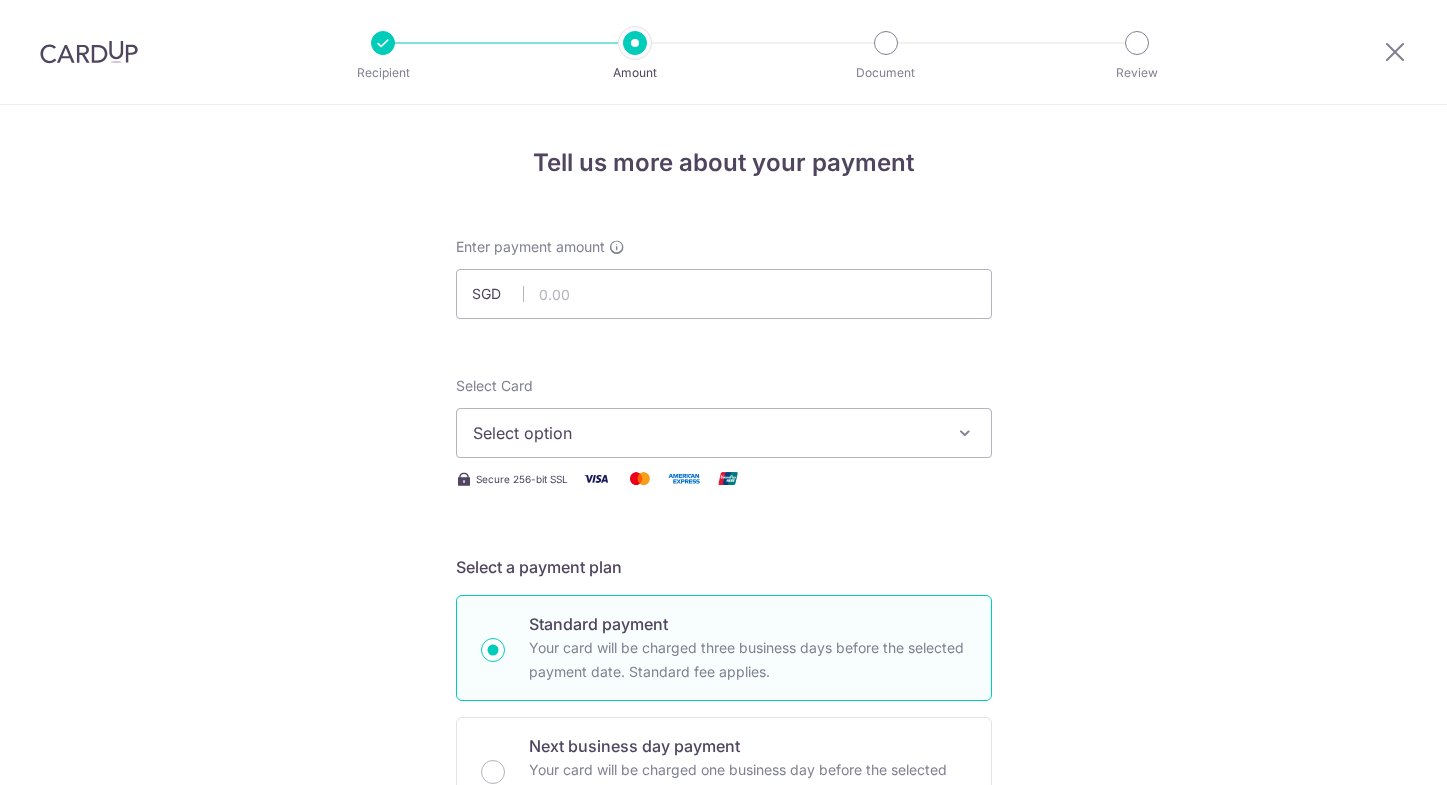 scroll, scrollTop: 0, scrollLeft: 0, axis: both 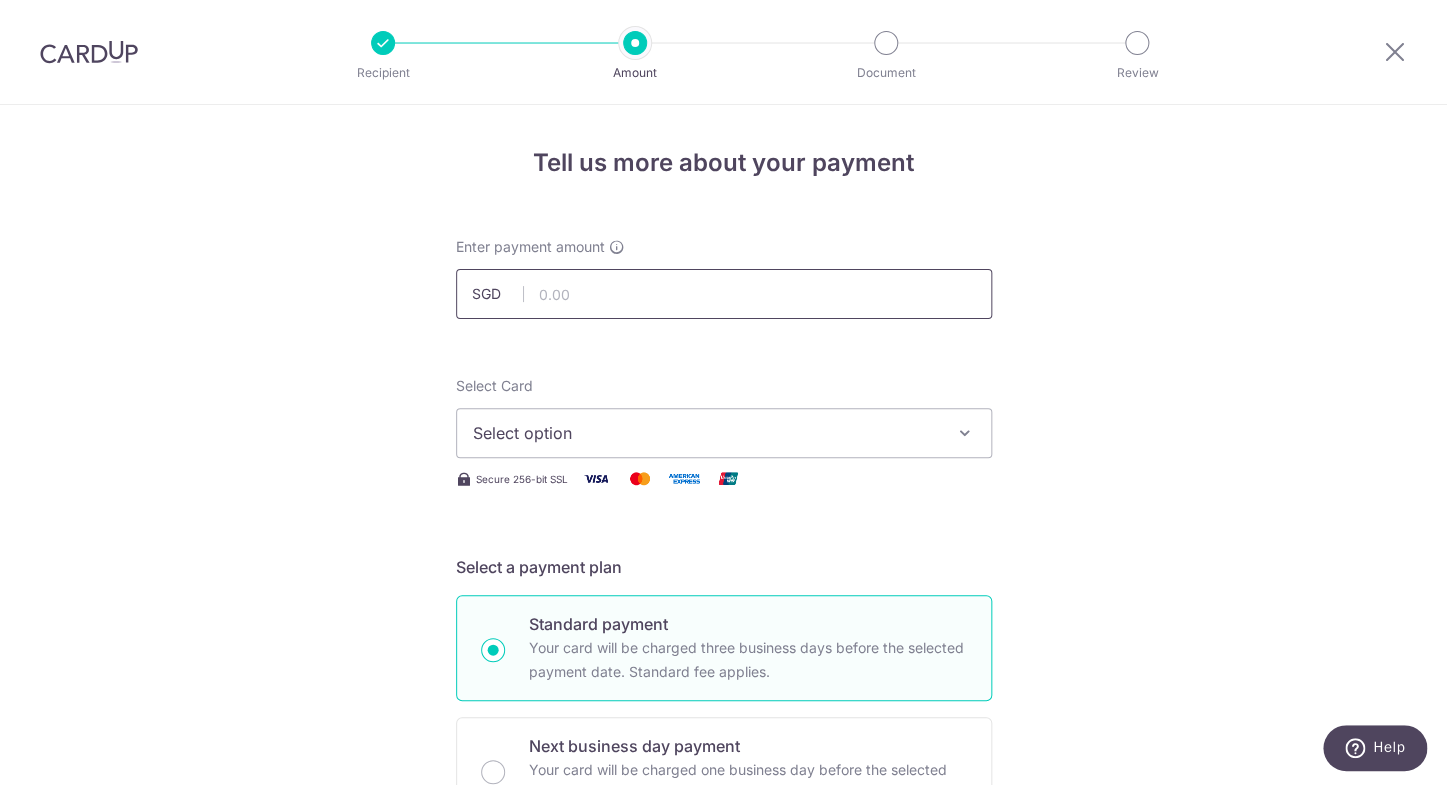click at bounding box center [724, 294] 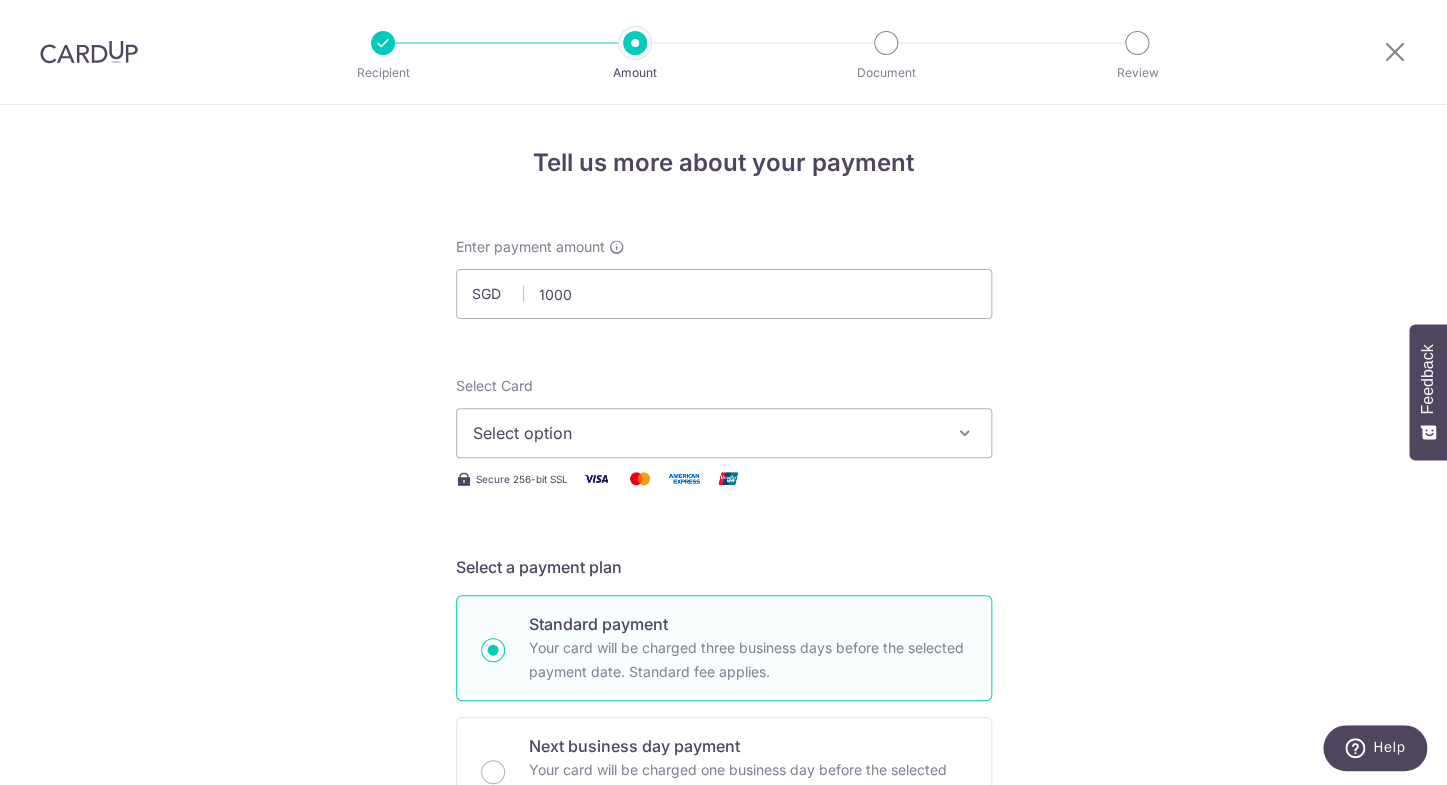 click at bounding box center (965, 433) 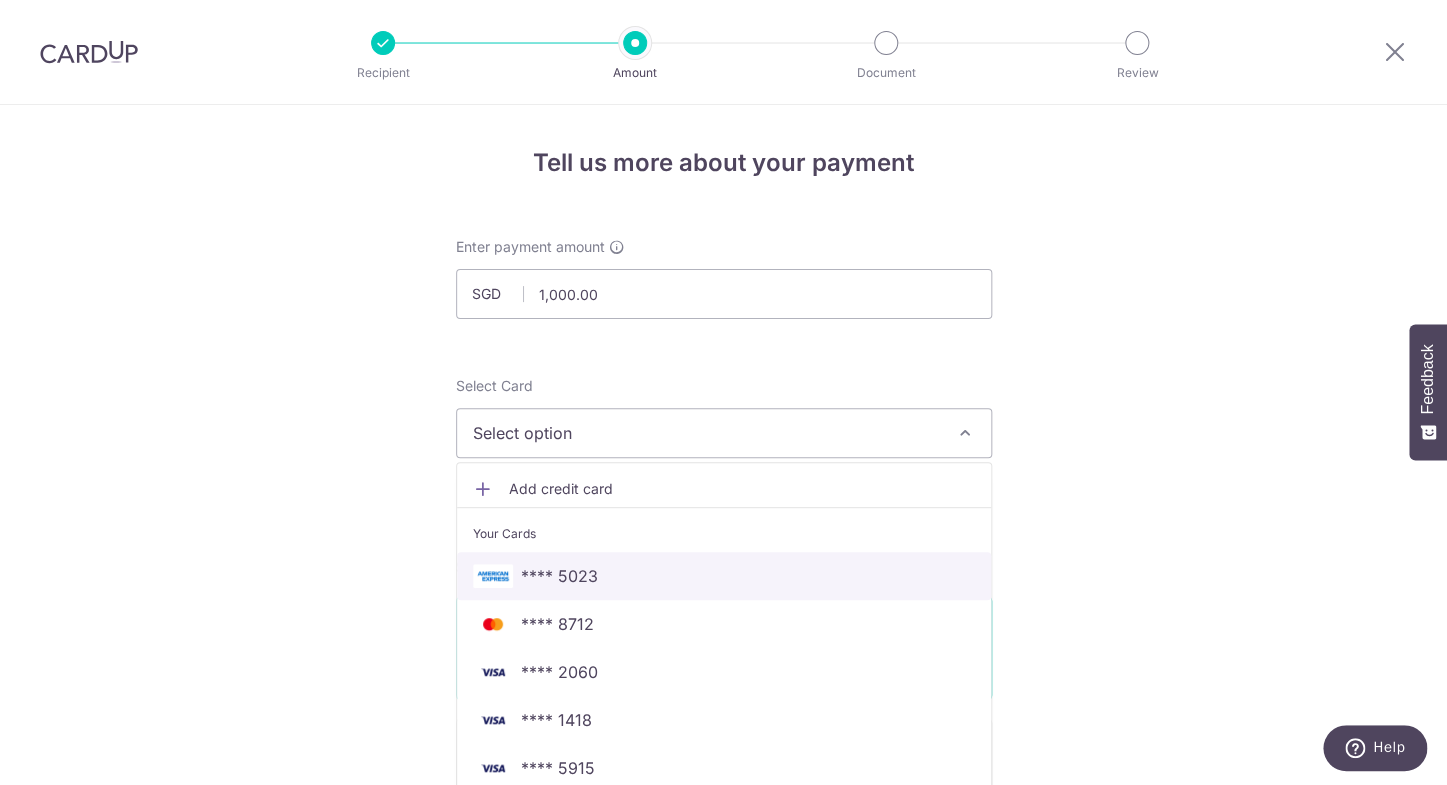 click on "**** 5023" at bounding box center (724, 576) 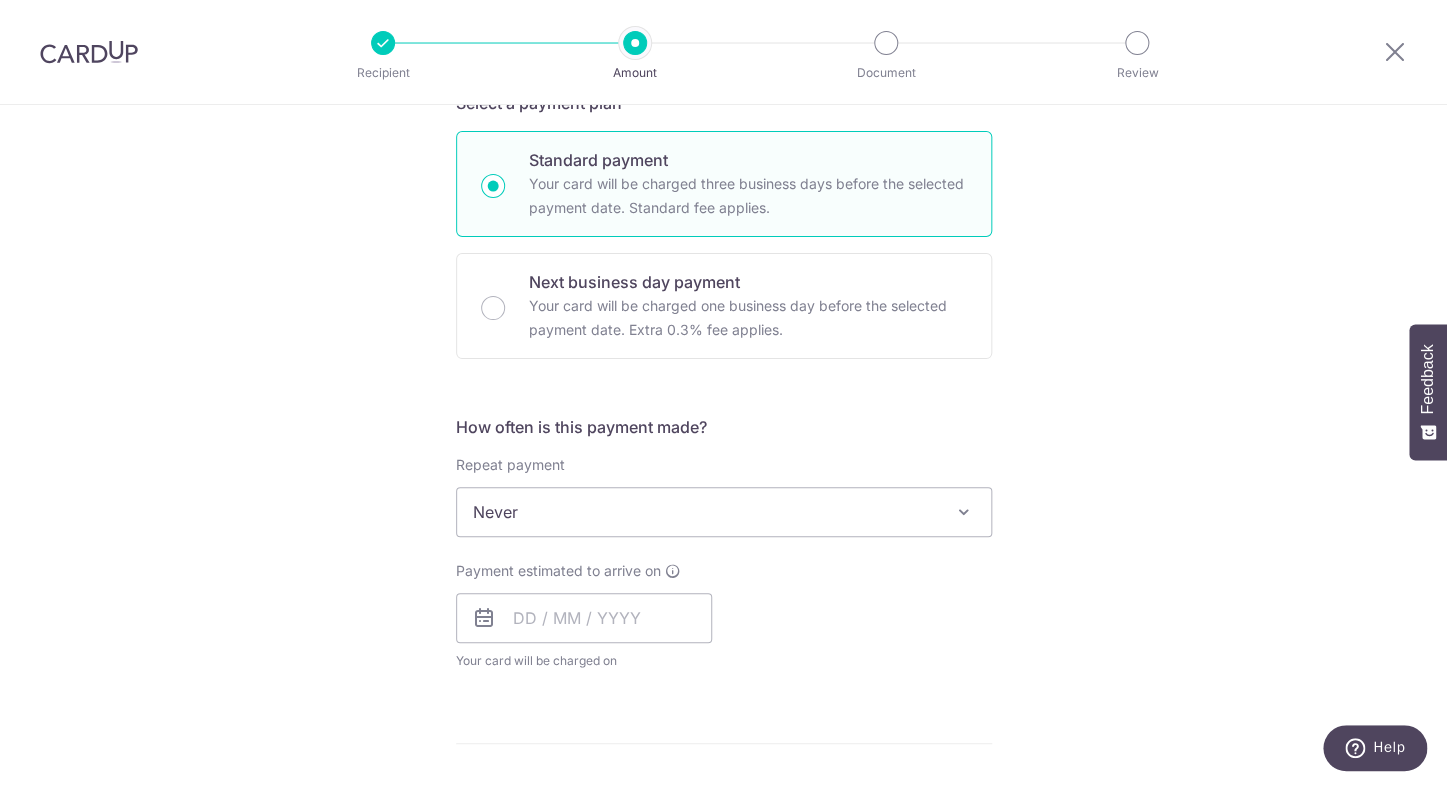 scroll, scrollTop: 465, scrollLeft: 0, axis: vertical 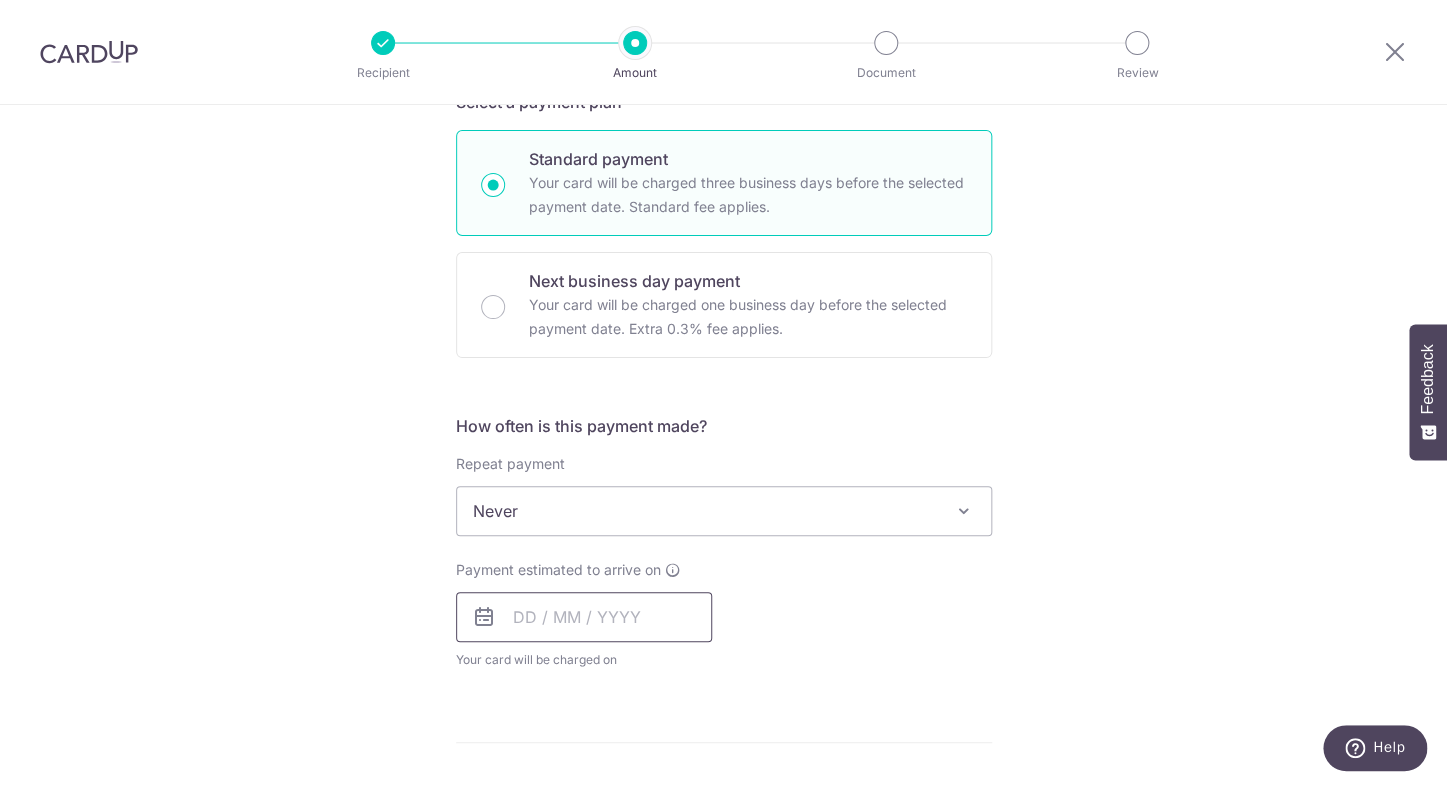 click at bounding box center [584, 617] 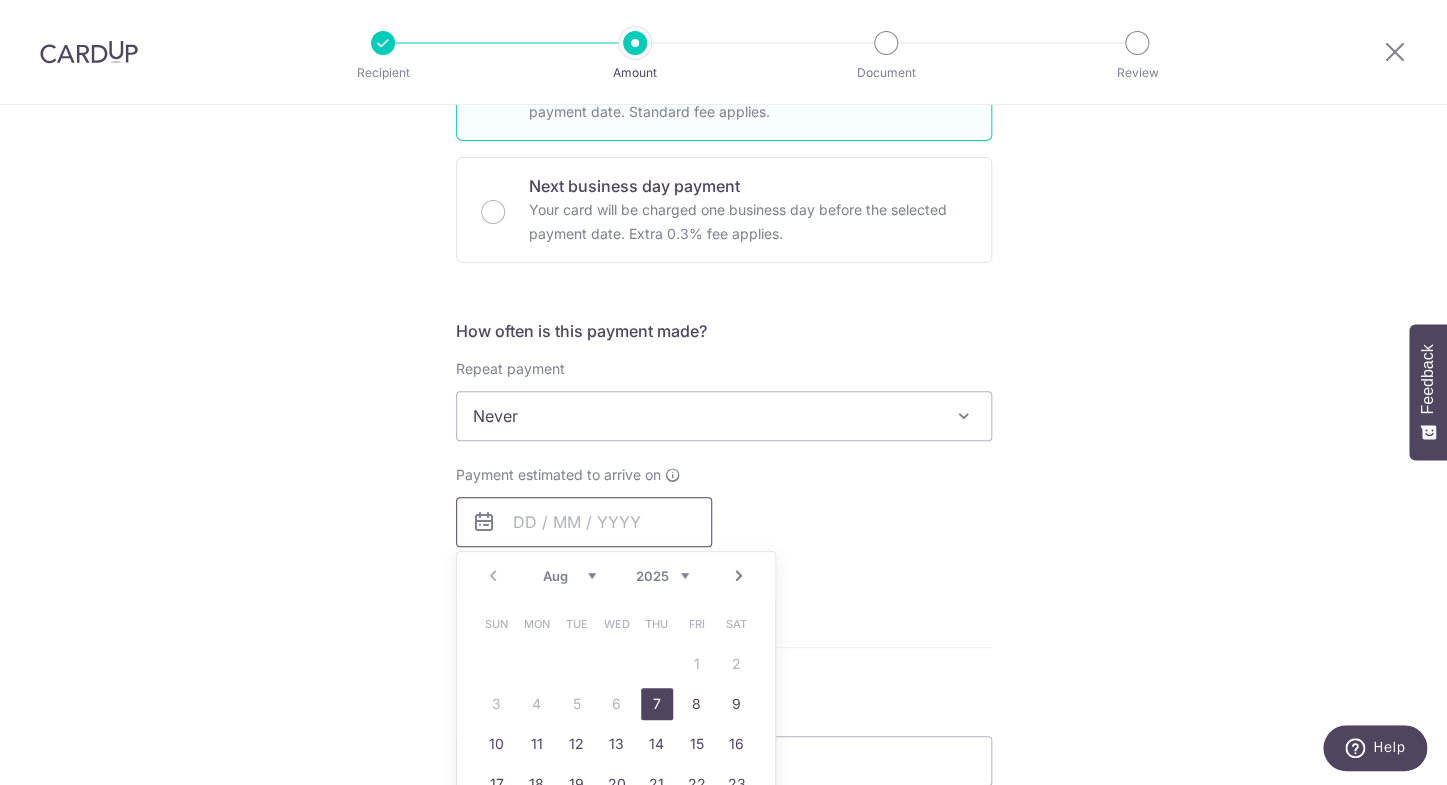 scroll, scrollTop: 721, scrollLeft: 0, axis: vertical 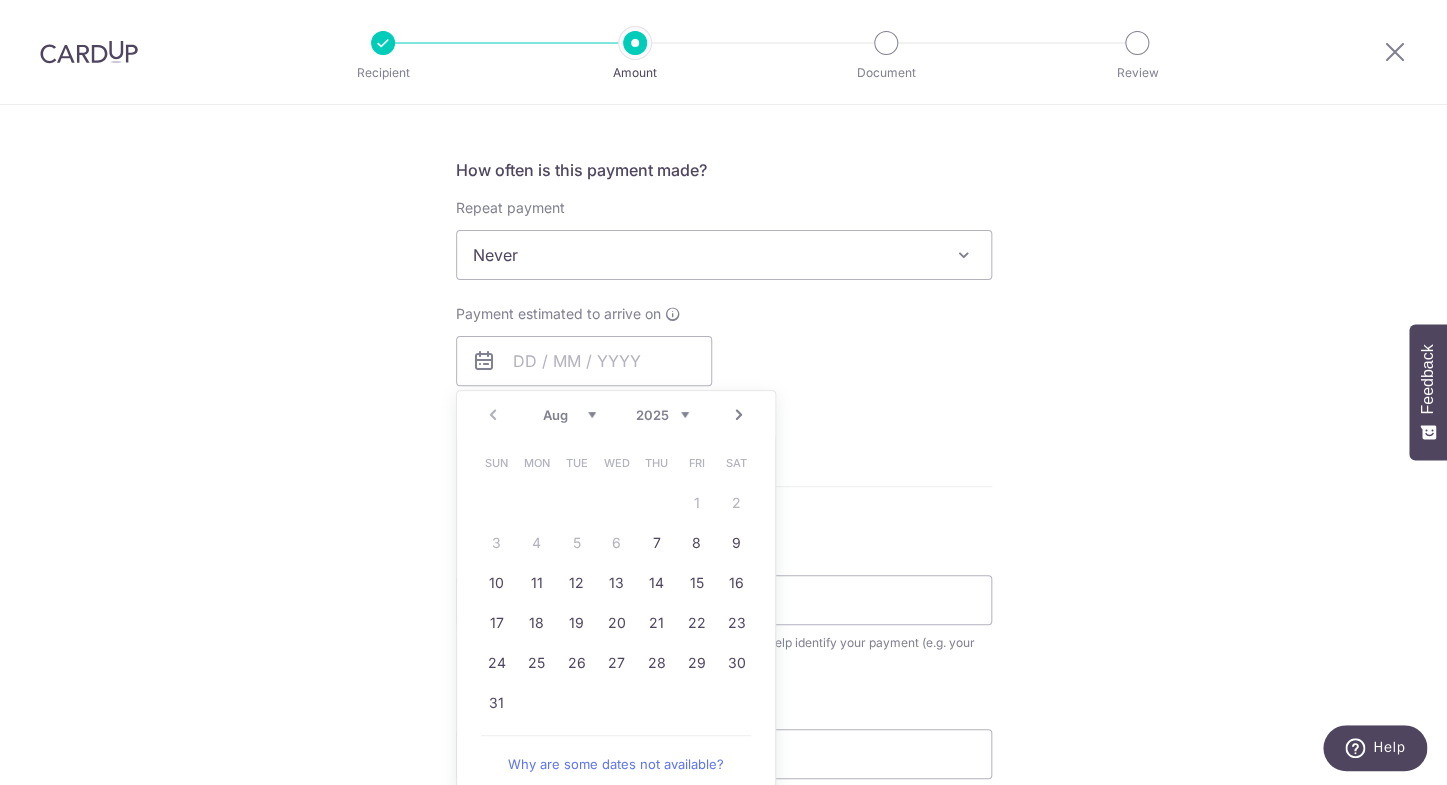 click on "7" at bounding box center [657, 543] 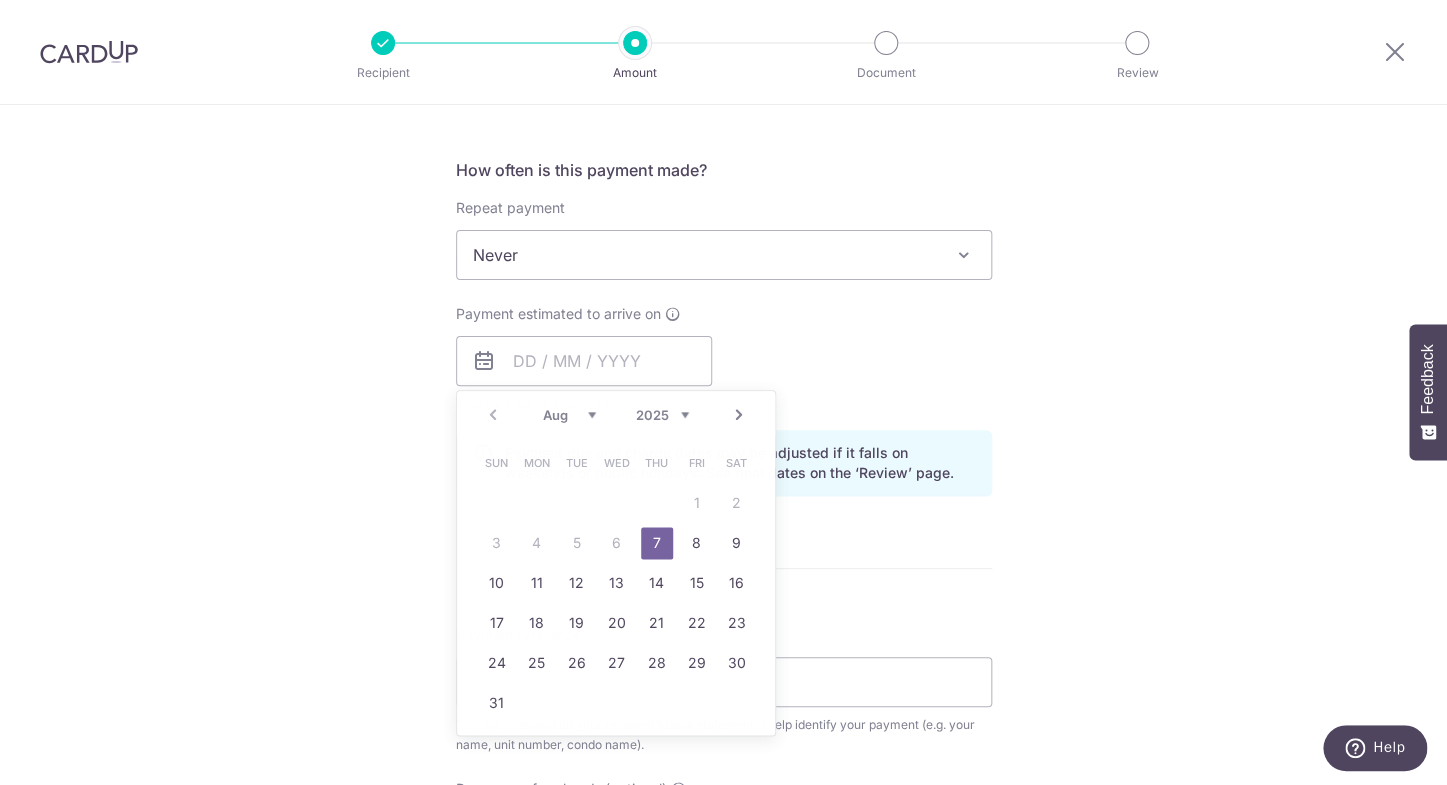 type on "07/08/2025" 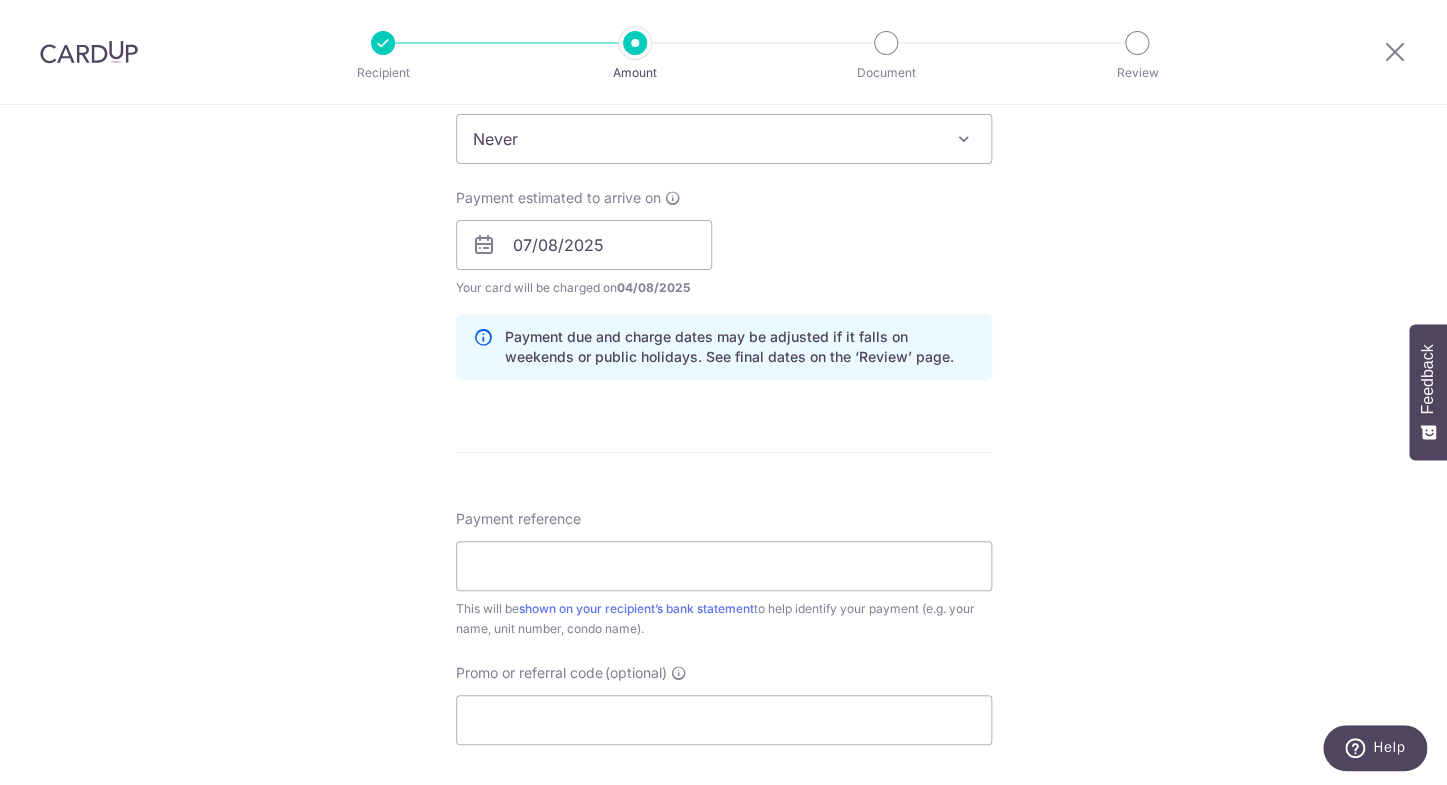 scroll, scrollTop: 932, scrollLeft: 0, axis: vertical 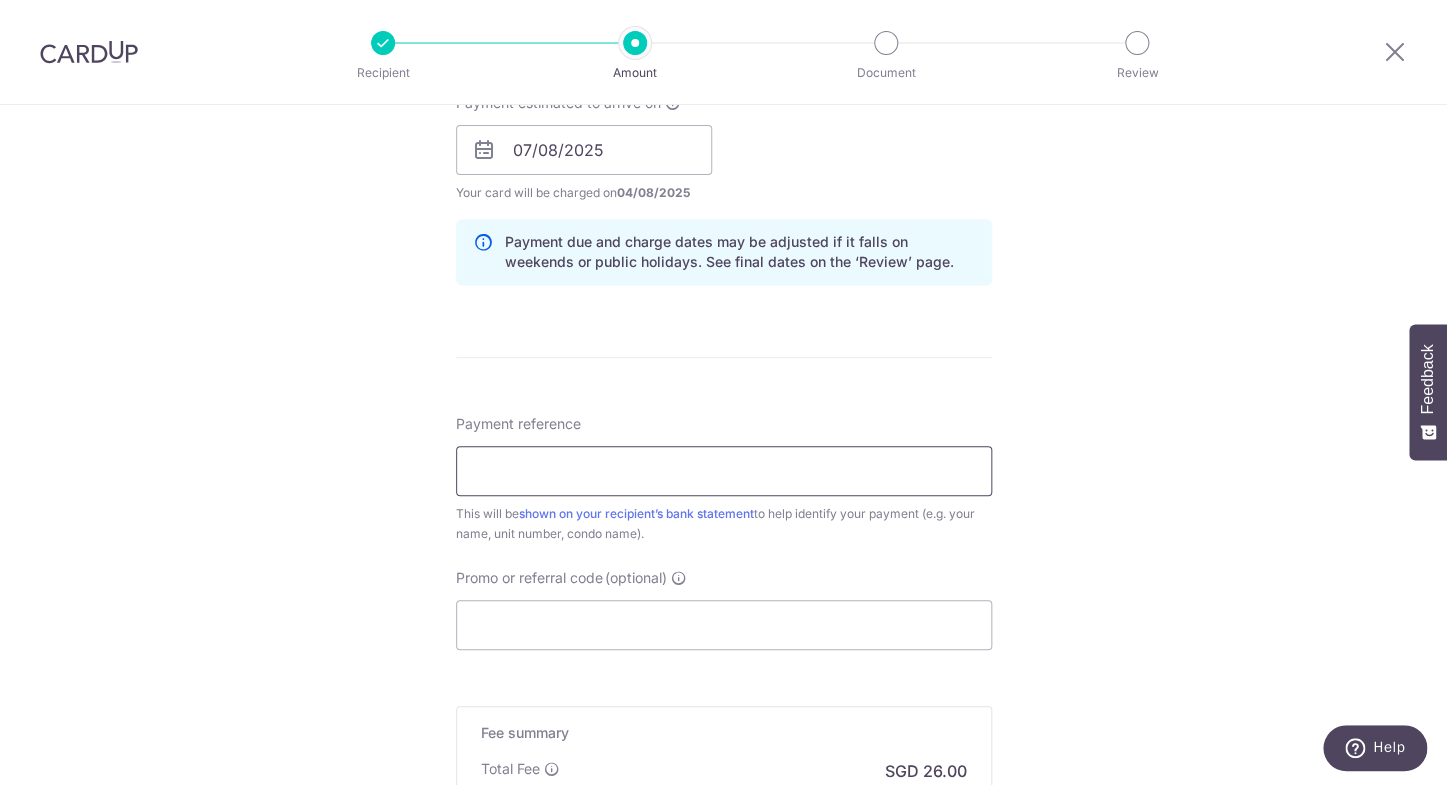 click on "Payment reference" at bounding box center (724, 471) 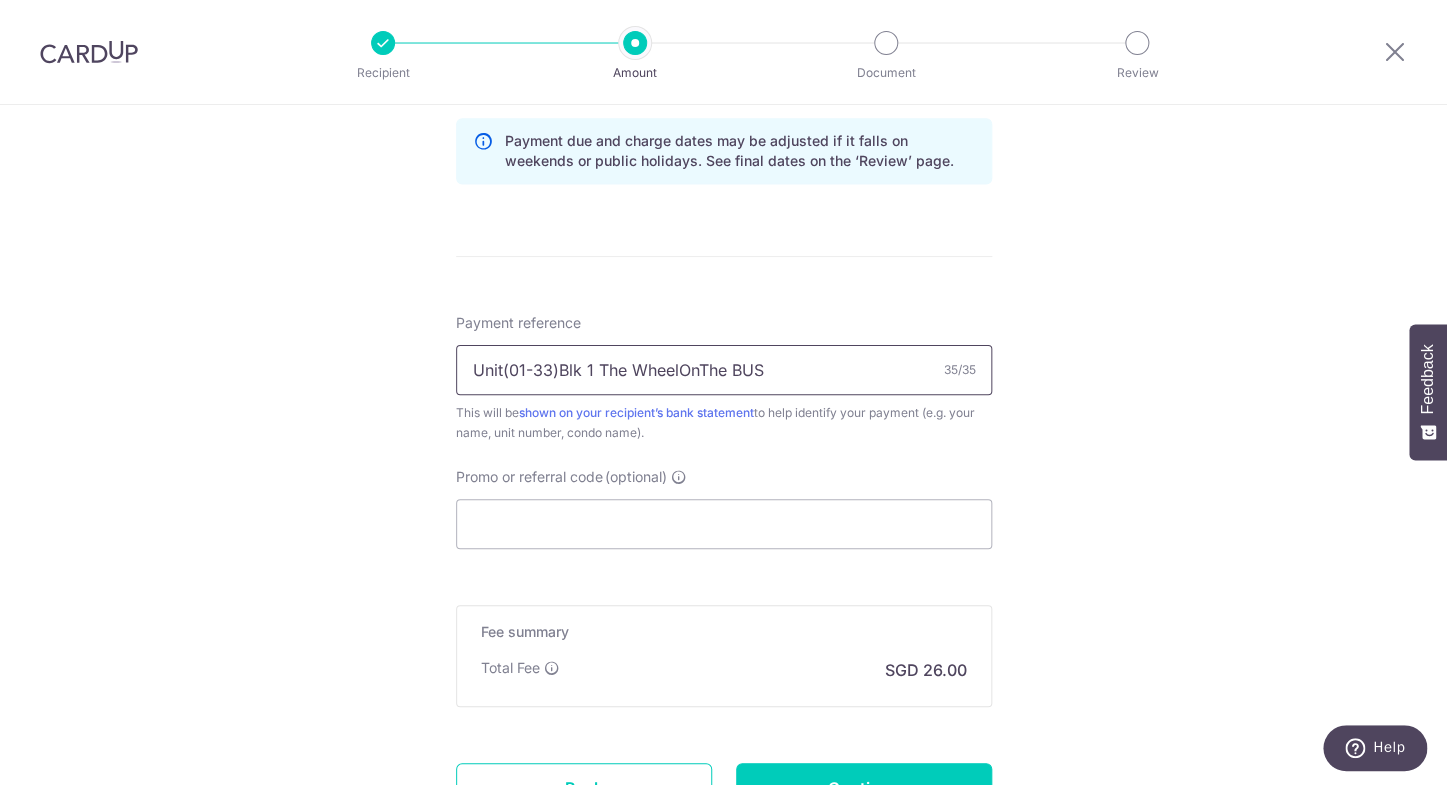 scroll, scrollTop: 1211, scrollLeft: 0, axis: vertical 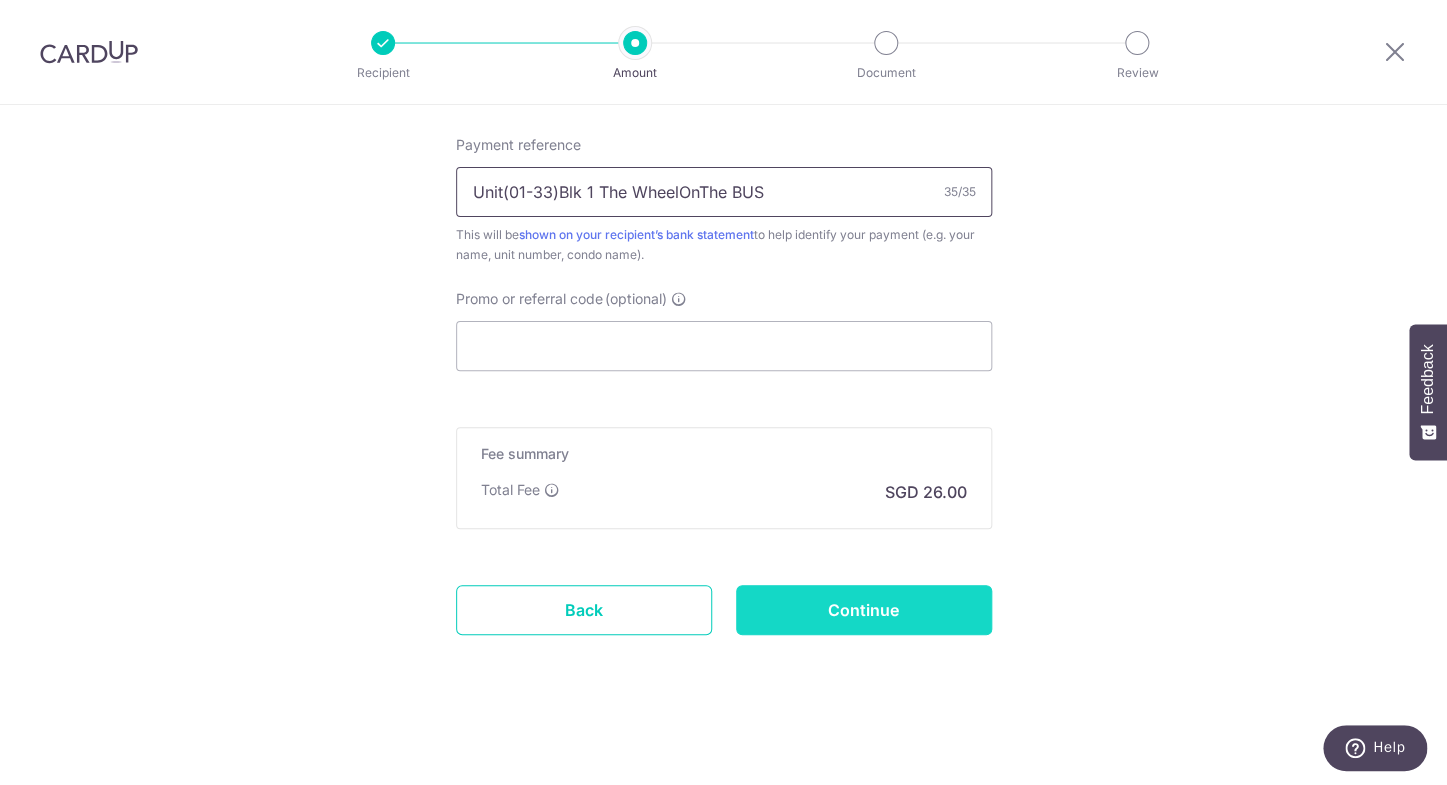 type on "Unit(01-33)Blk 1 The WheelOnThe BUS" 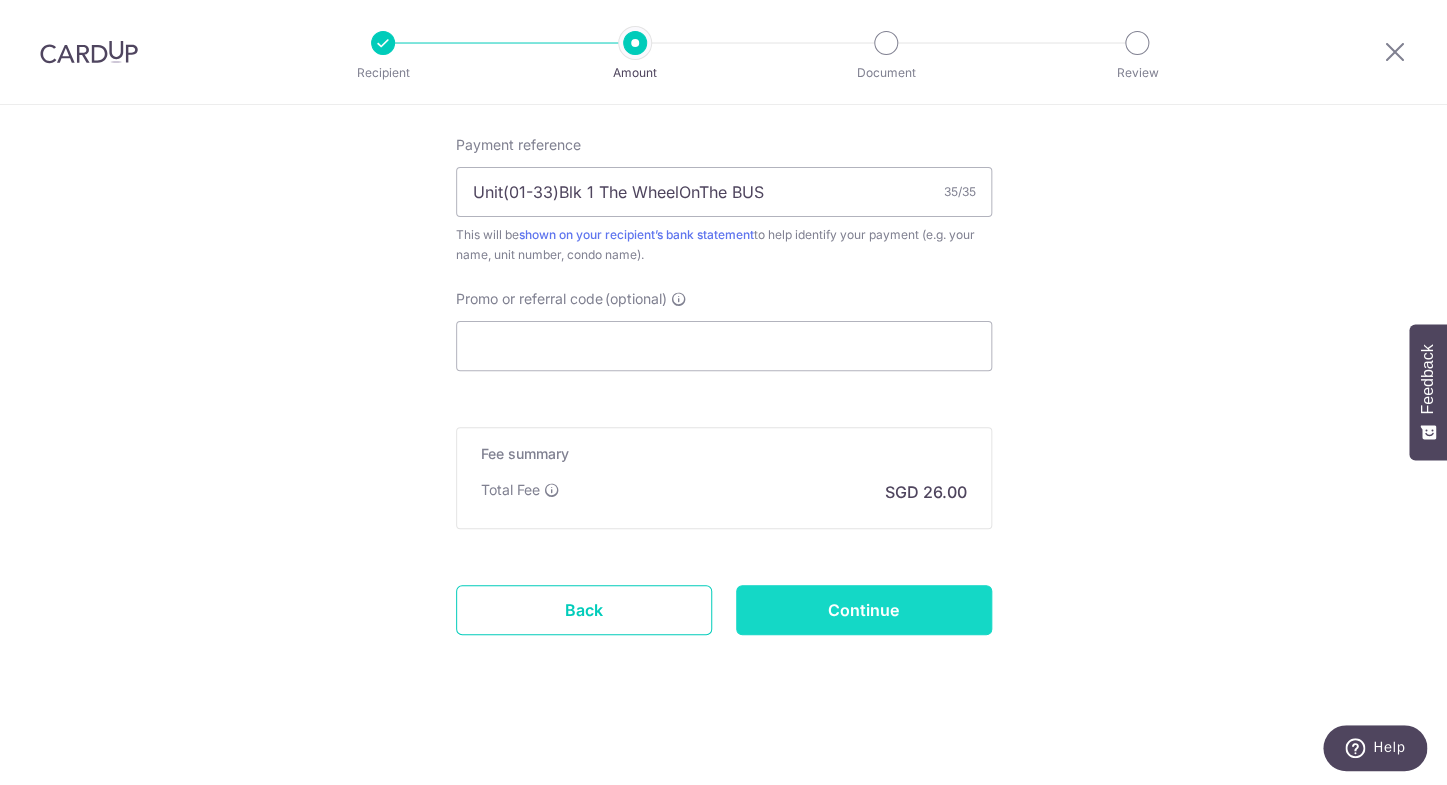 click on "Continue" at bounding box center [864, 610] 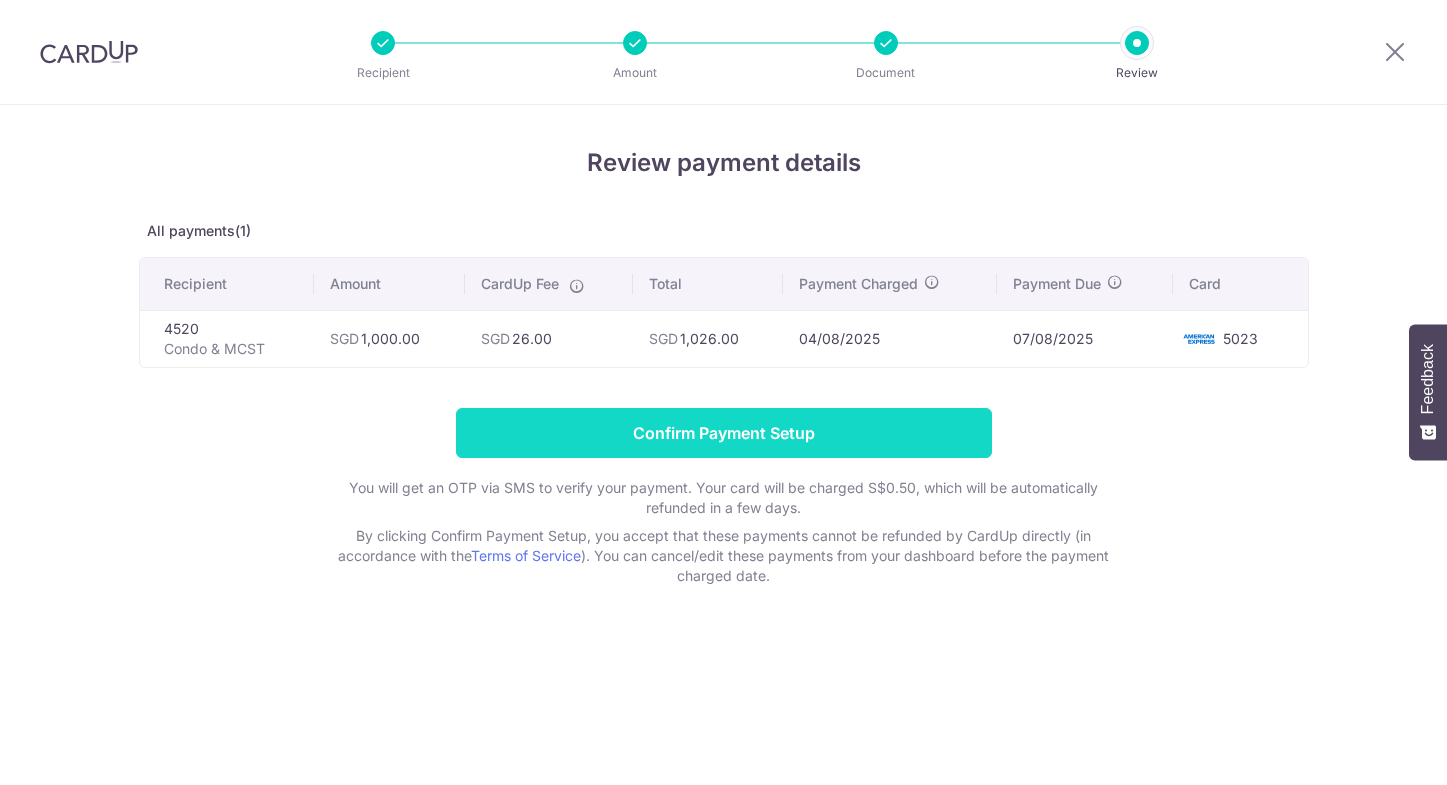 scroll, scrollTop: 0, scrollLeft: 0, axis: both 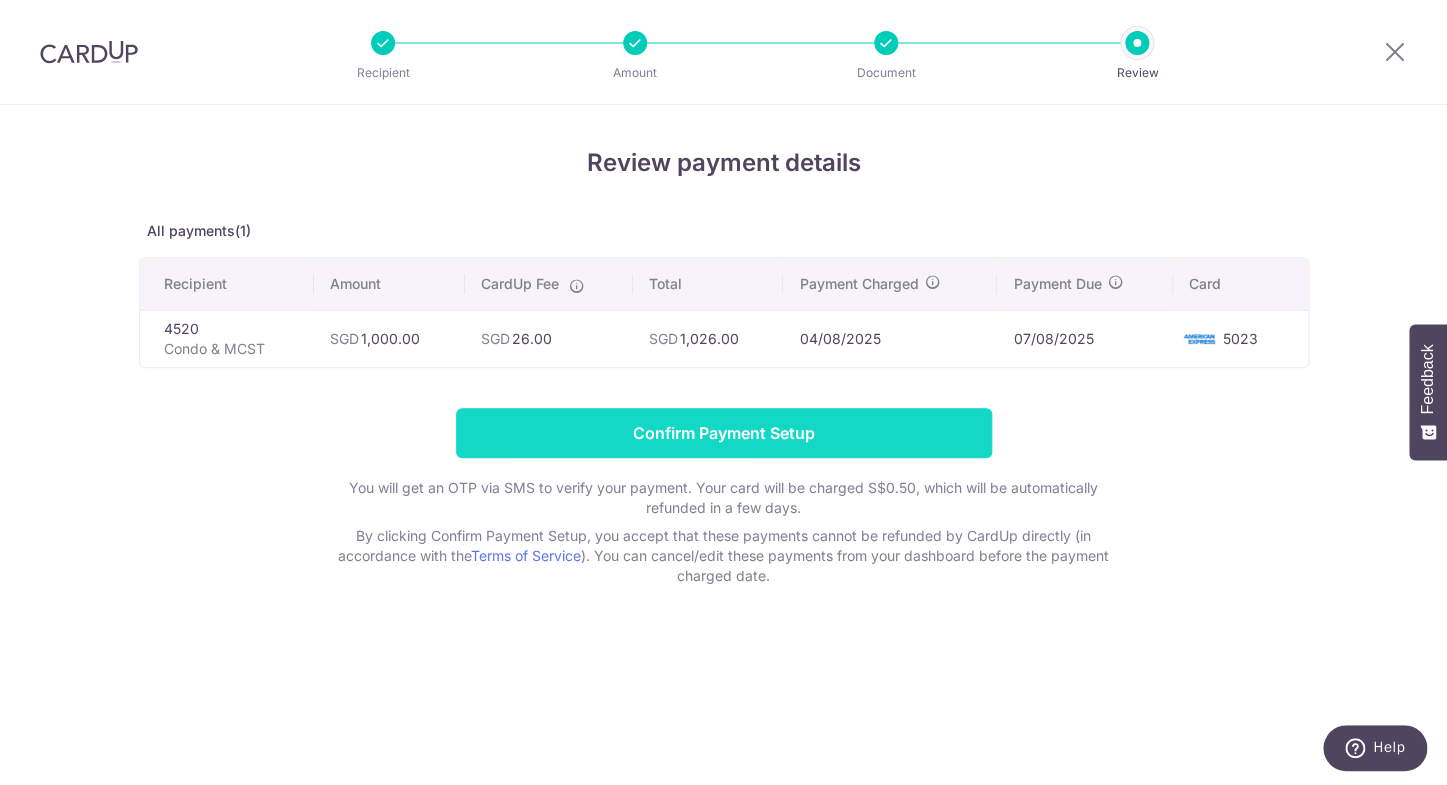 click on "Confirm Payment Setup" at bounding box center [724, 433] 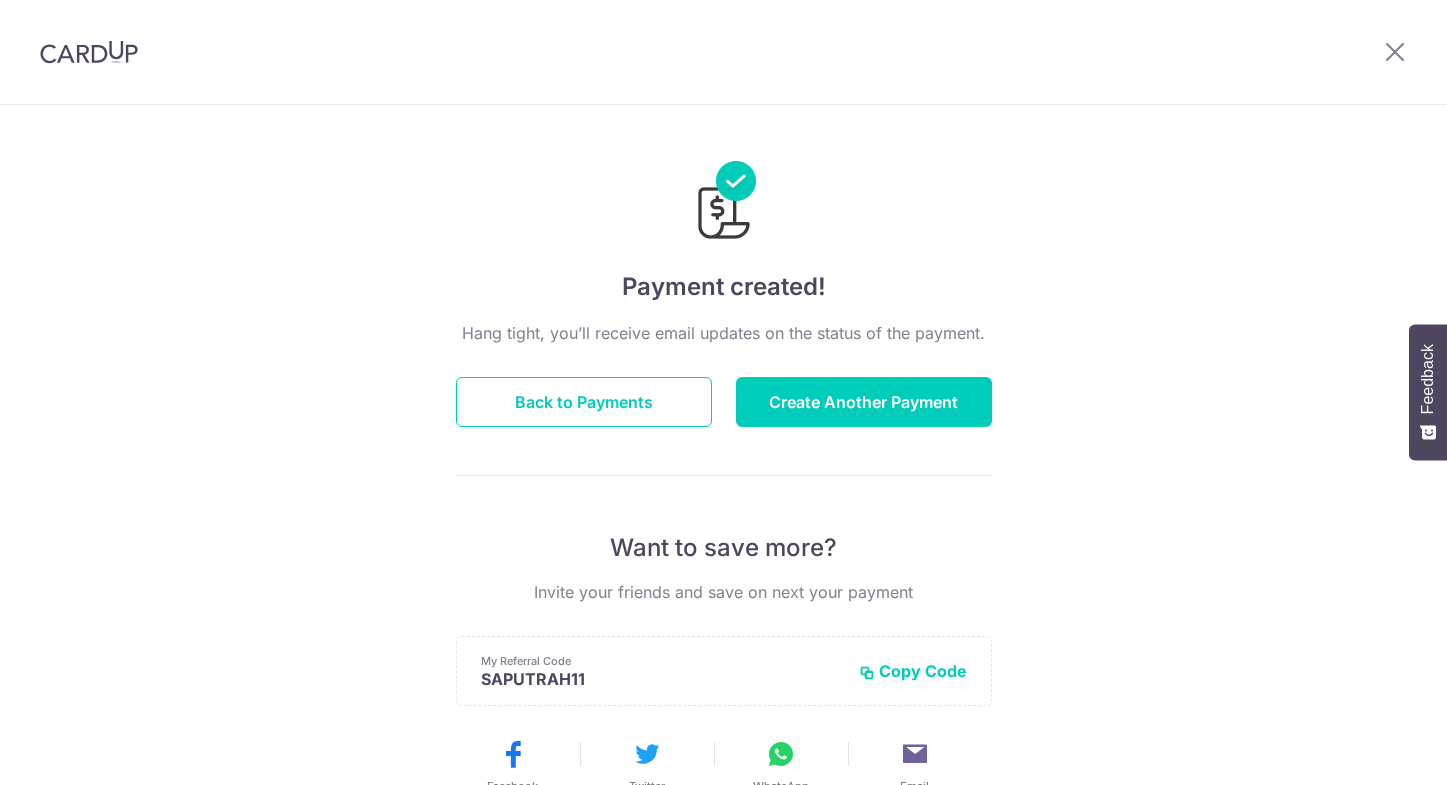 scroll, scrollTop: 0, scrollLeft: 0, axis: both 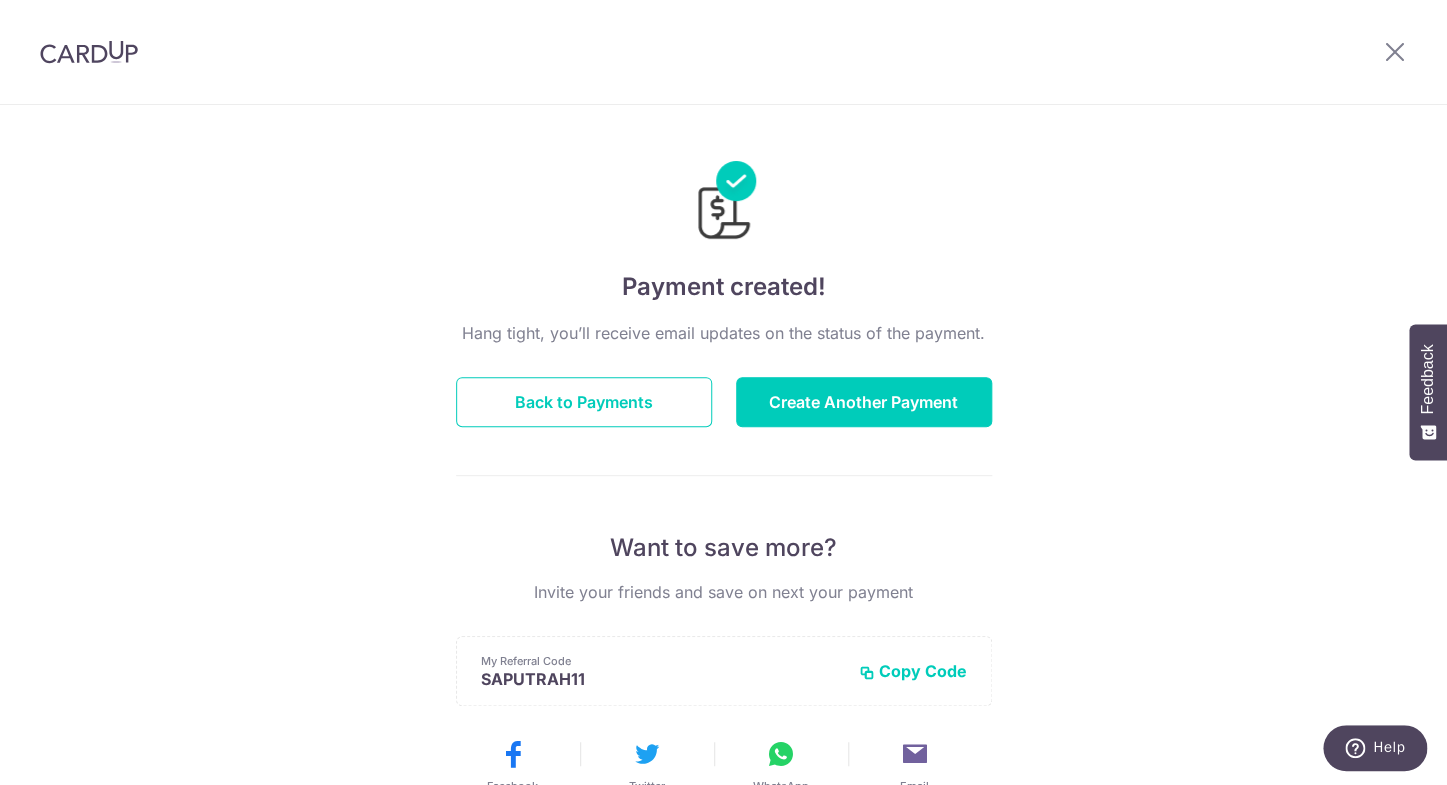 click at bounding box center [1395, 52] 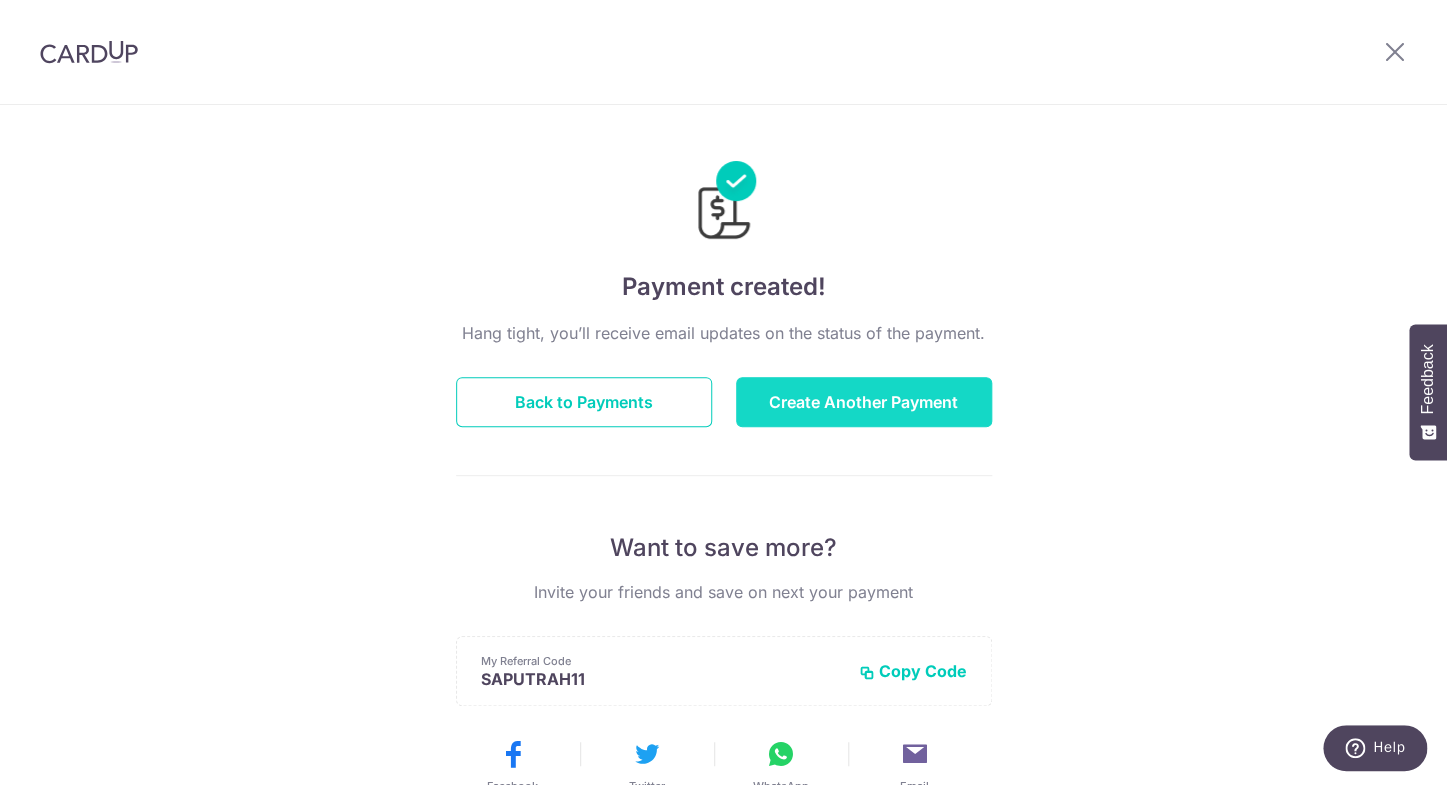 click on "Create Another Payment" at bounding box center [864, 402] 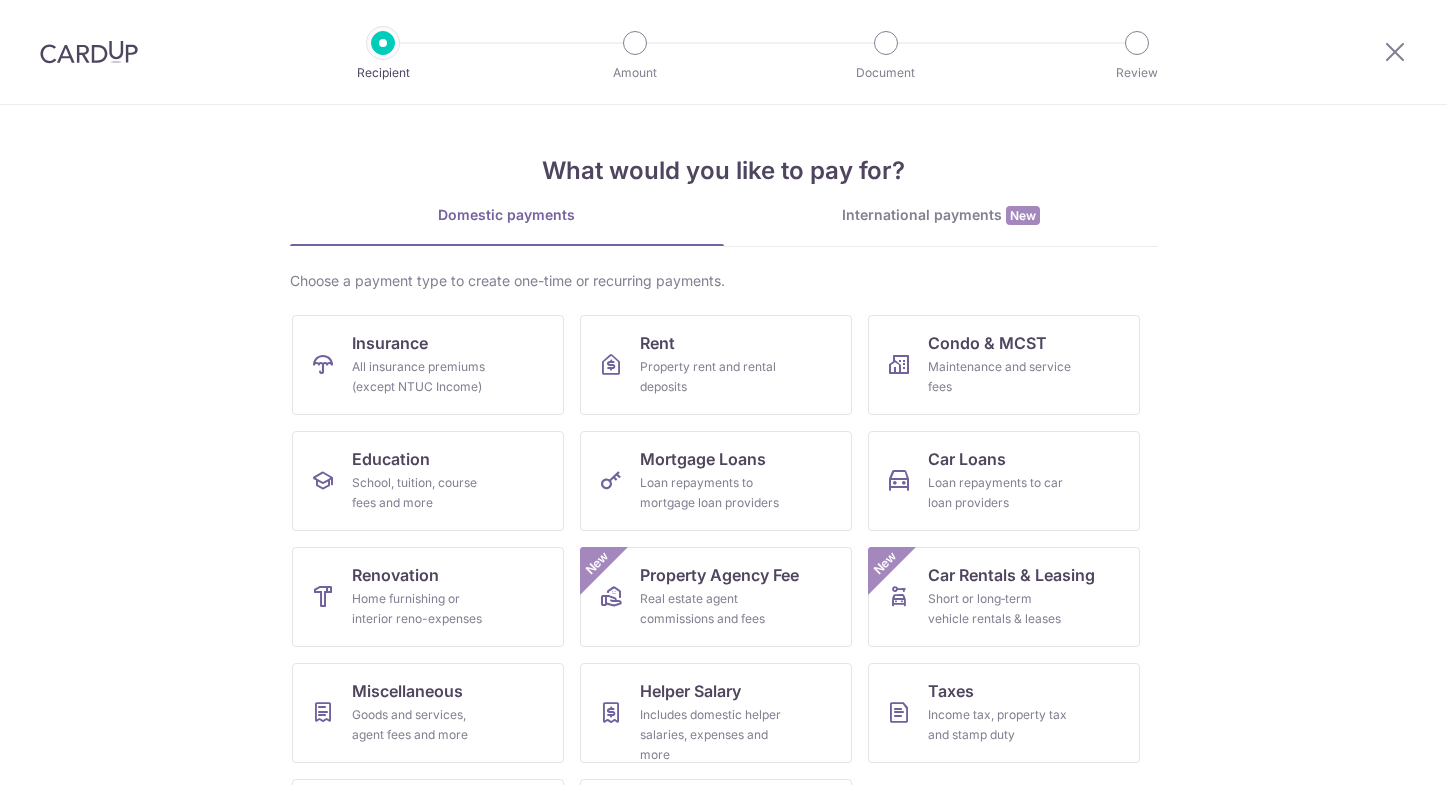 scroll, scrollTop: 0, scrollLeft: 0, axis: both 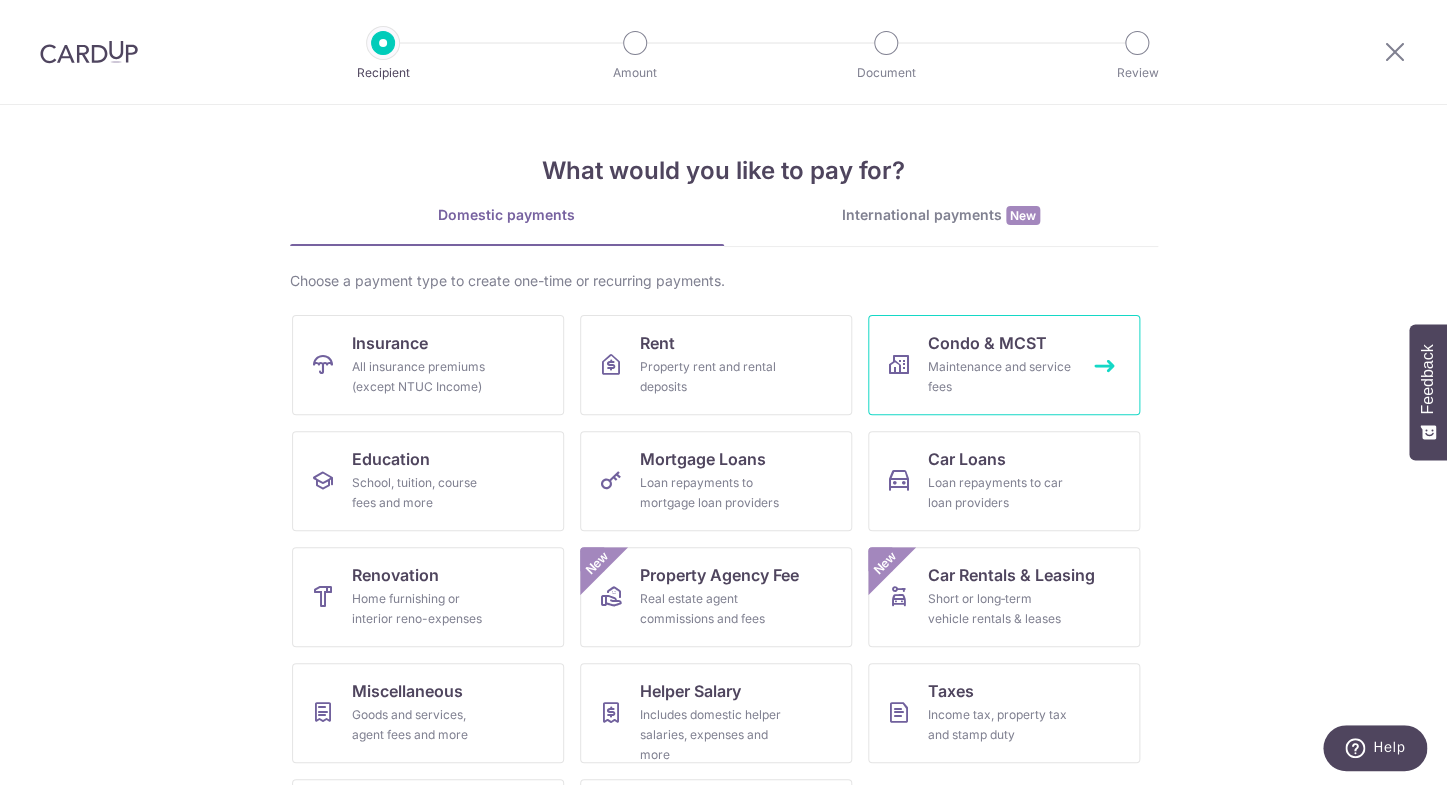 click on "Maintenance and service fees" at bounding box center (1000, 377) 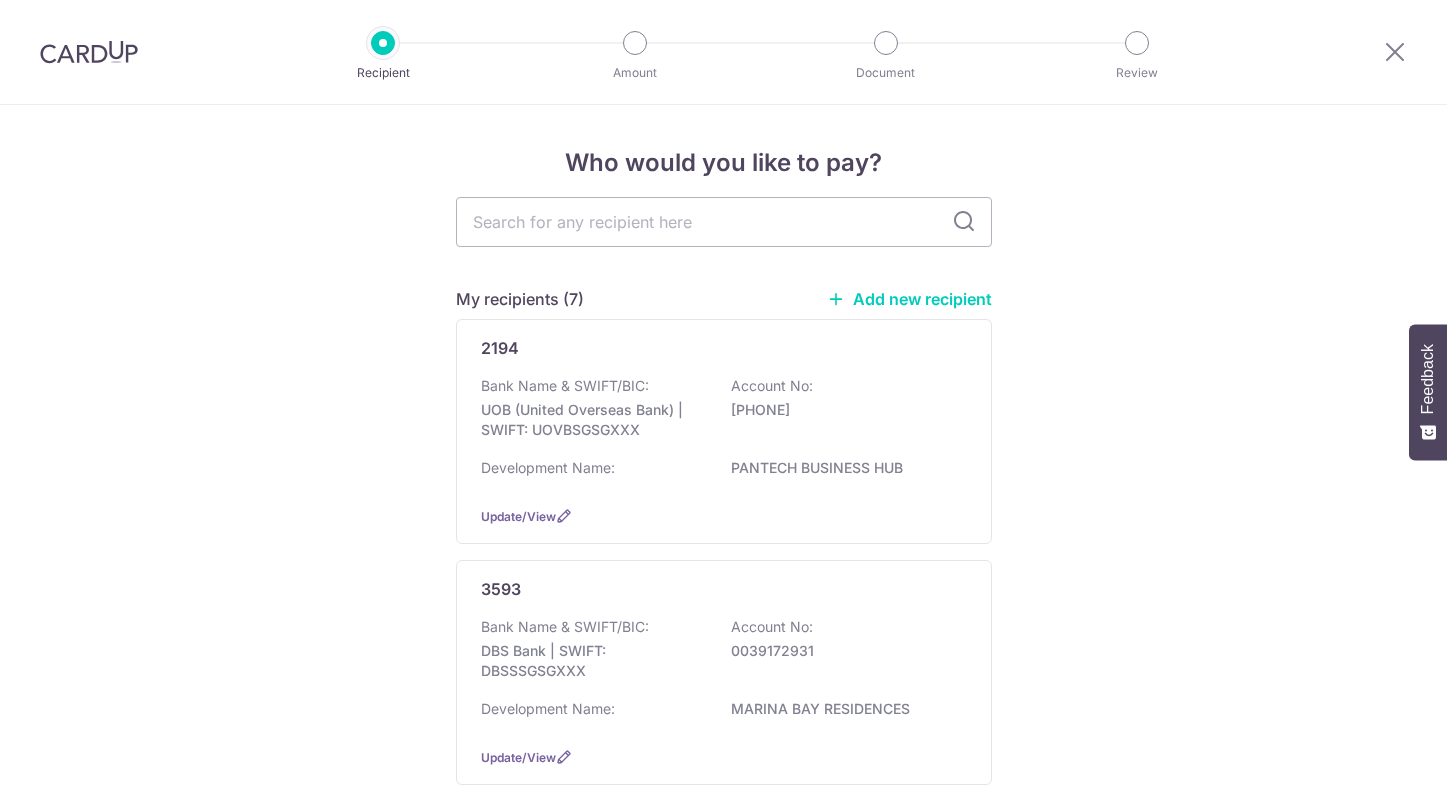 scroll, scrollTop: 0, scrollLeft: 0, axis: both 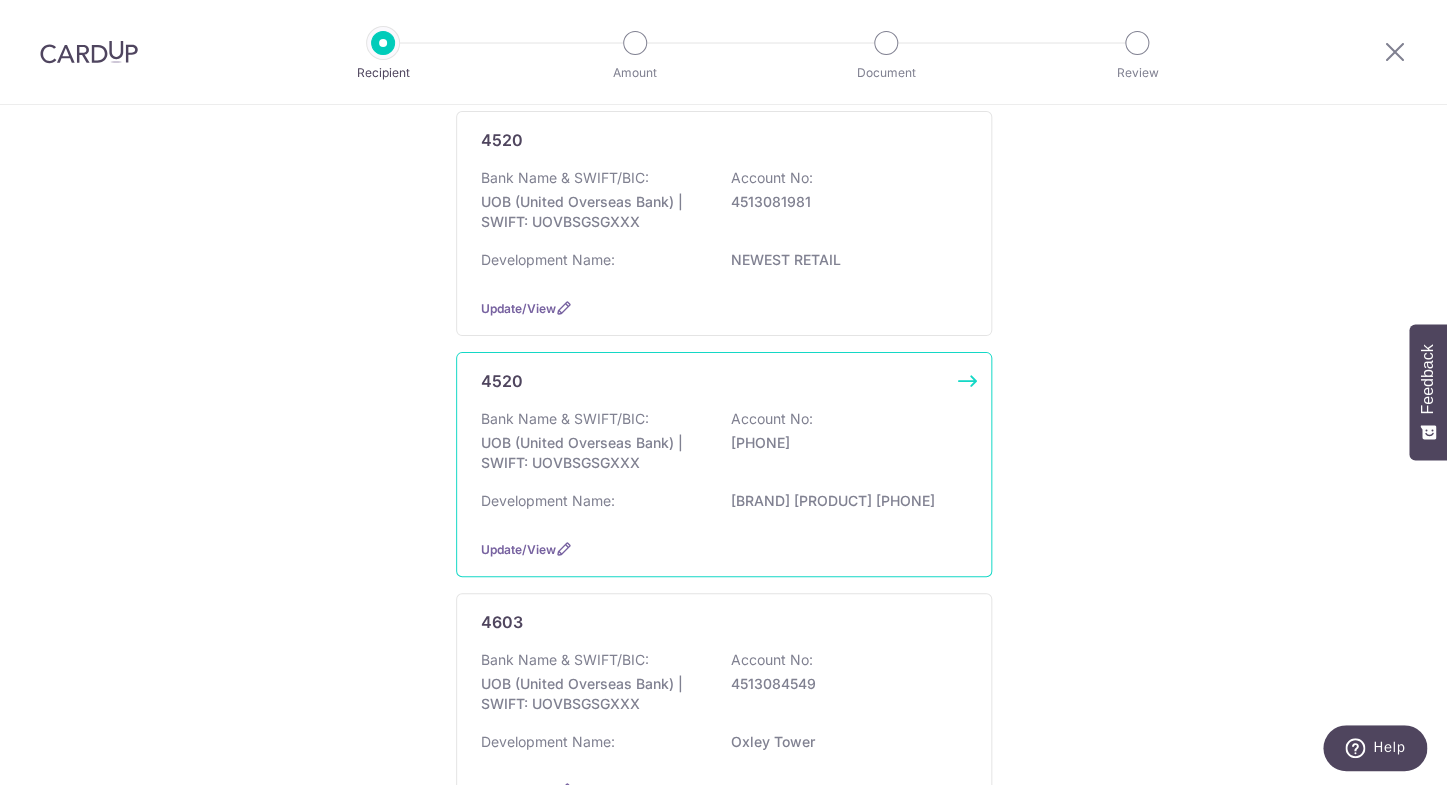 click on "UOB (United Overseas Bank) | SWIFT: UOVBSGSGXXX" at bounding box center (593, 453) 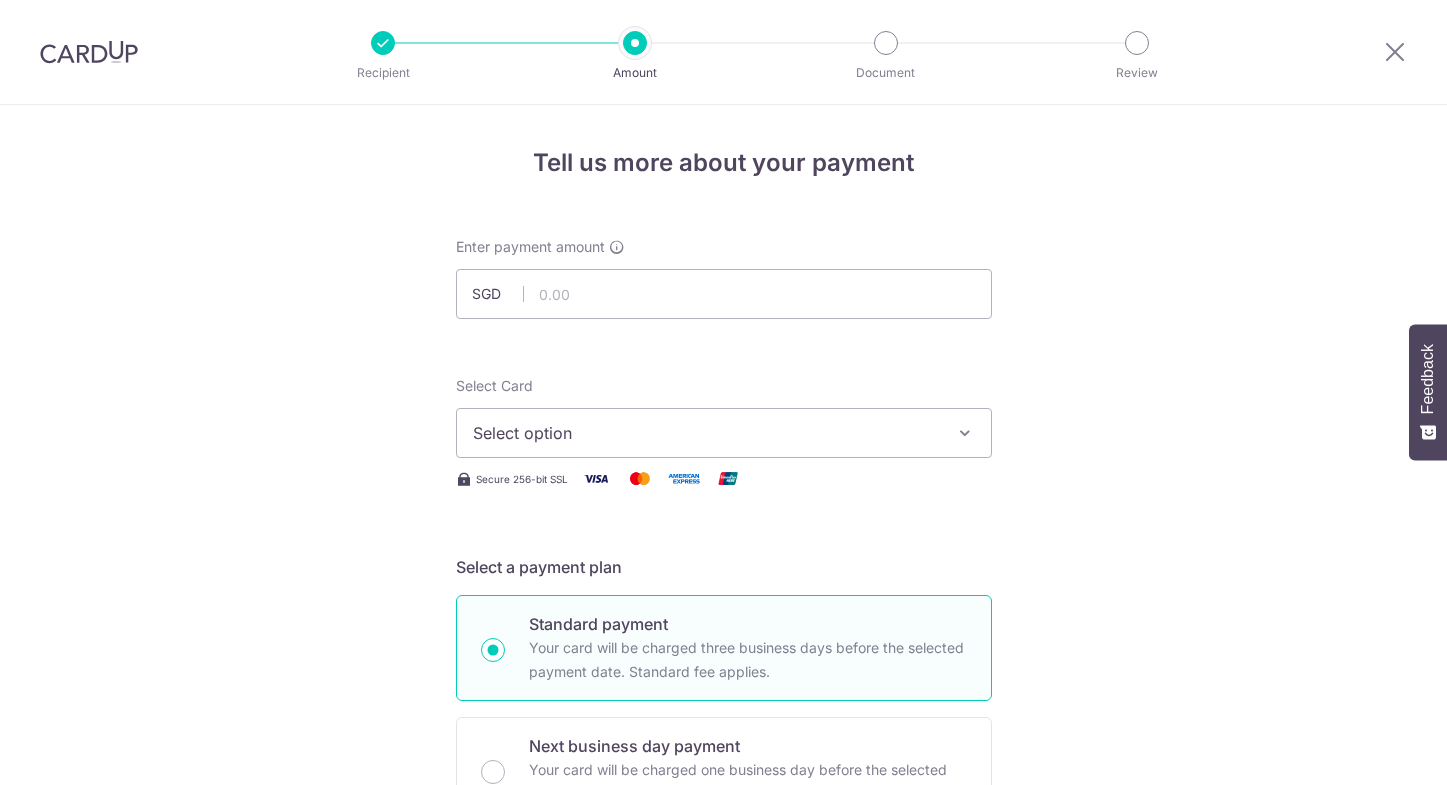 scroll, scrollTop: 0, scrollLeft: 0, axis: both 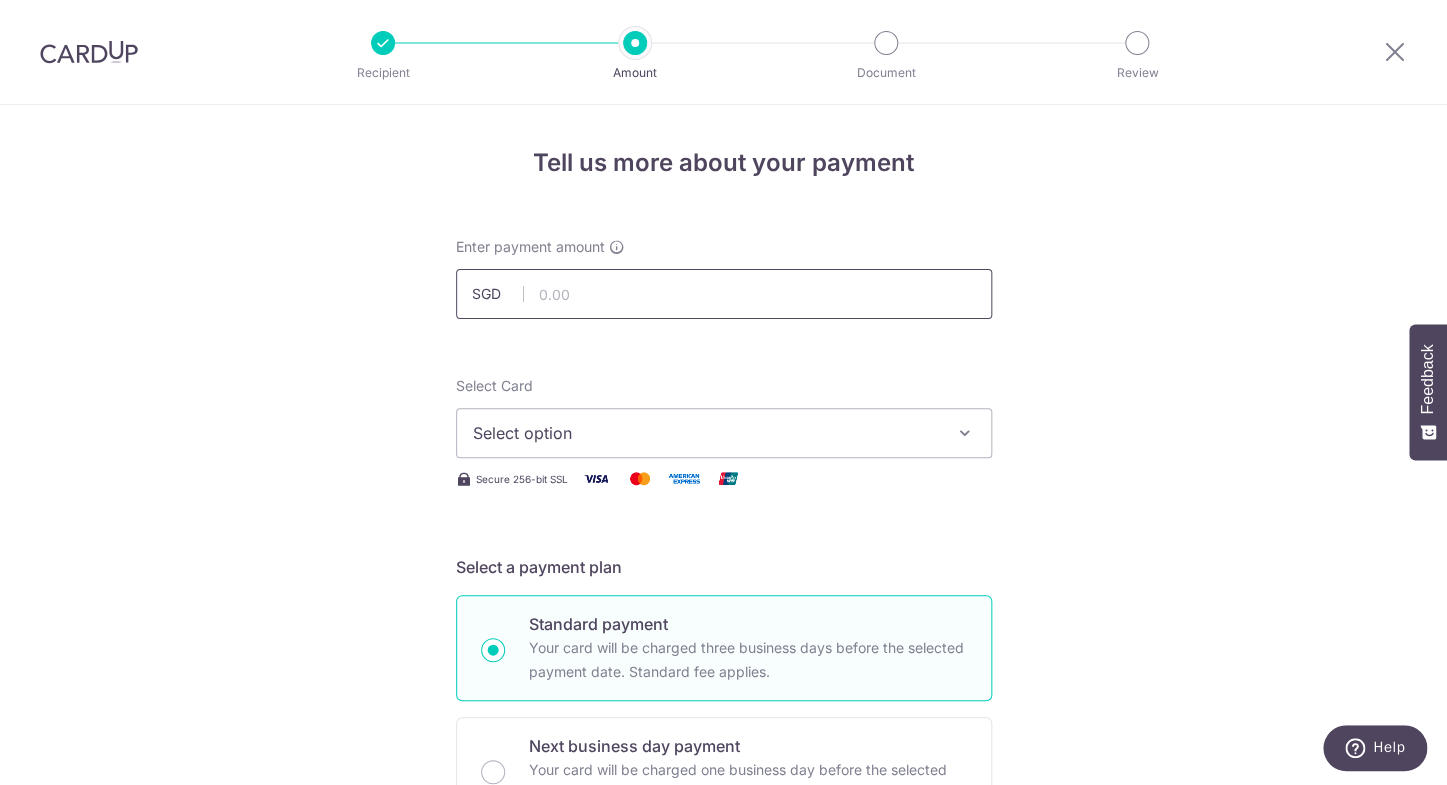 click at bounding box center (724, 294) 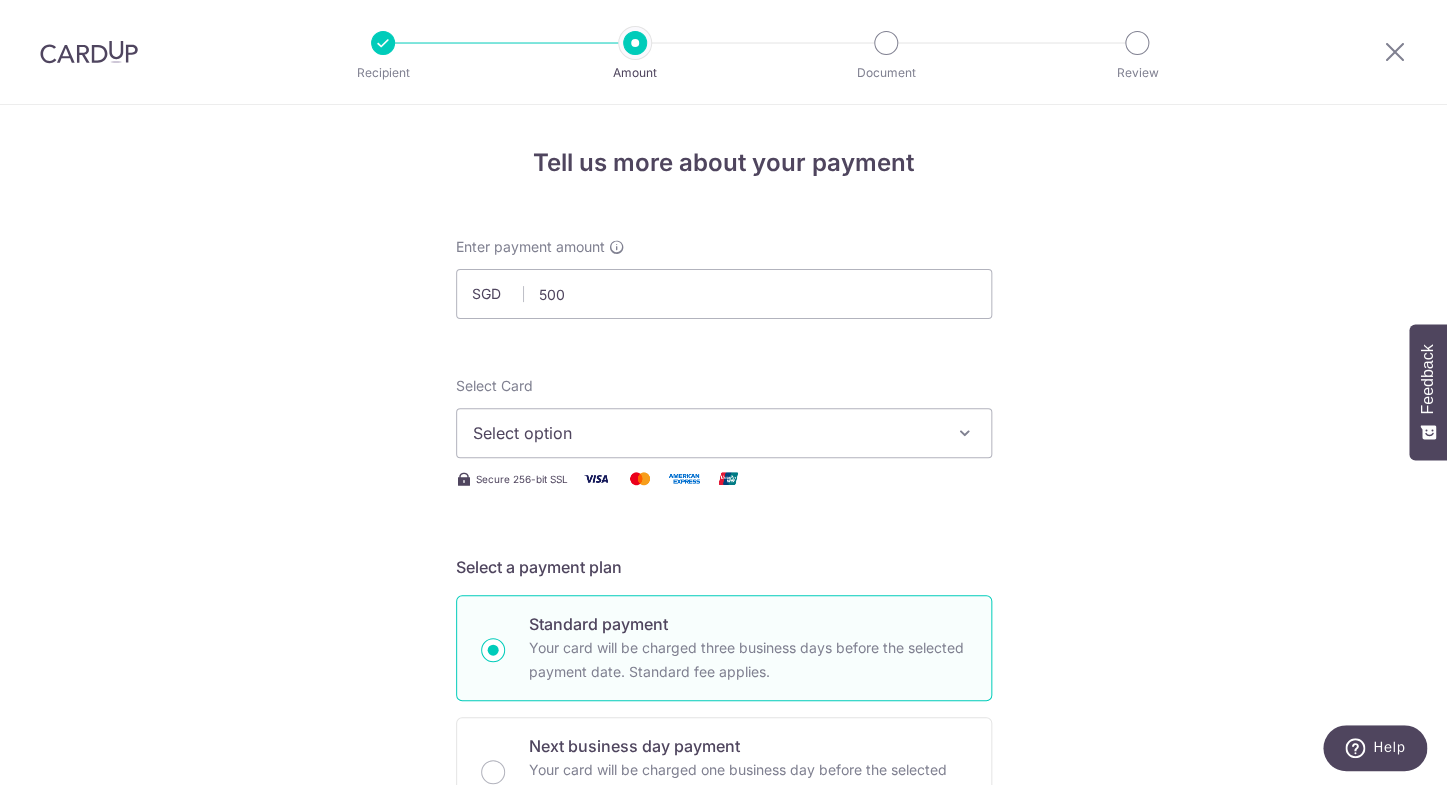 click at bounding box center [965, 433] 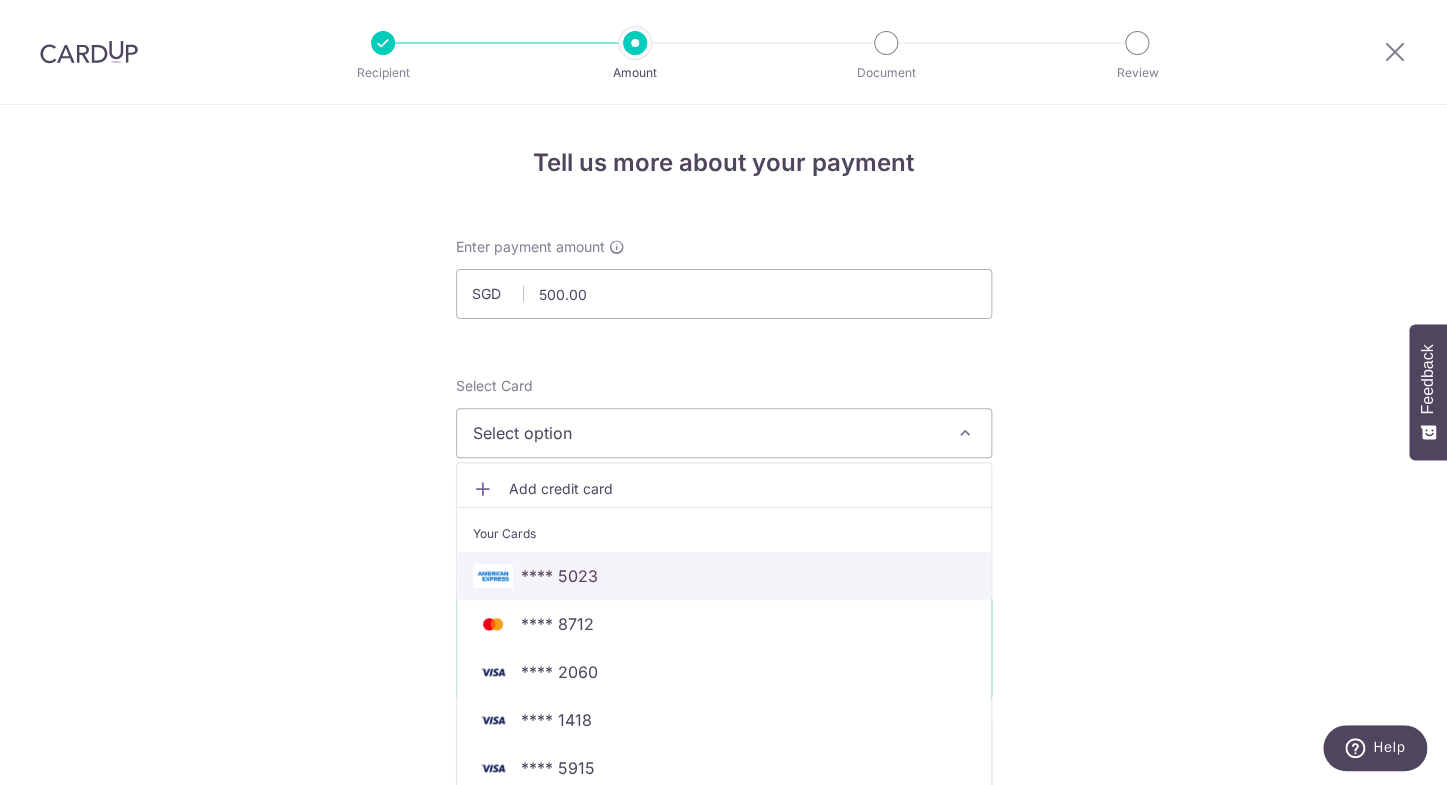 click on "**** 5023" at bounding box center [724, 576] 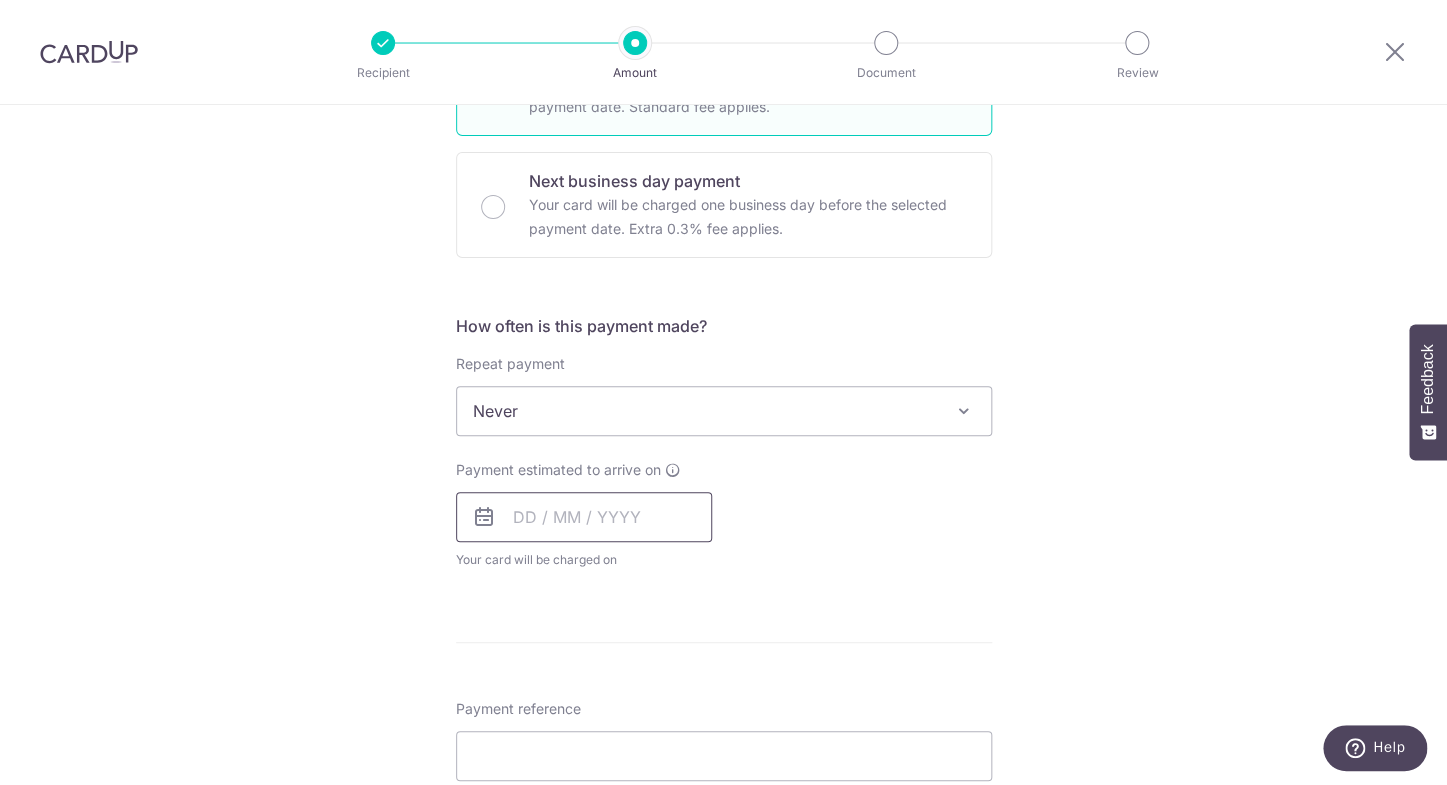click at bounding box center (584, 517) 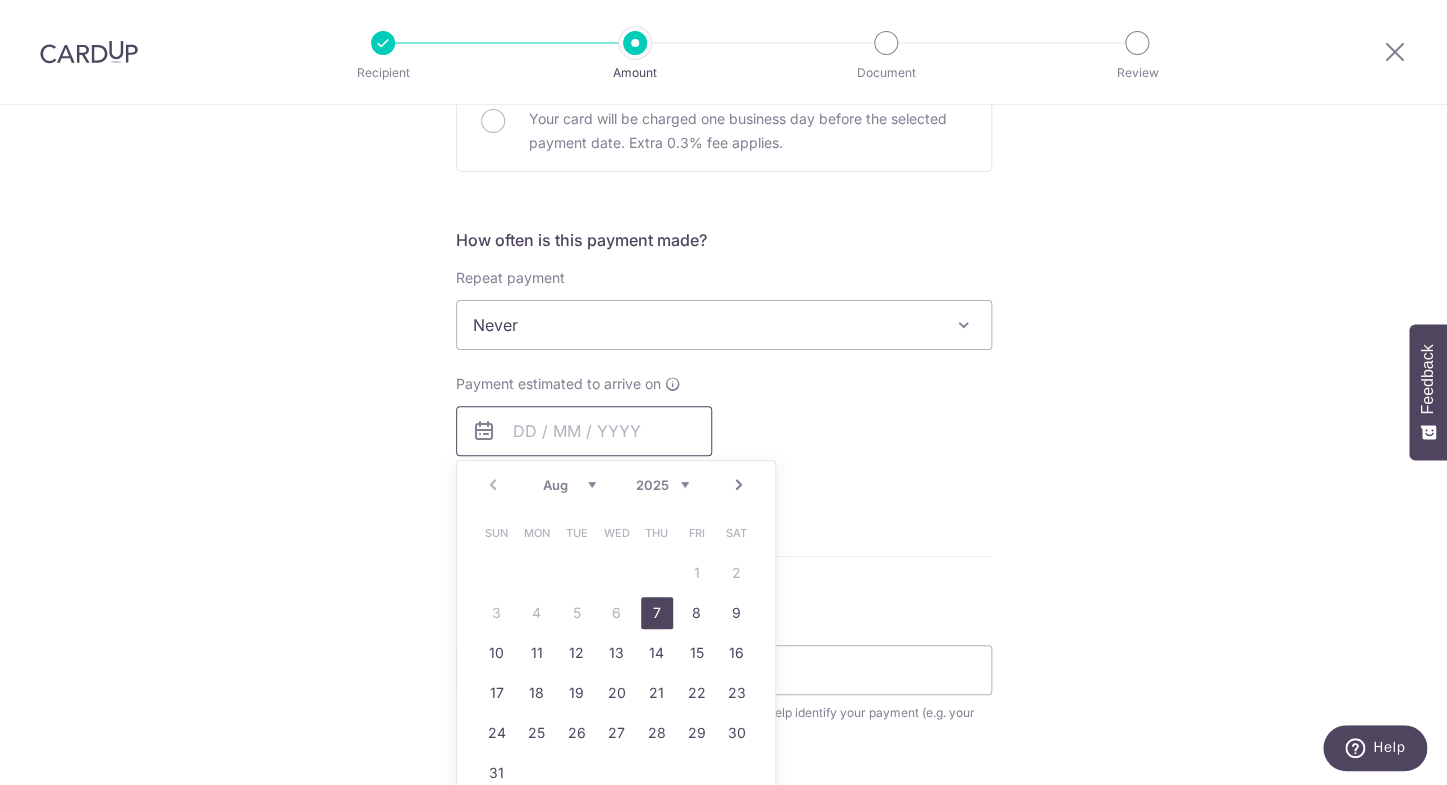 scroll, scrollTop: 780, scrollLeft: 0, axis: vertical 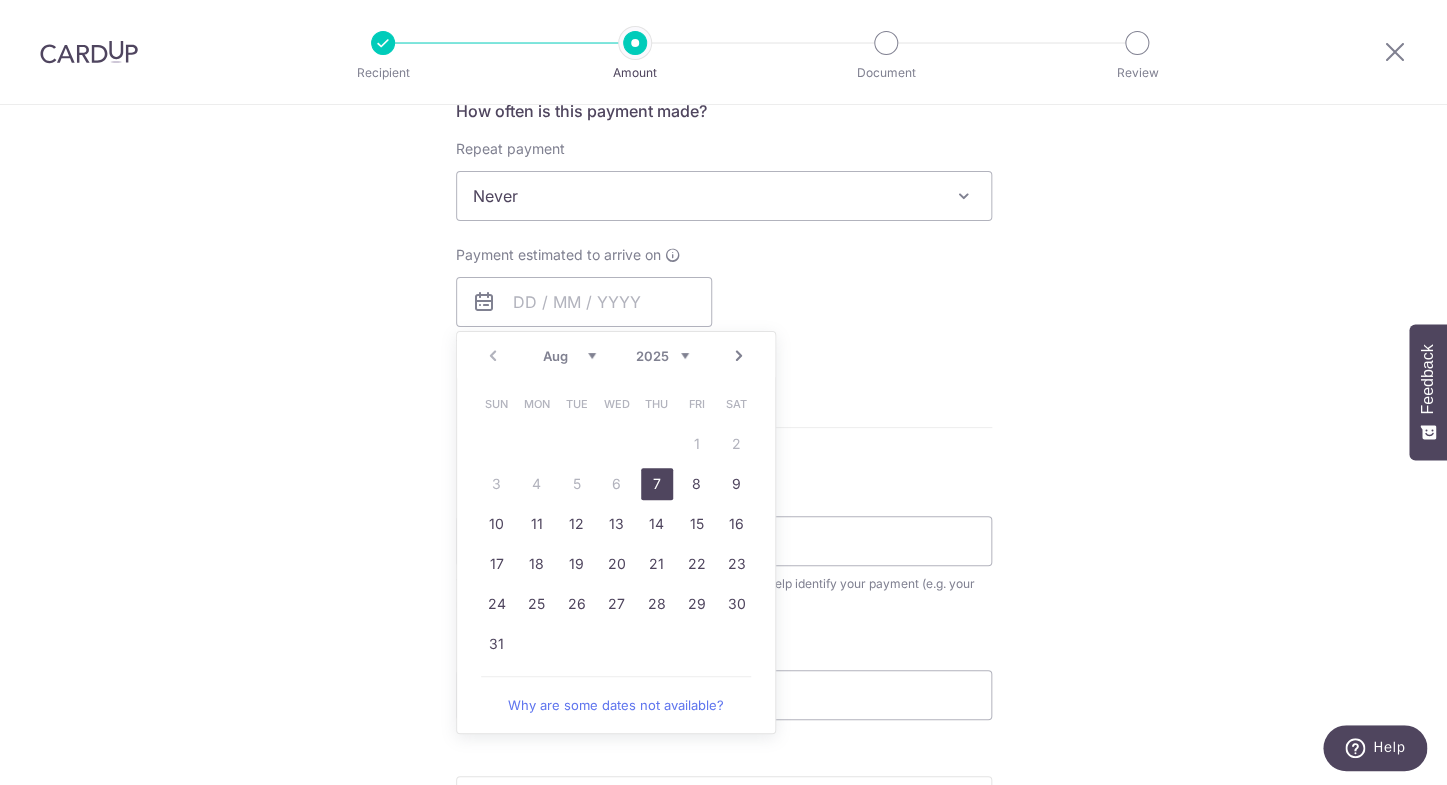 click on "7" at bounding box center (657, 484) 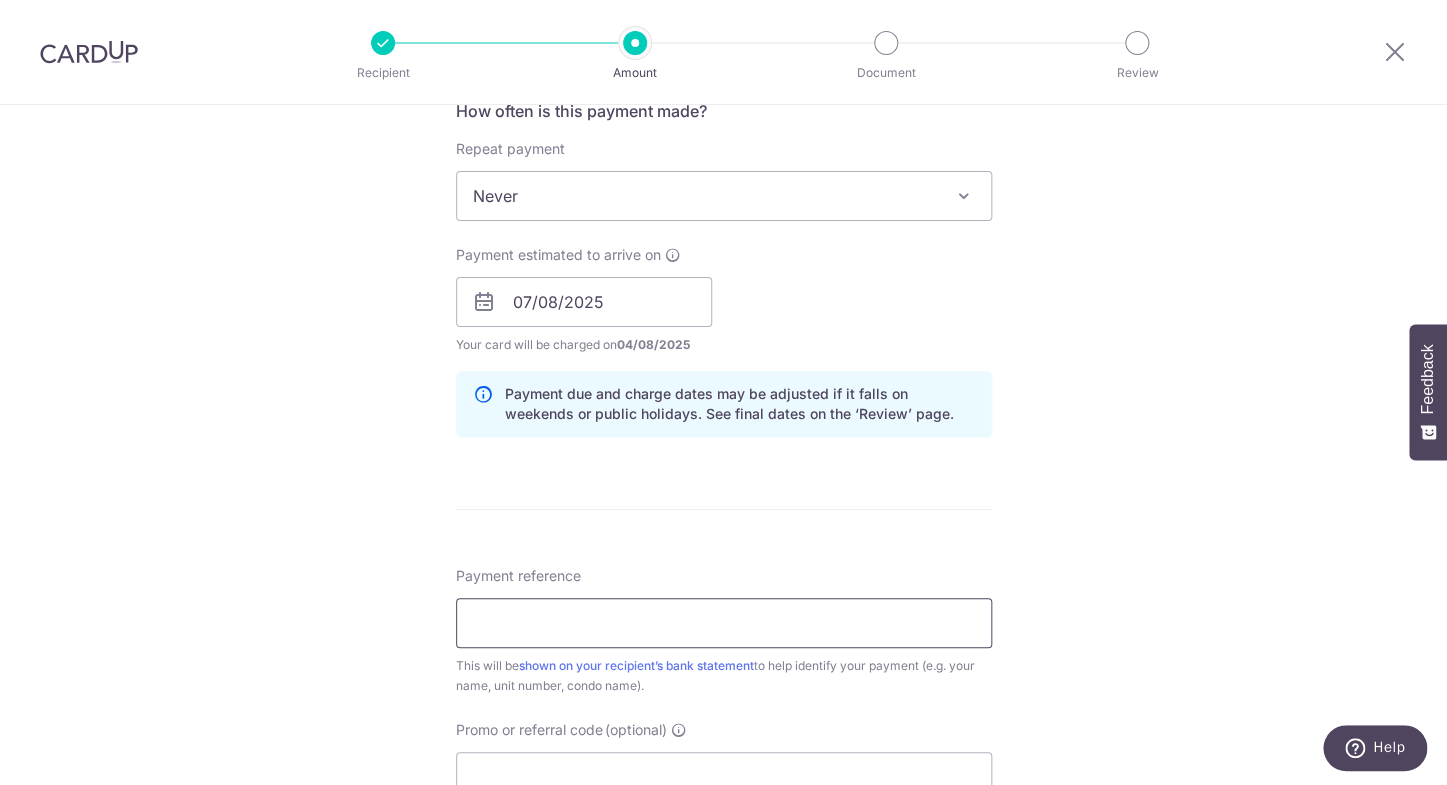click on "Payment reference" at bounding box center [724, 623] 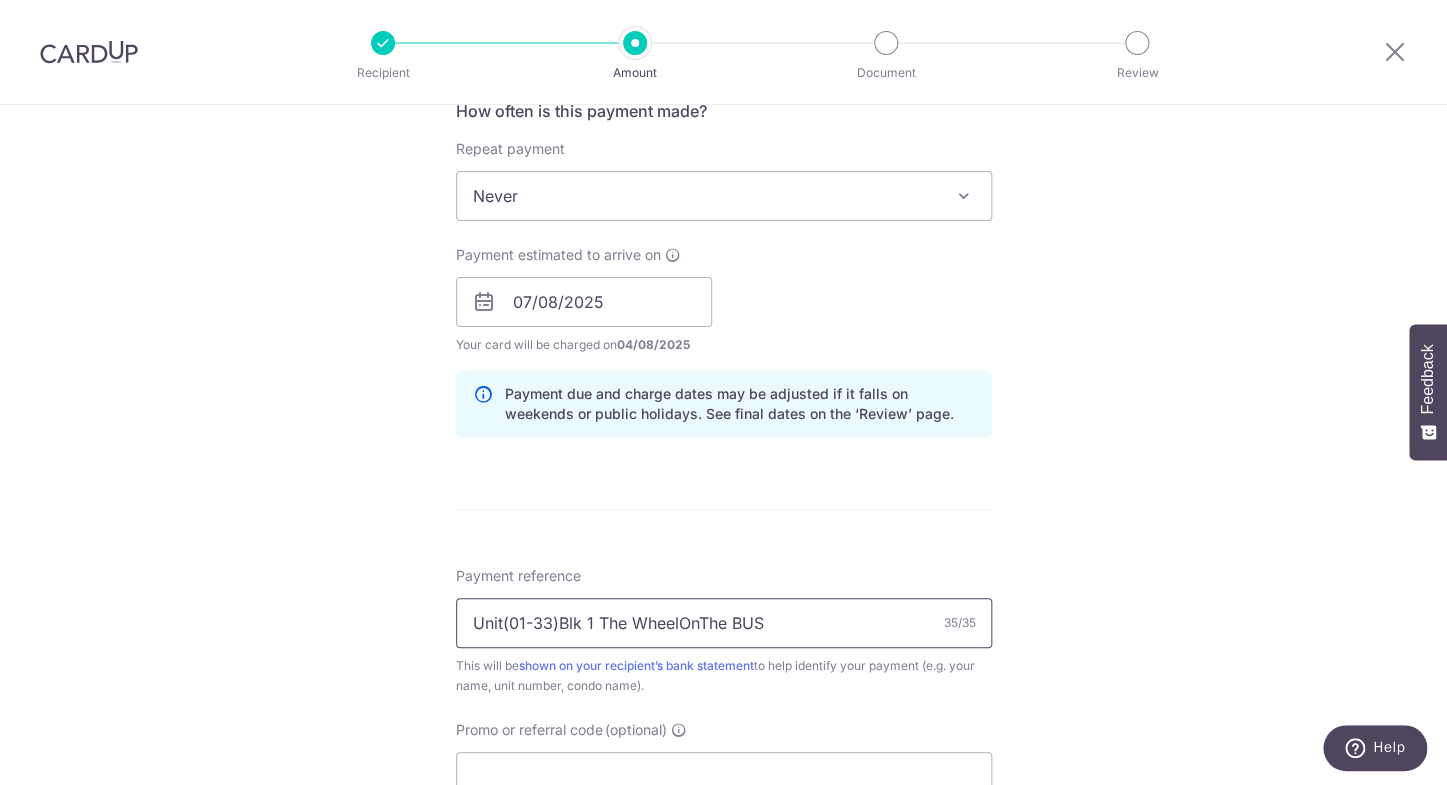 type on "Unit(01-33)Blk 1 The WheelOnThe BUS" 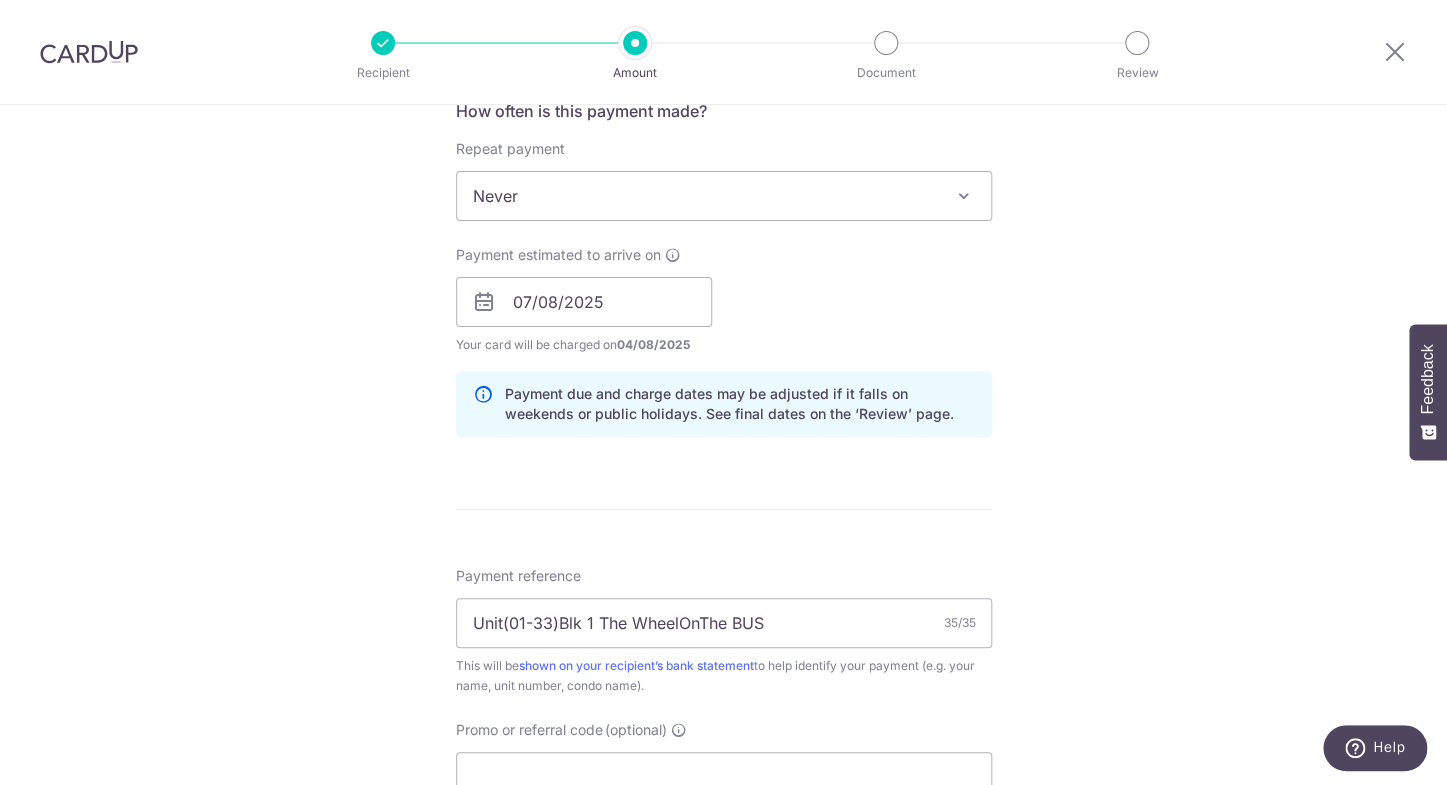 click on "Tell us more about your payment
Enter payment amount
SGD
500.00
500.00
Select Card
**** 5023
Add credit card
Your Cards
**** 5023
**** 8712
**** 2060
**** 1418
**** 5915
**** 5389
**** 6077
Secure 256-bit SSL" at bounding box center [723, 270] 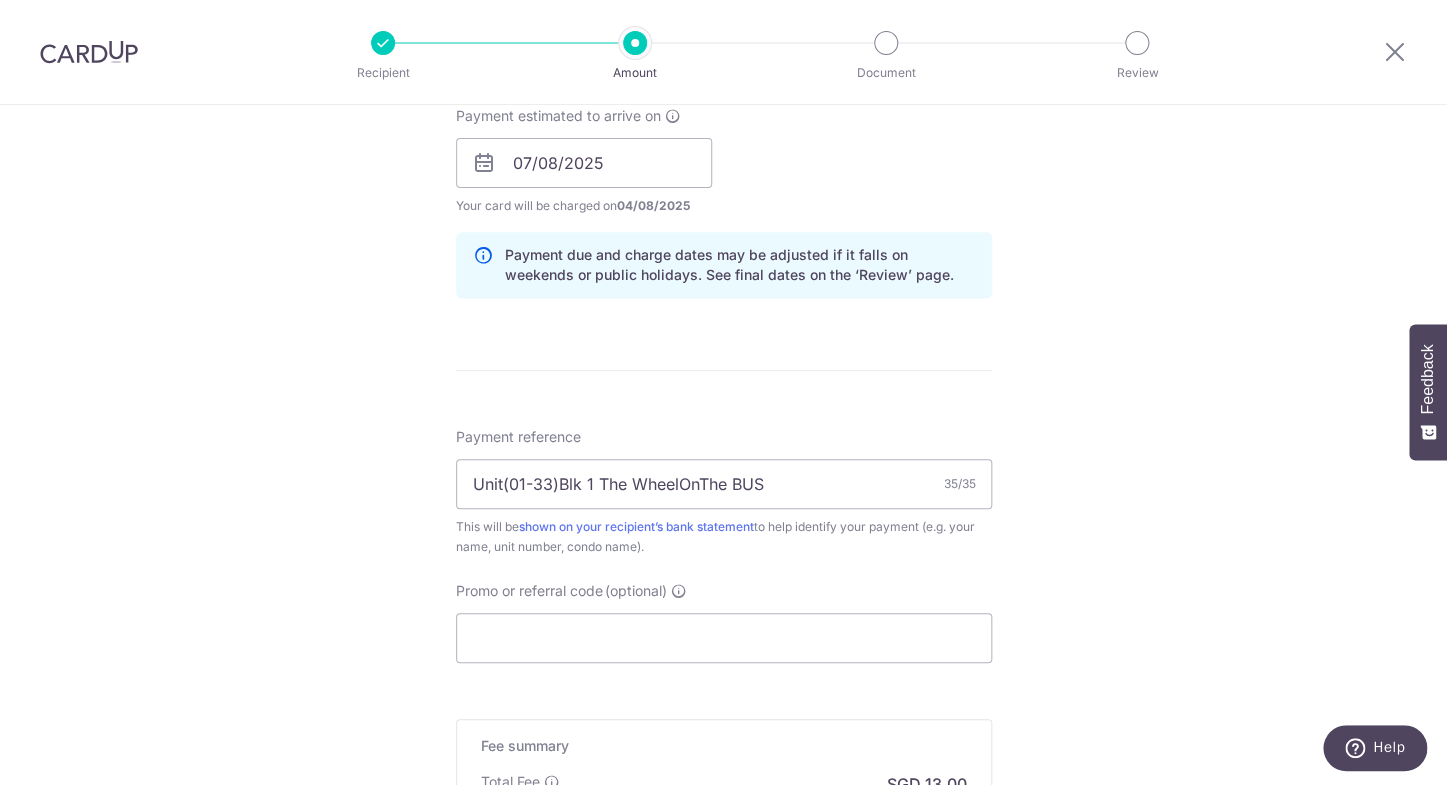 scroll, scrollTop: 1211, scrollLeft: 0, axis: vertical 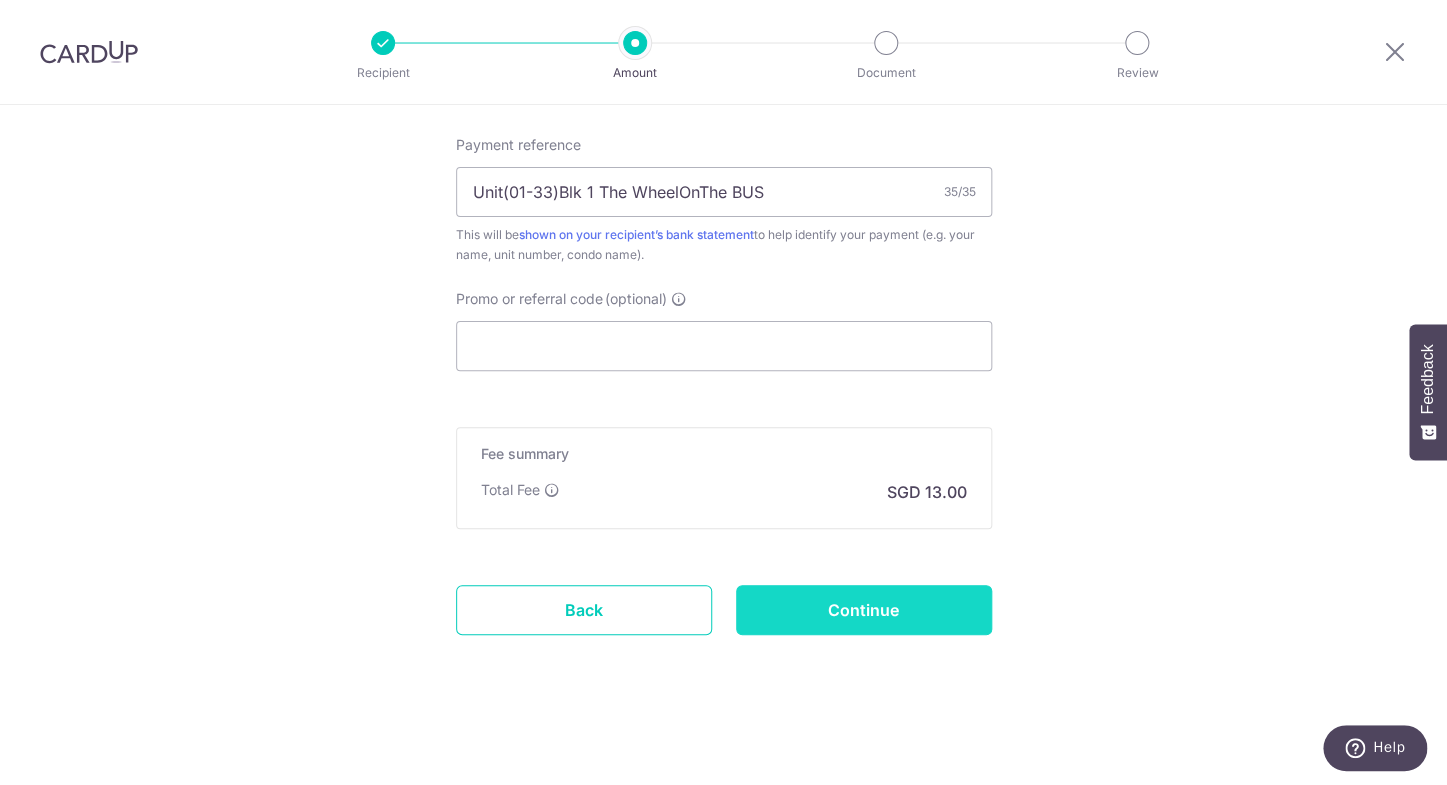 click on "Continue" at bounding box center [864, 610] 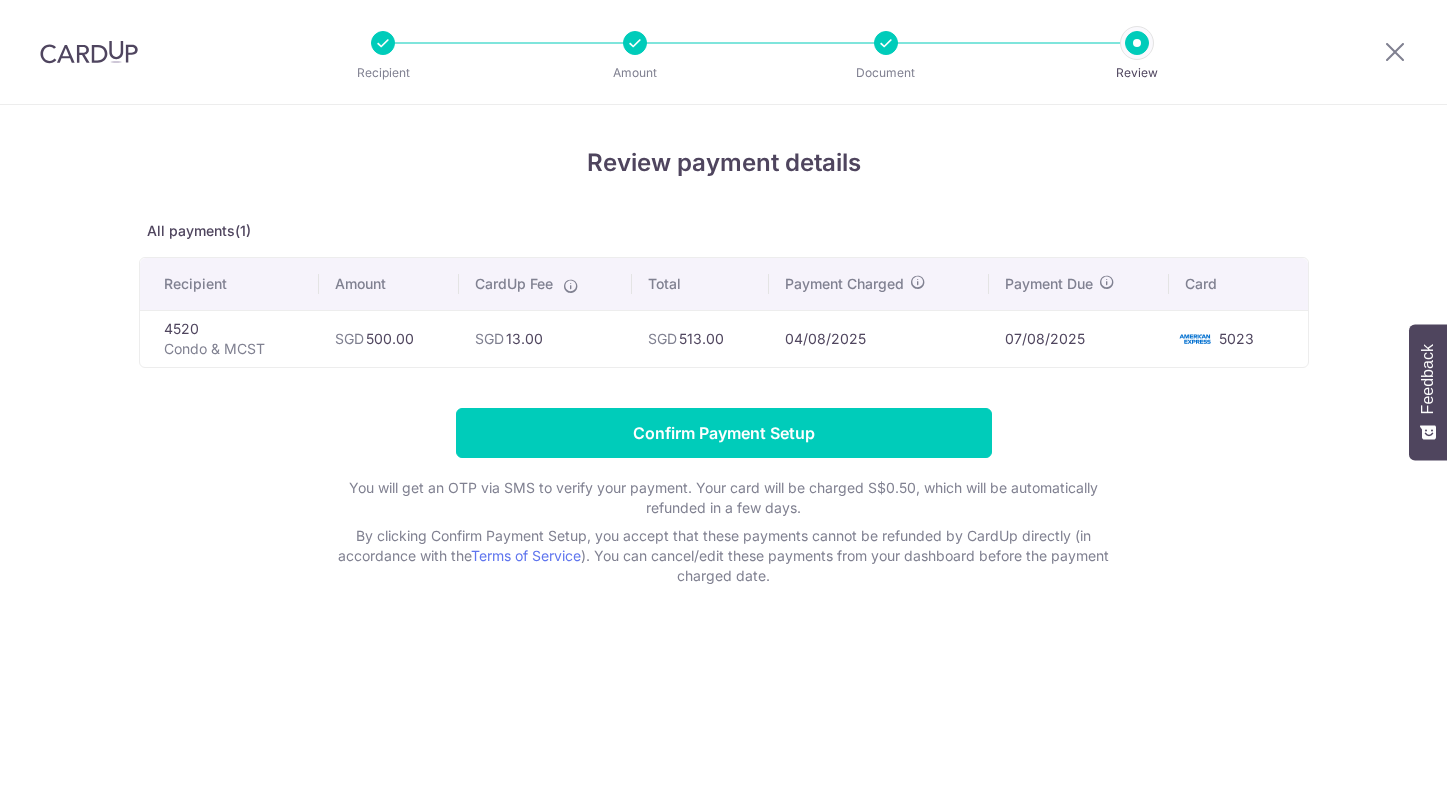 scroll, scrollTop: 0, scrollLeft: 0, axis: both 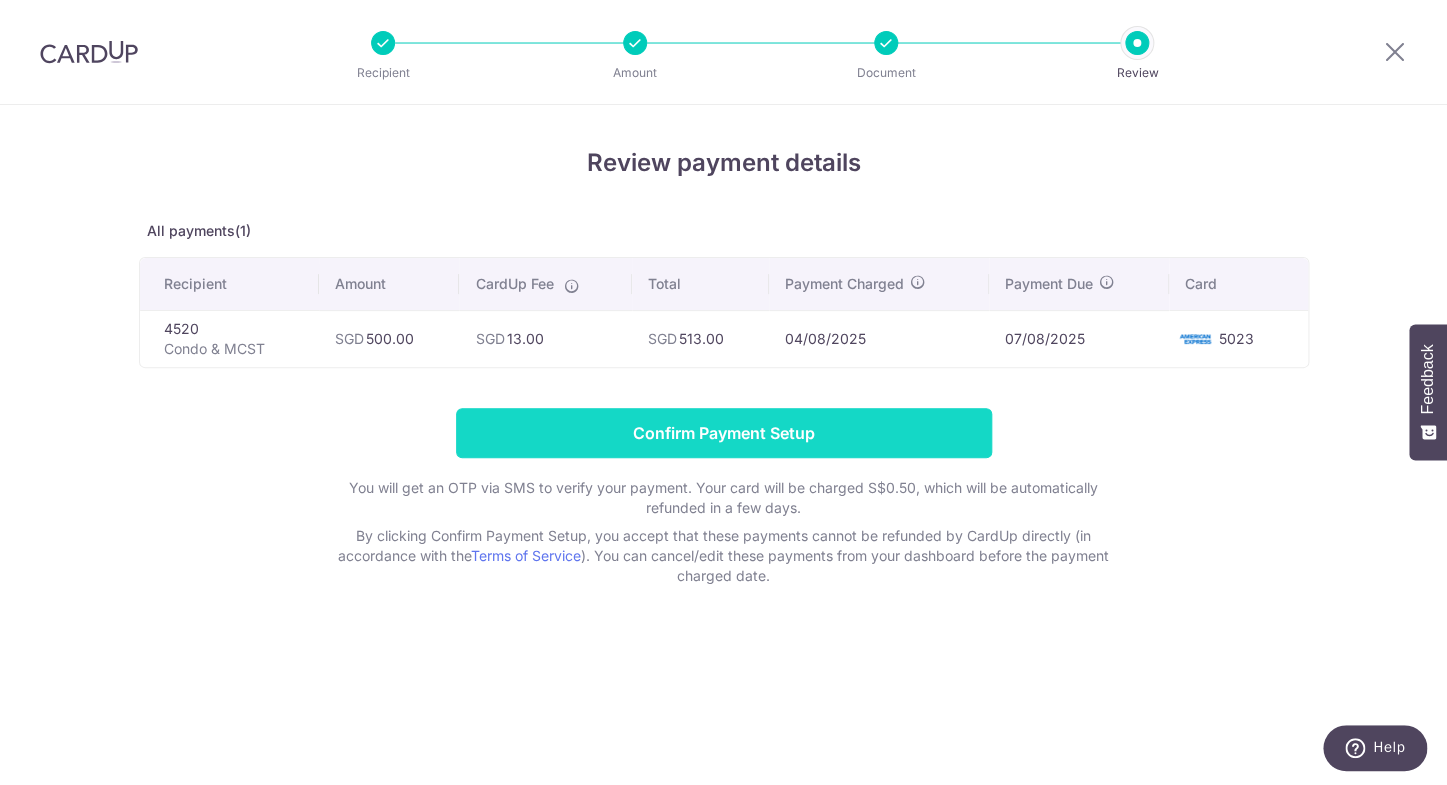 click on "Confirm Payment Setup" at bounding box center [724, 433] 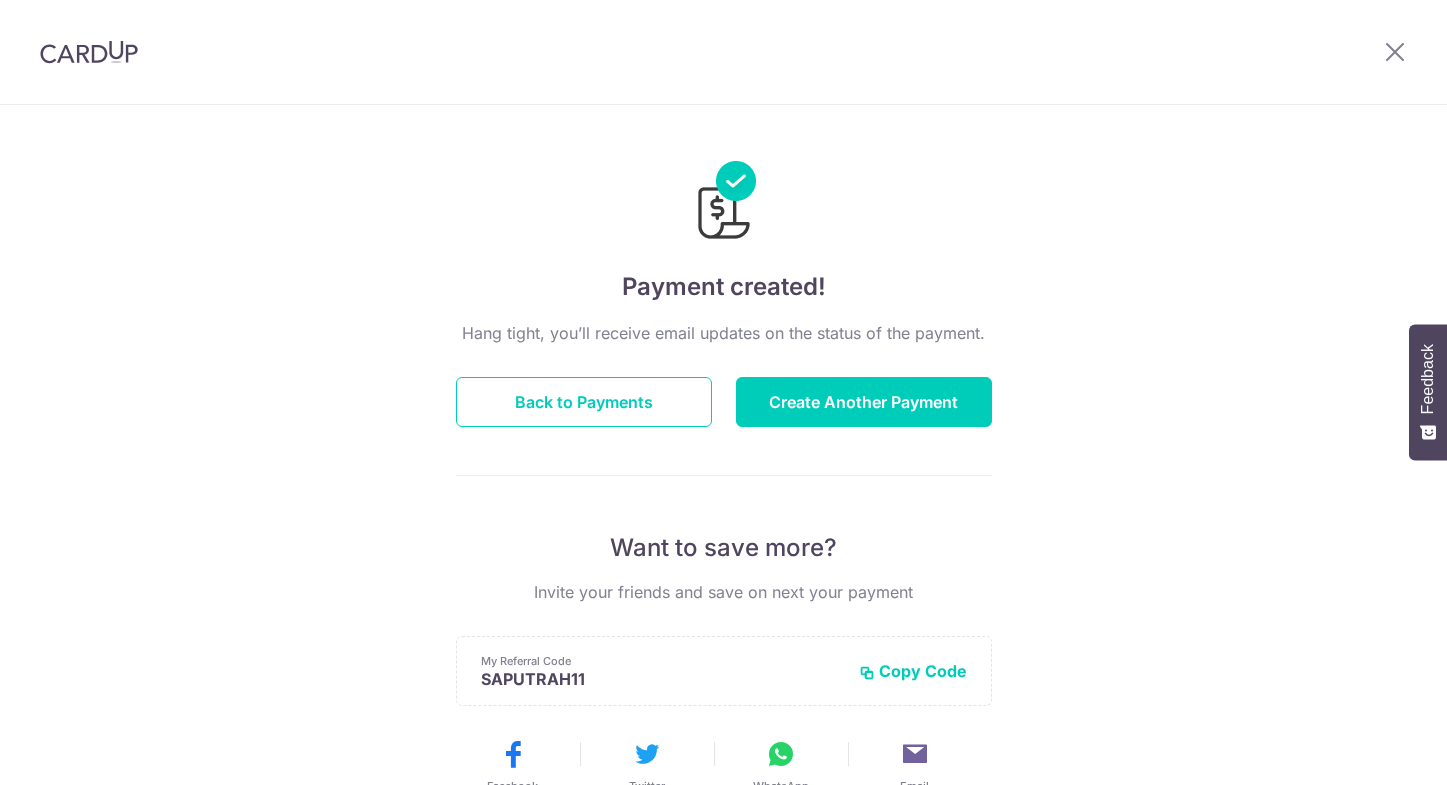 scroll, scrollTop: 0, scrollLeft: 0, axis: both 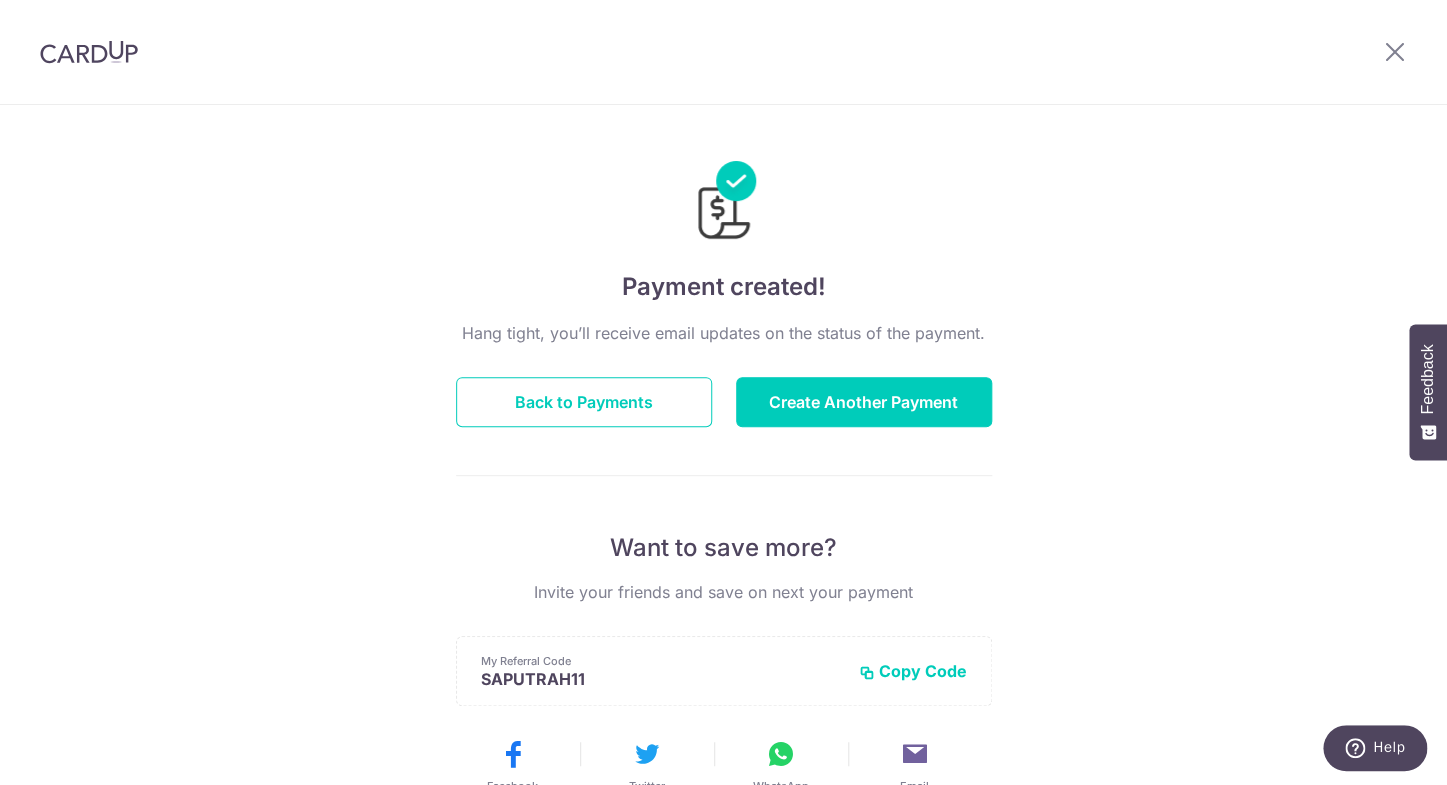 click on "Hang tight, you’ll receive email updates on the status of the payment.
Back to Payments
Create Another Payment
Want to save more?
Invite your friends and save on next your payment
My Referral Code
[ALPHANUMERIC_CODE]
Copy Code
Copied
Facebook
Twitter
WhatsApp
Email" at bounding box center (724, 700) 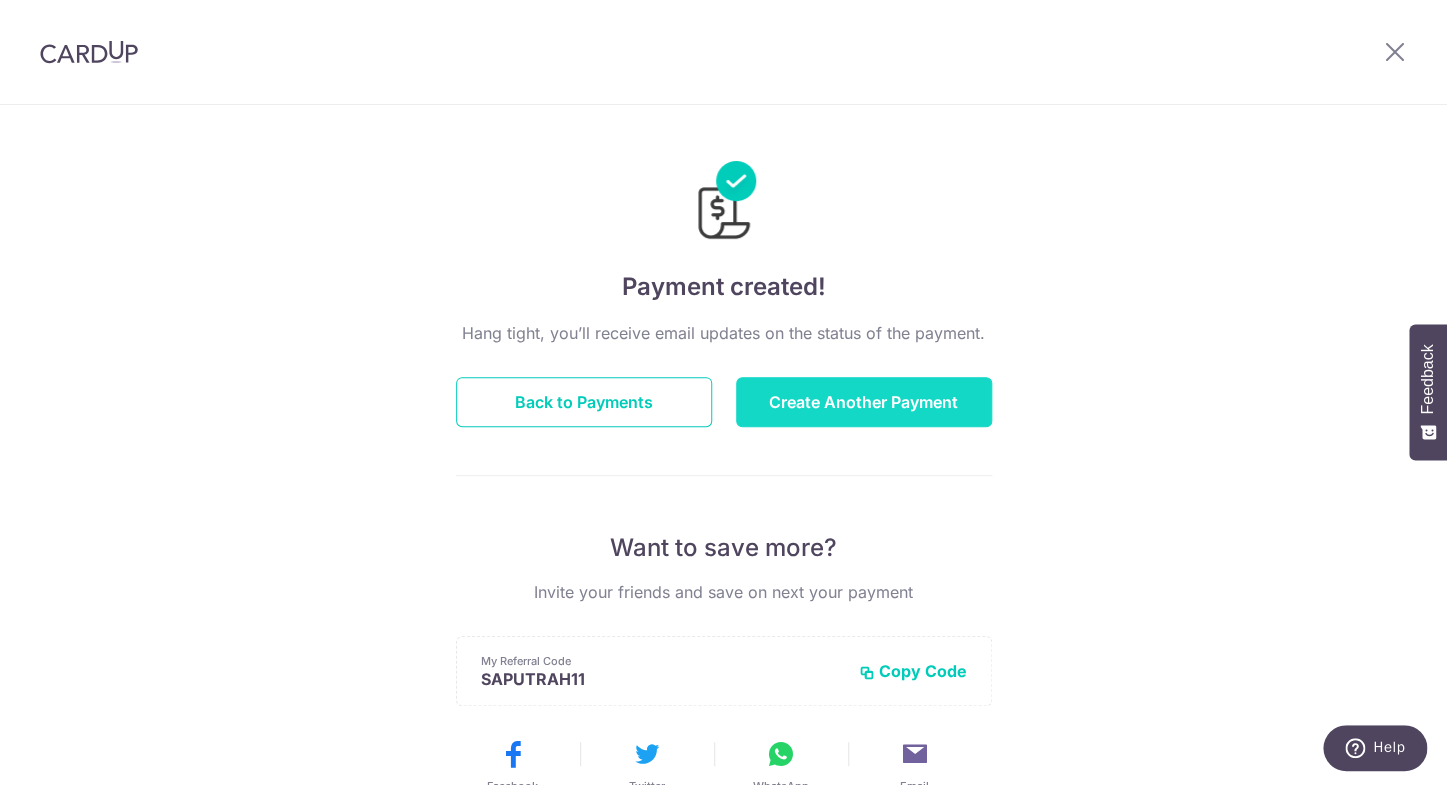 click on "Create Another Payment" at bounding box center [864, 402] 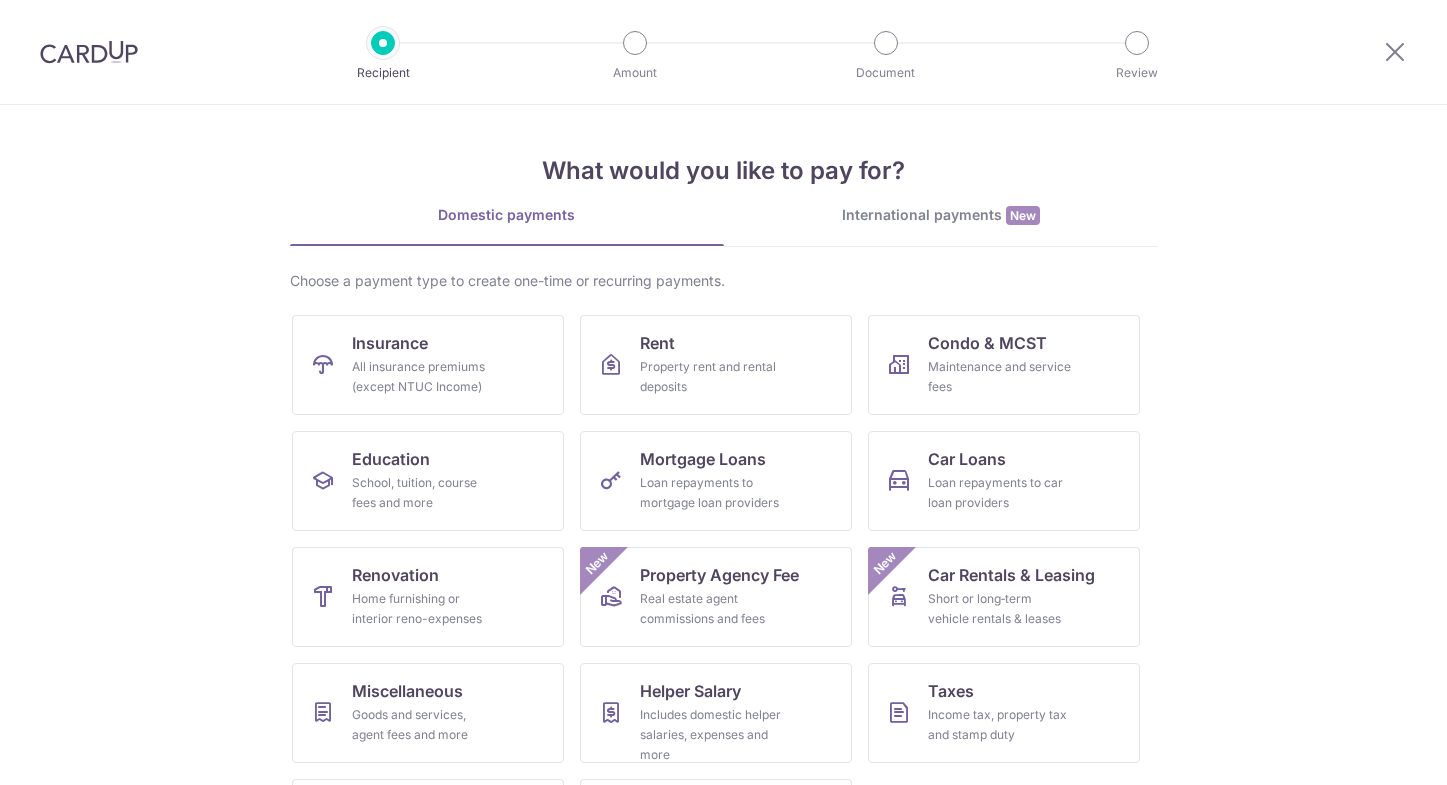 scroll, scrollTop: 0, scrollLeft: 0, axis: both 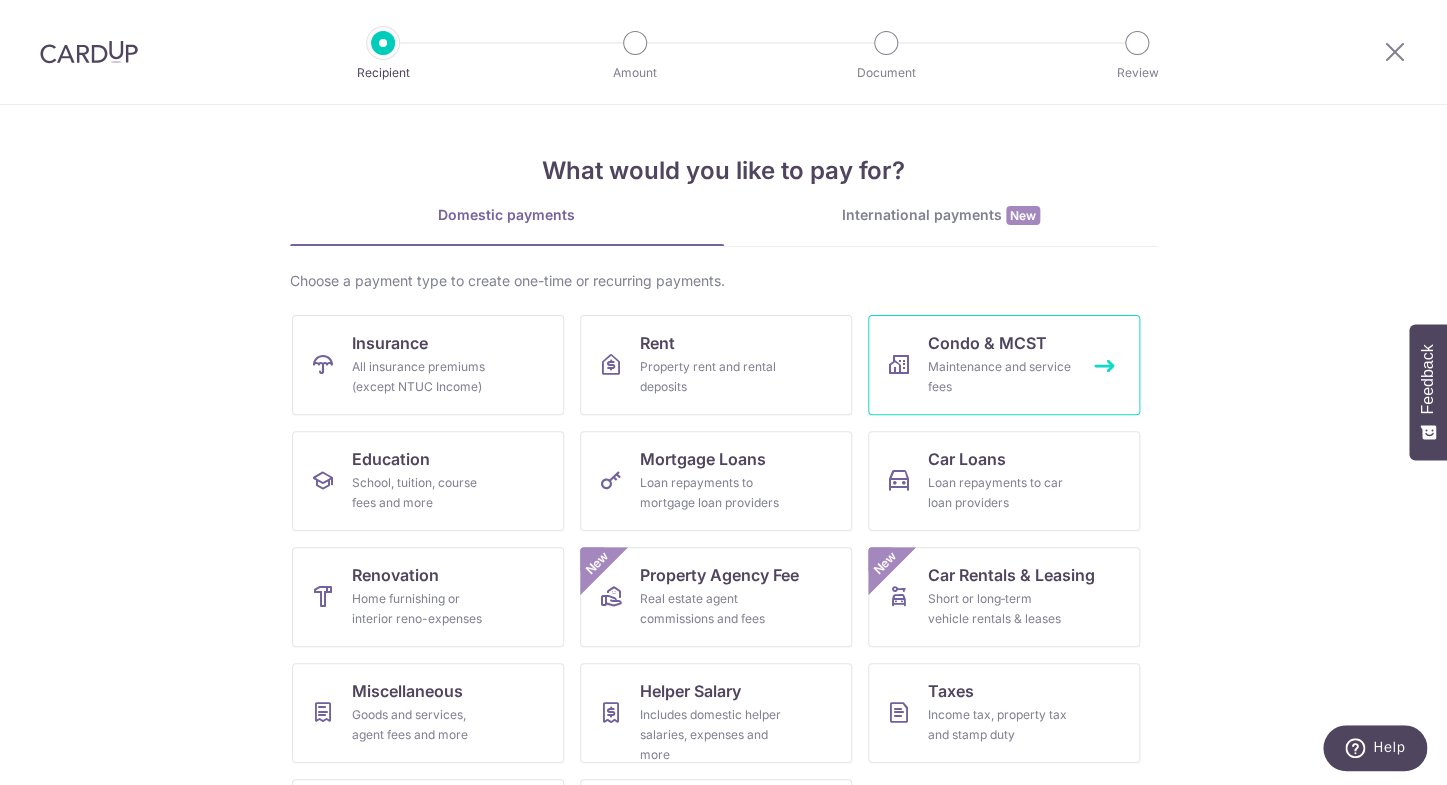 click on "Maintenance and service fees" at bounding box center (1000, 377) 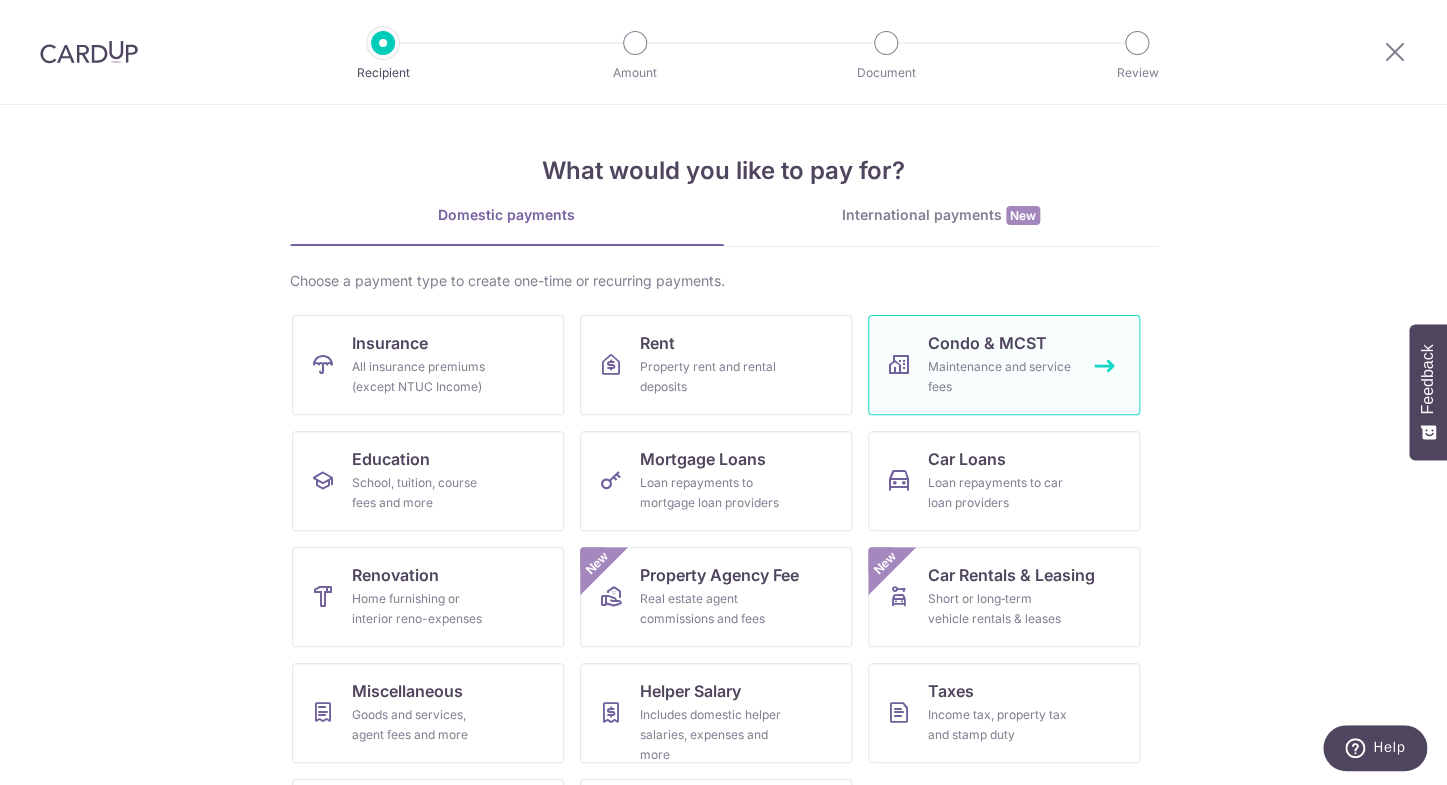 click on "Maintenance and service fees" at bounding box center (1000, 377) 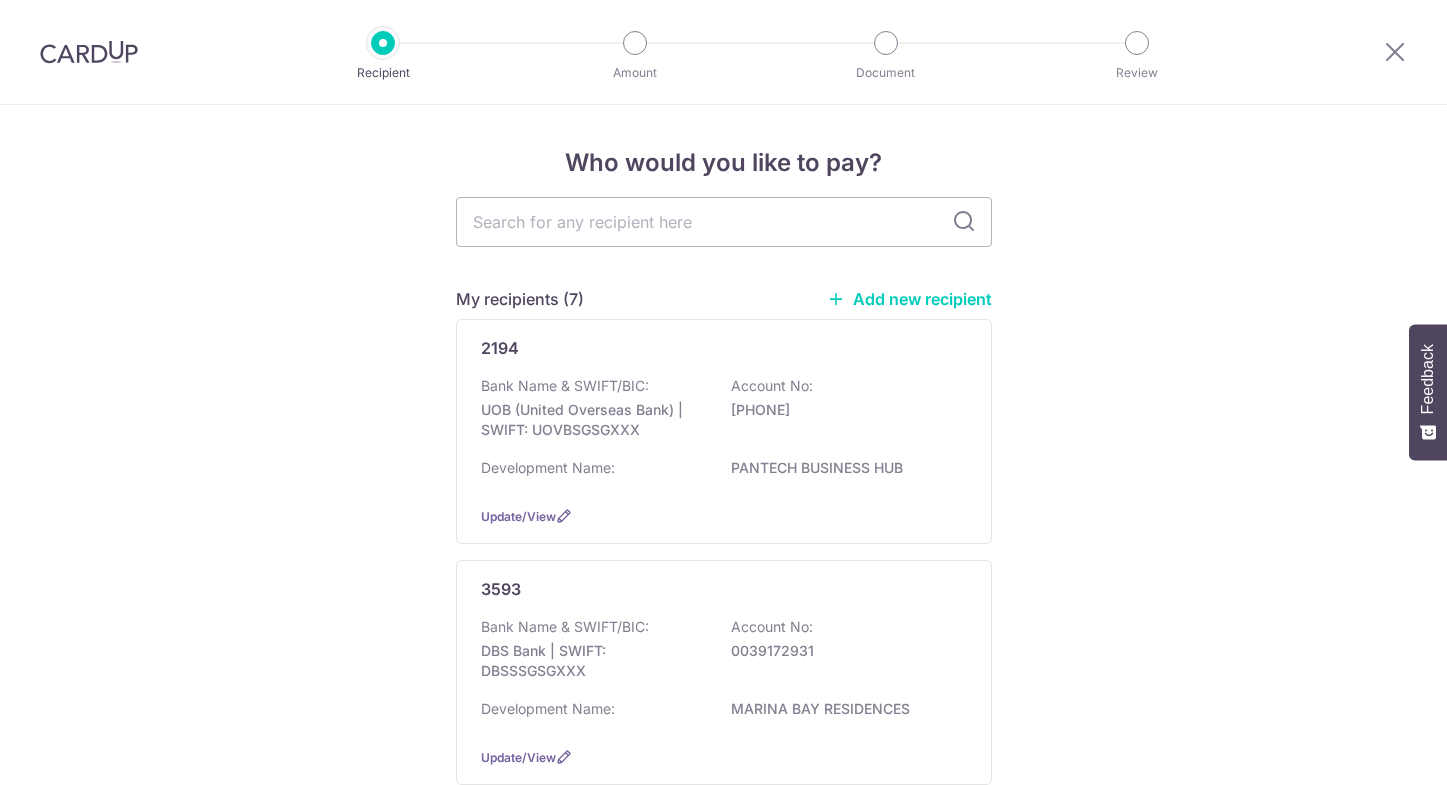 scroll, scrollTop: 0, scrollLeft: 0, axis: both 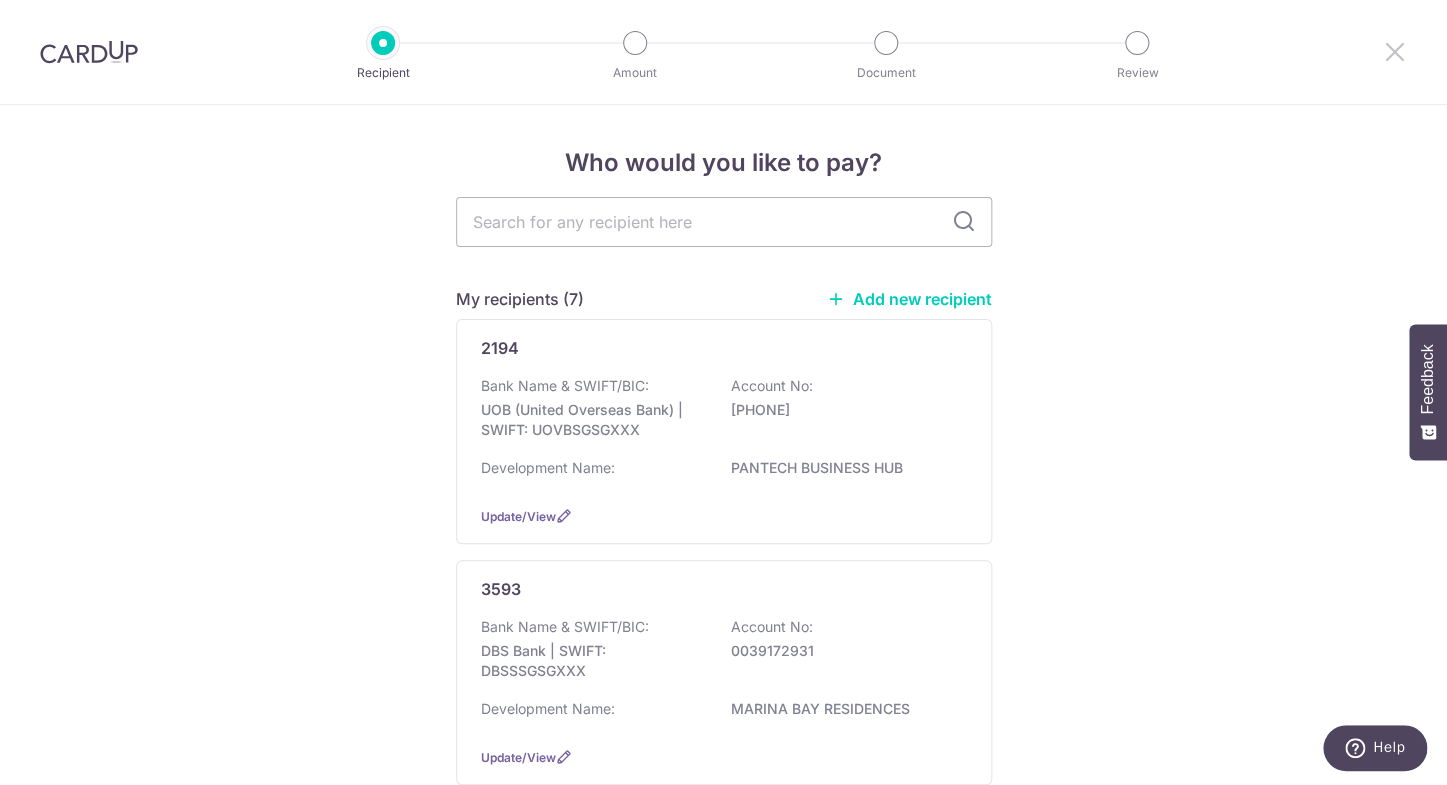 click at bounding box center (1395, 51) 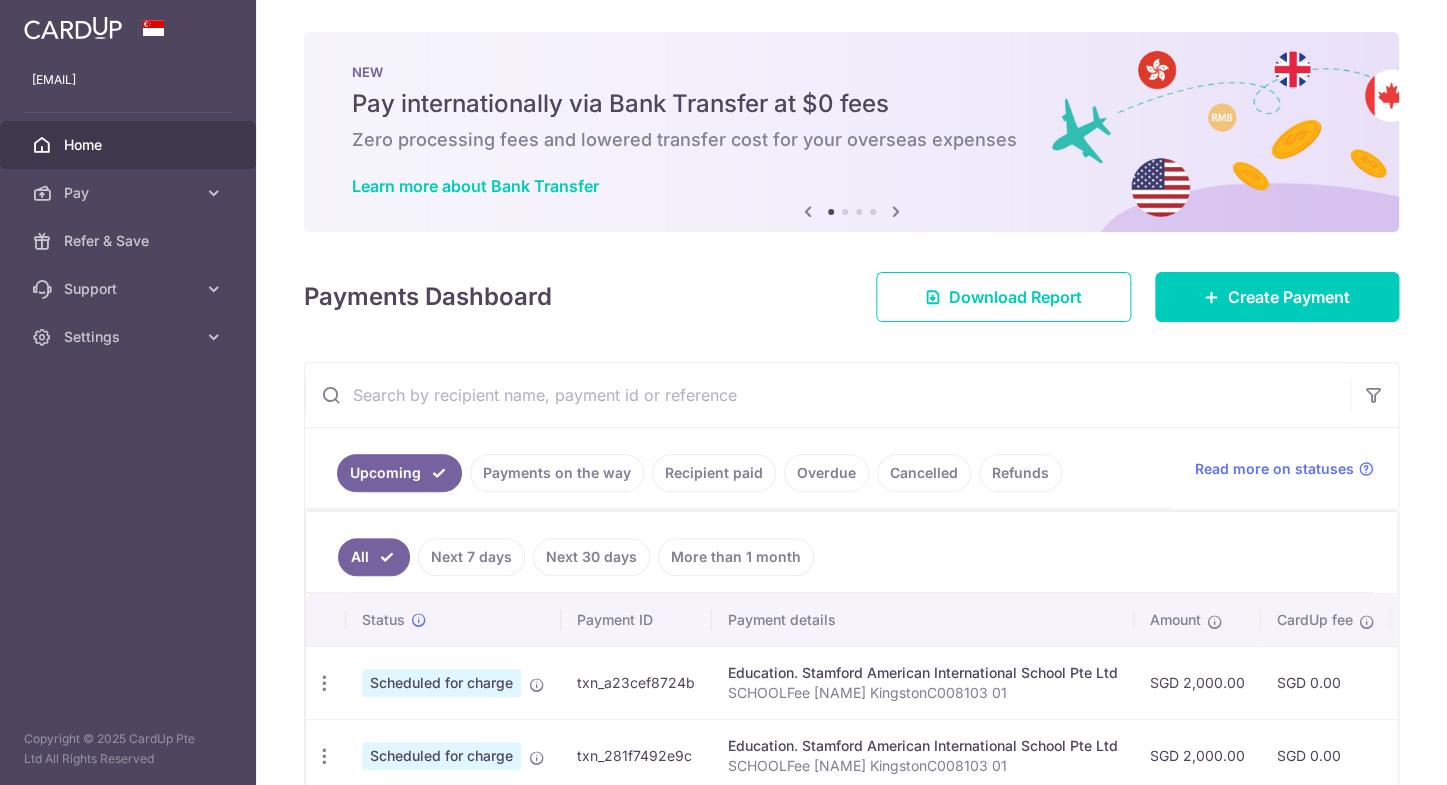 scroll, scrollTop: 0, scrollLeft: 0, axis: both 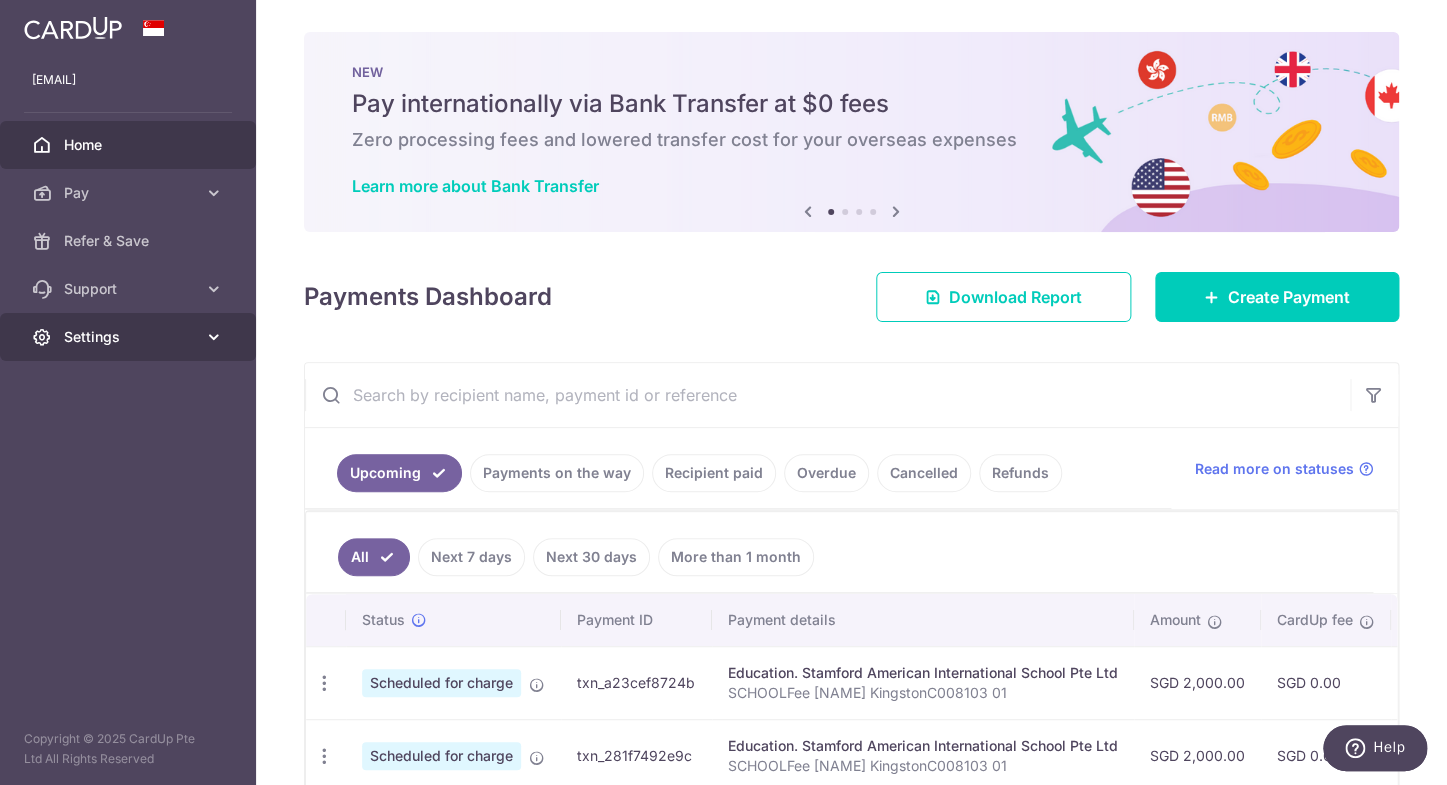 click on "Settings" at bounding box center [130, 337] 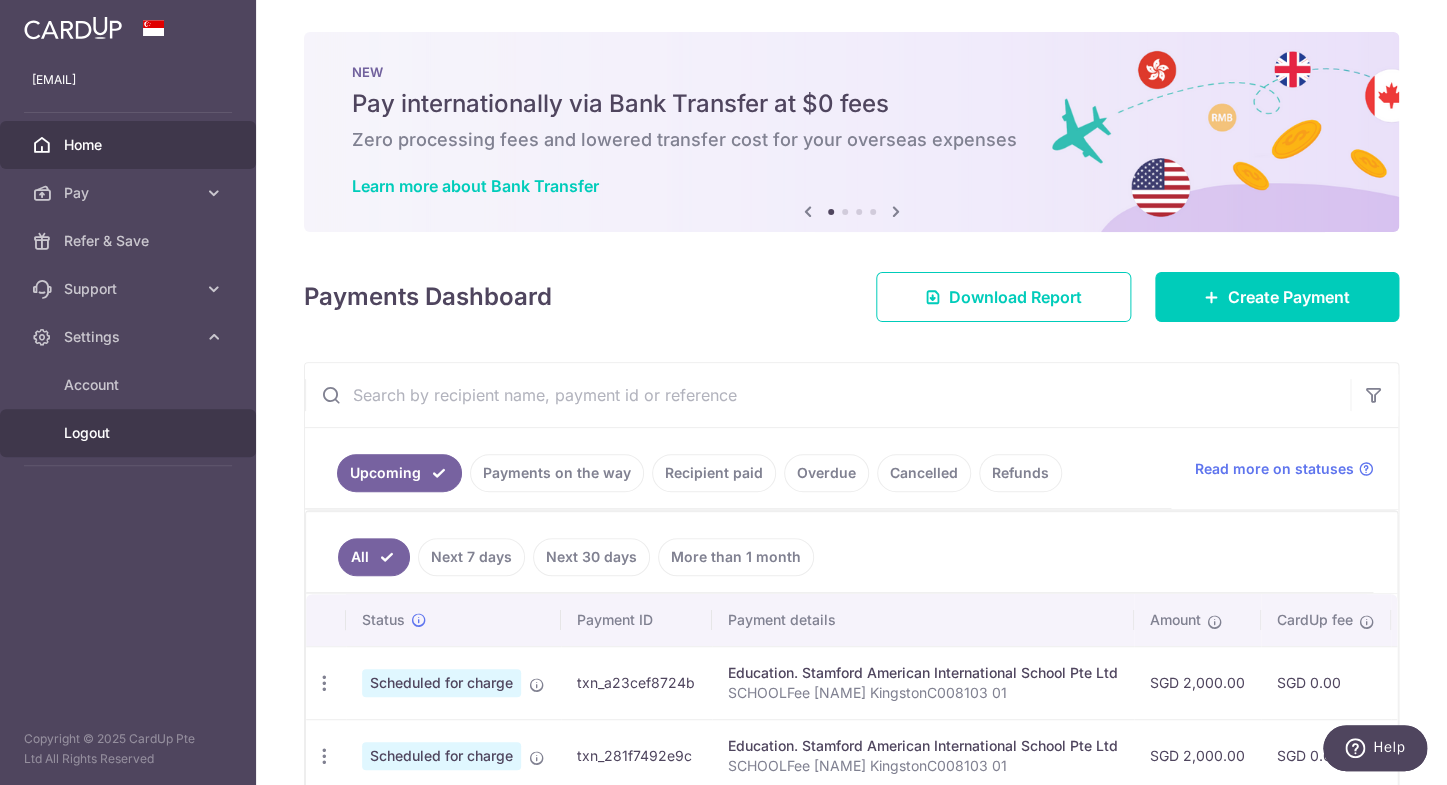 click on "Logout" at bounding box center (128, 433) 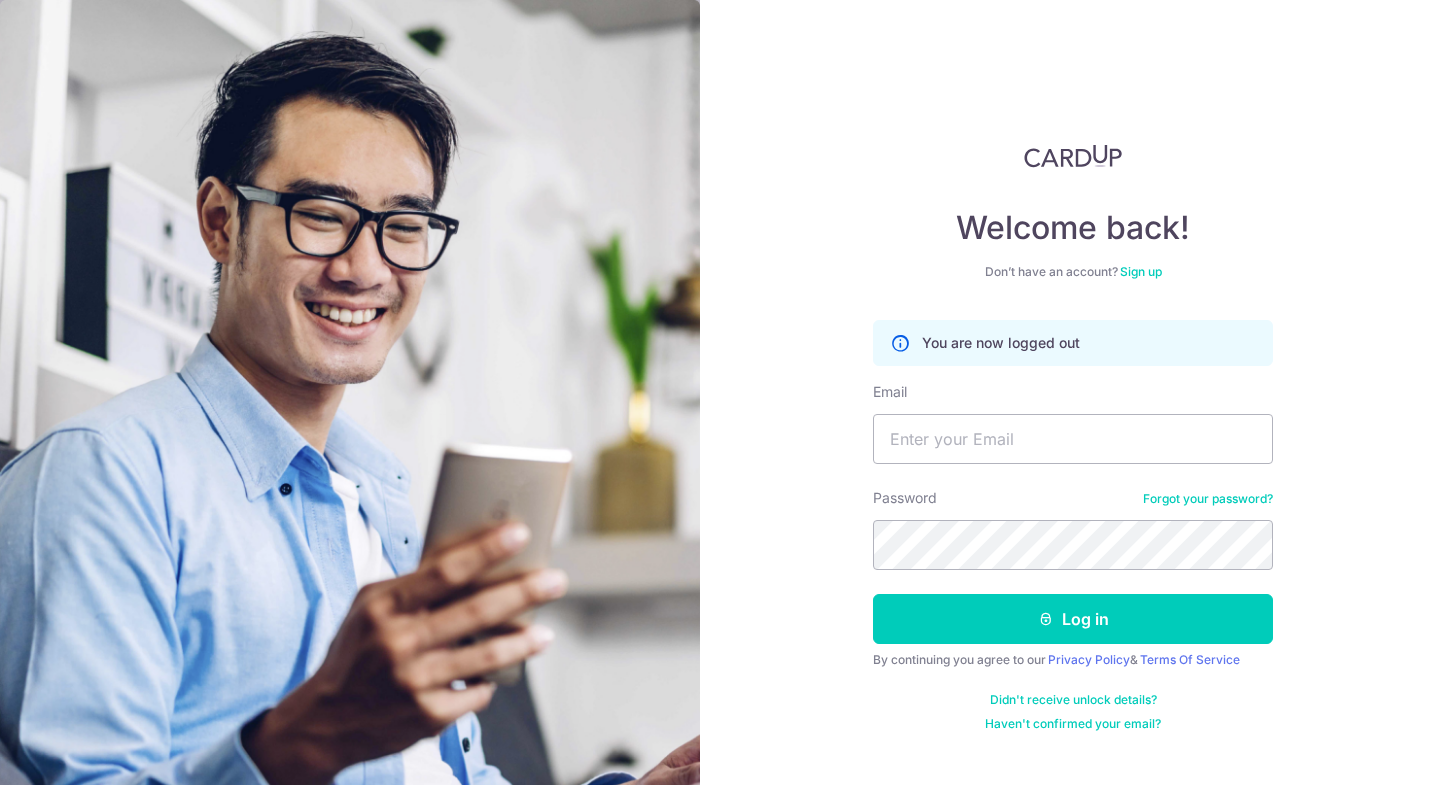 scroll, scrollTop: 0, scrollLeft: 0, axis: both 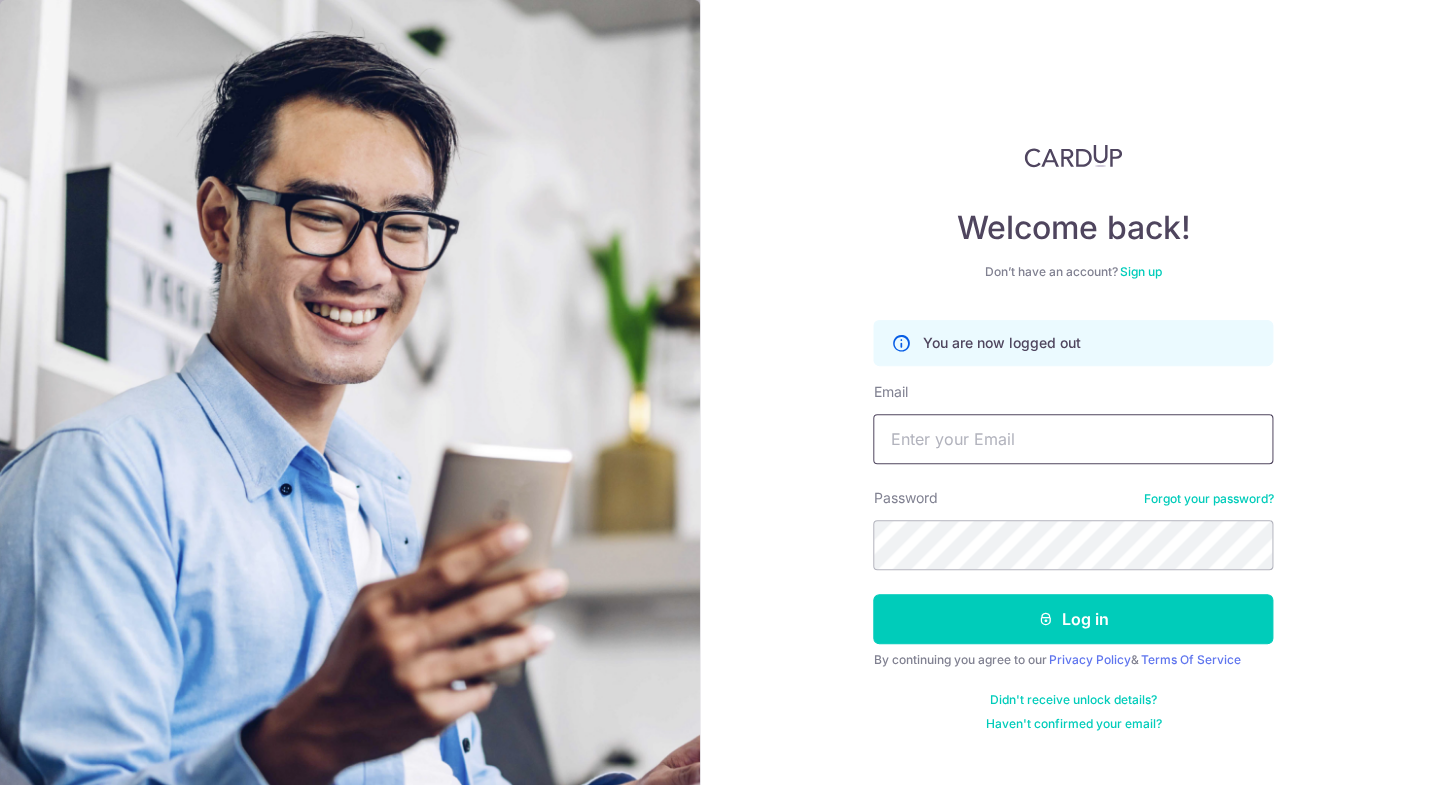 click on "Email" at bounding box center [1073, 439] 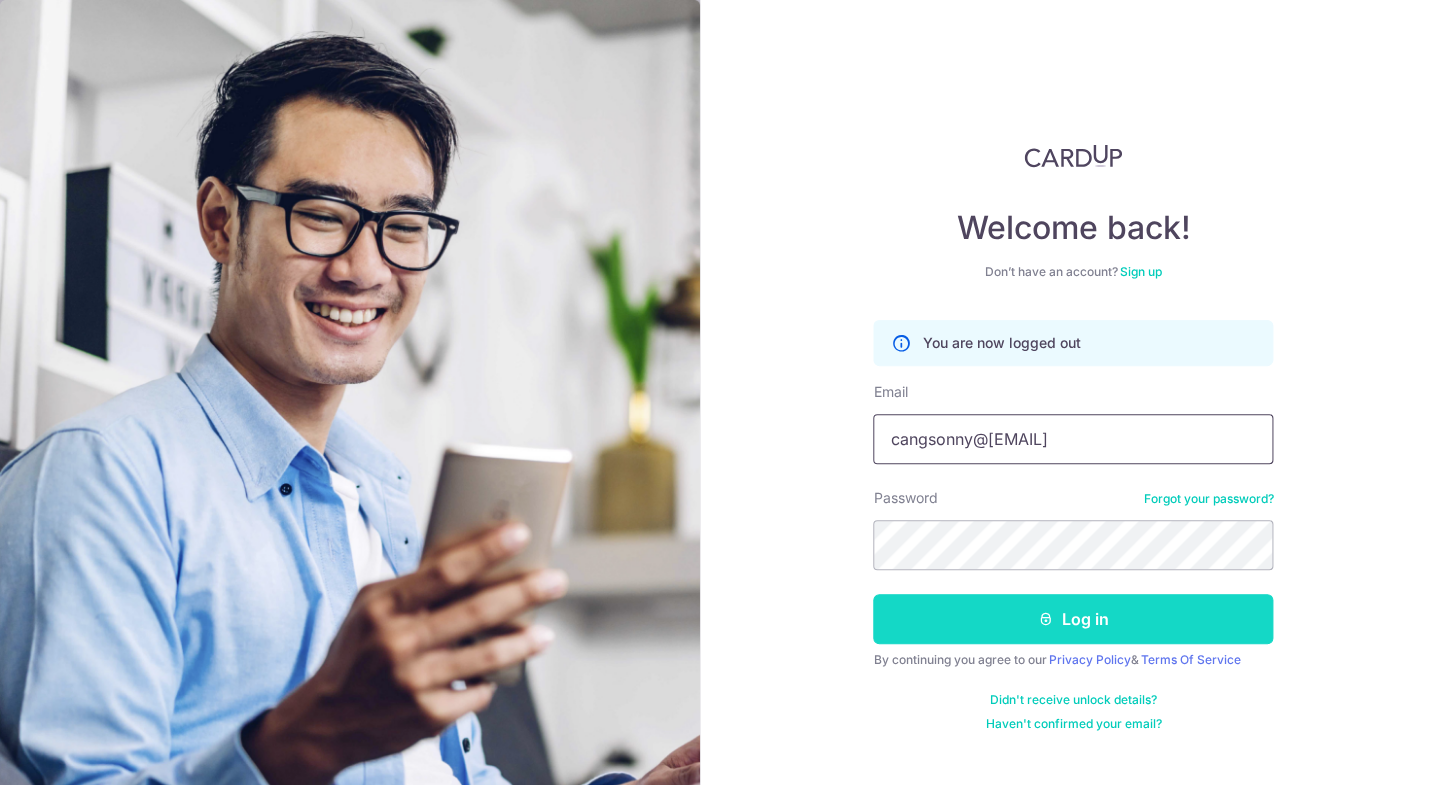 type on "cangsonny@[EMAIL]" 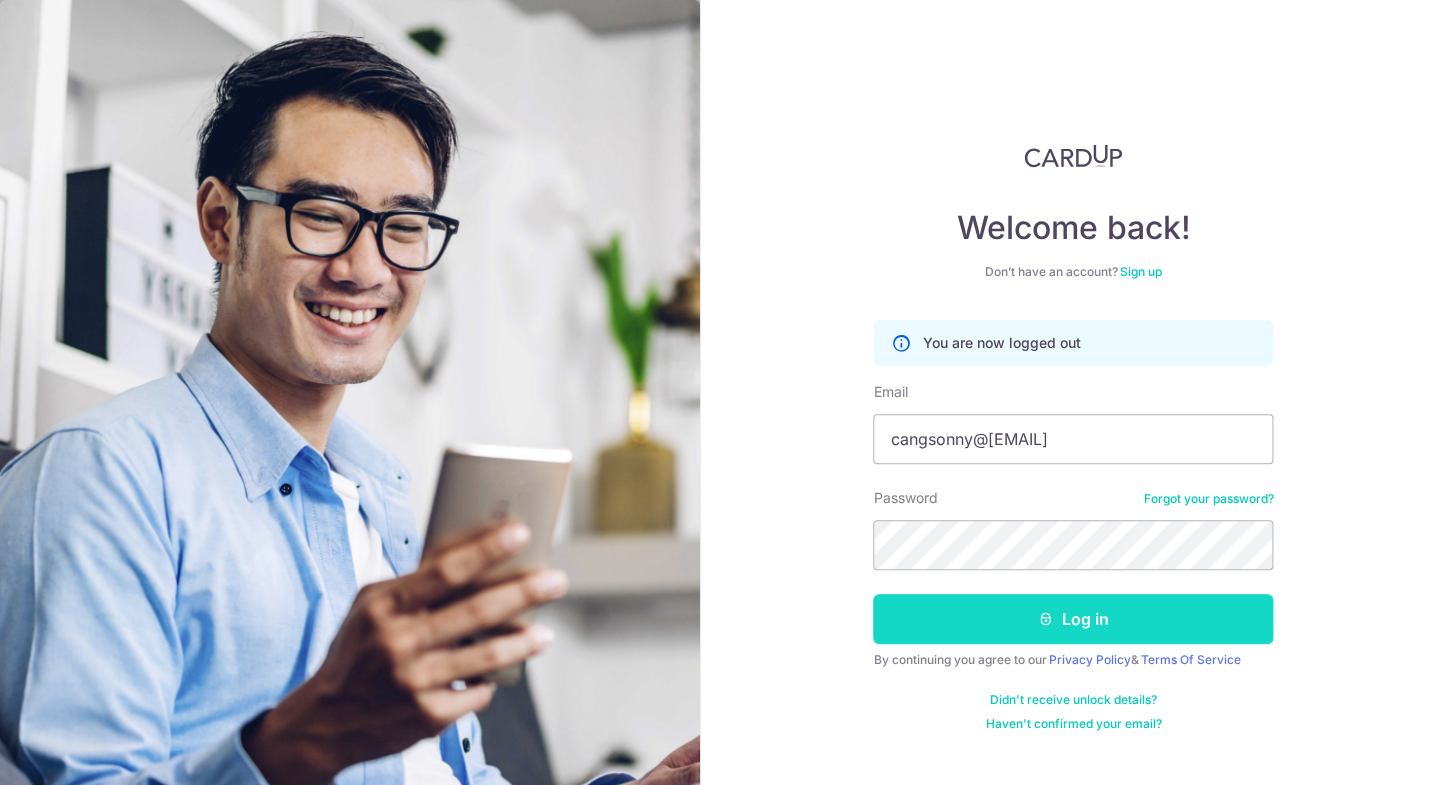 click on "Log in" at bounding box center (1073, 619) 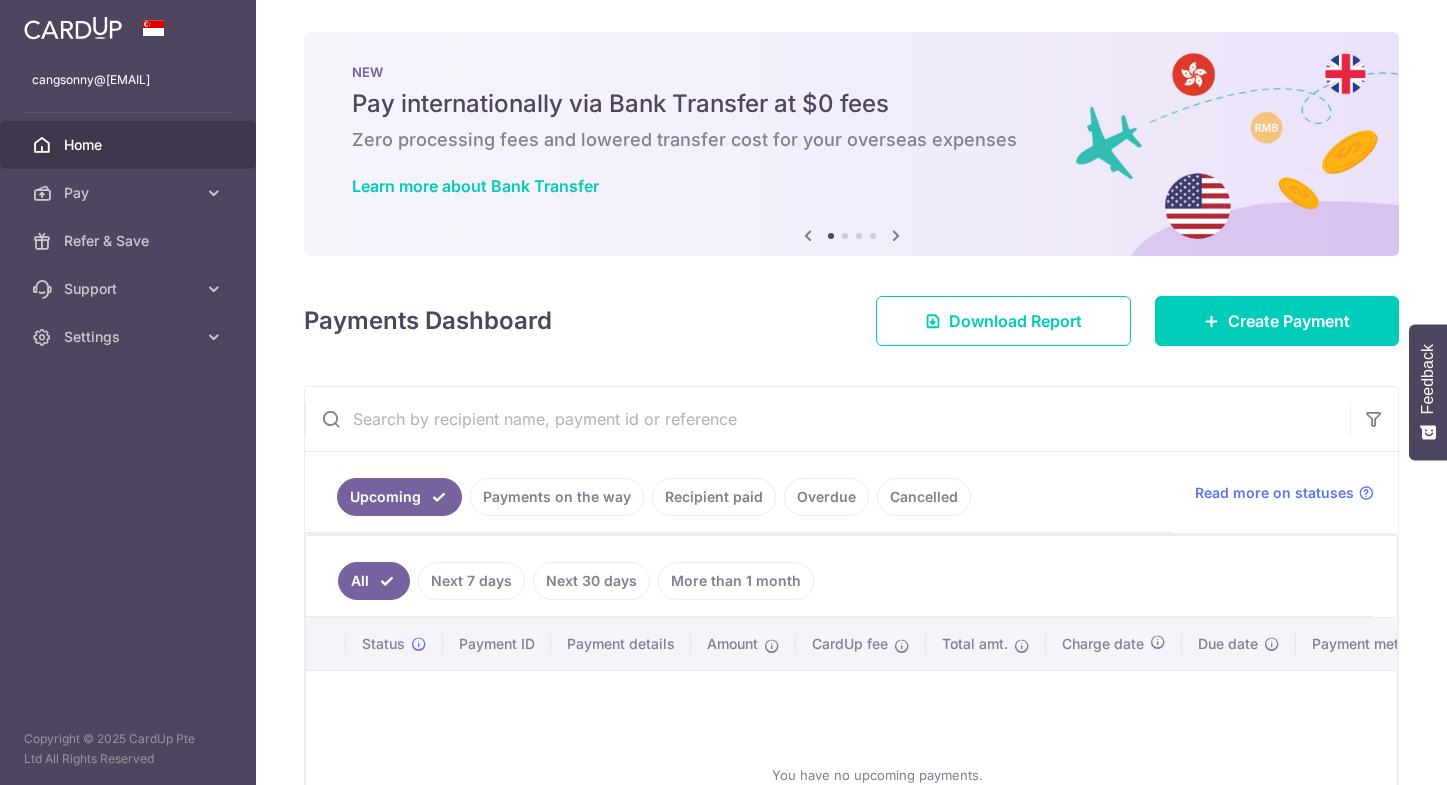 scroll, scrollTop: 0, scrollLeft: 0, axis: both 